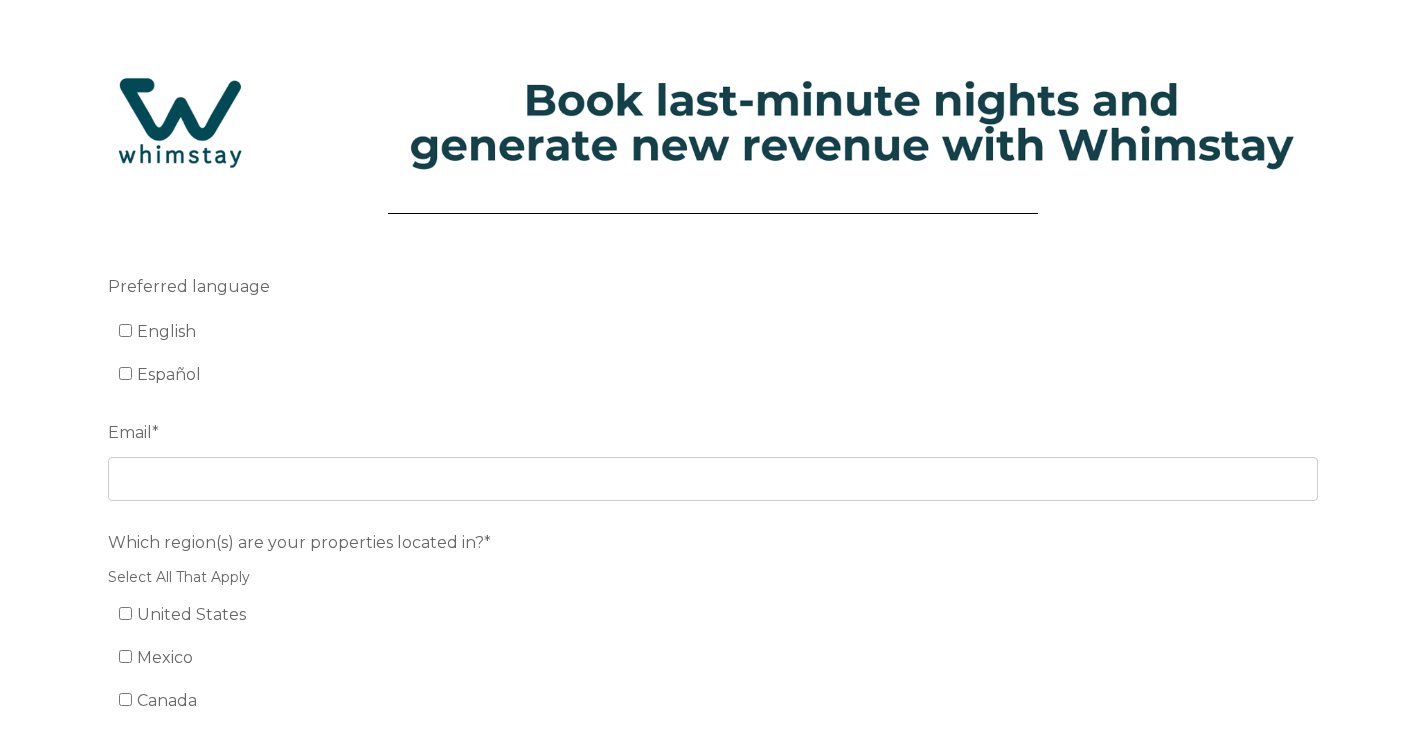 scroll, scrollTop: 0, scrollLeft: 0, axis: both 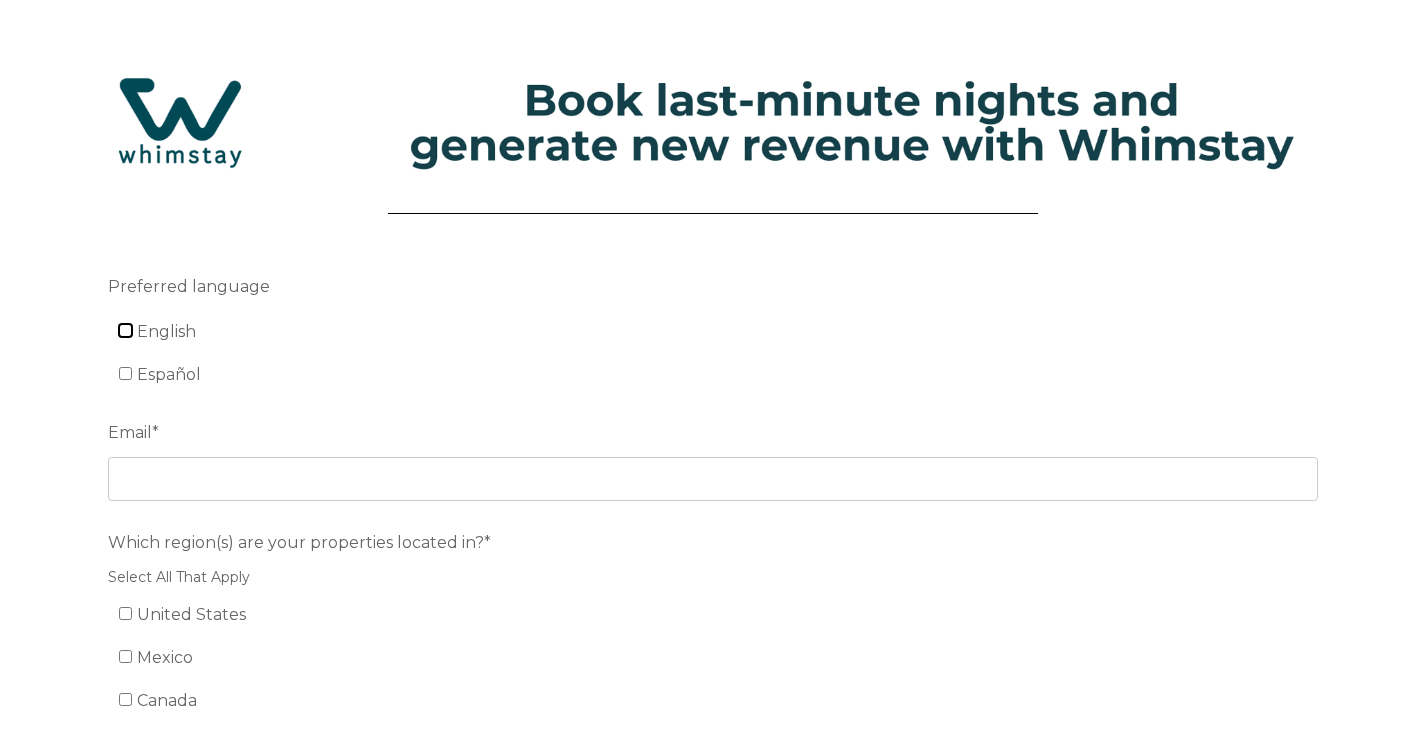 click on "English" at bounding box center (125, 330) 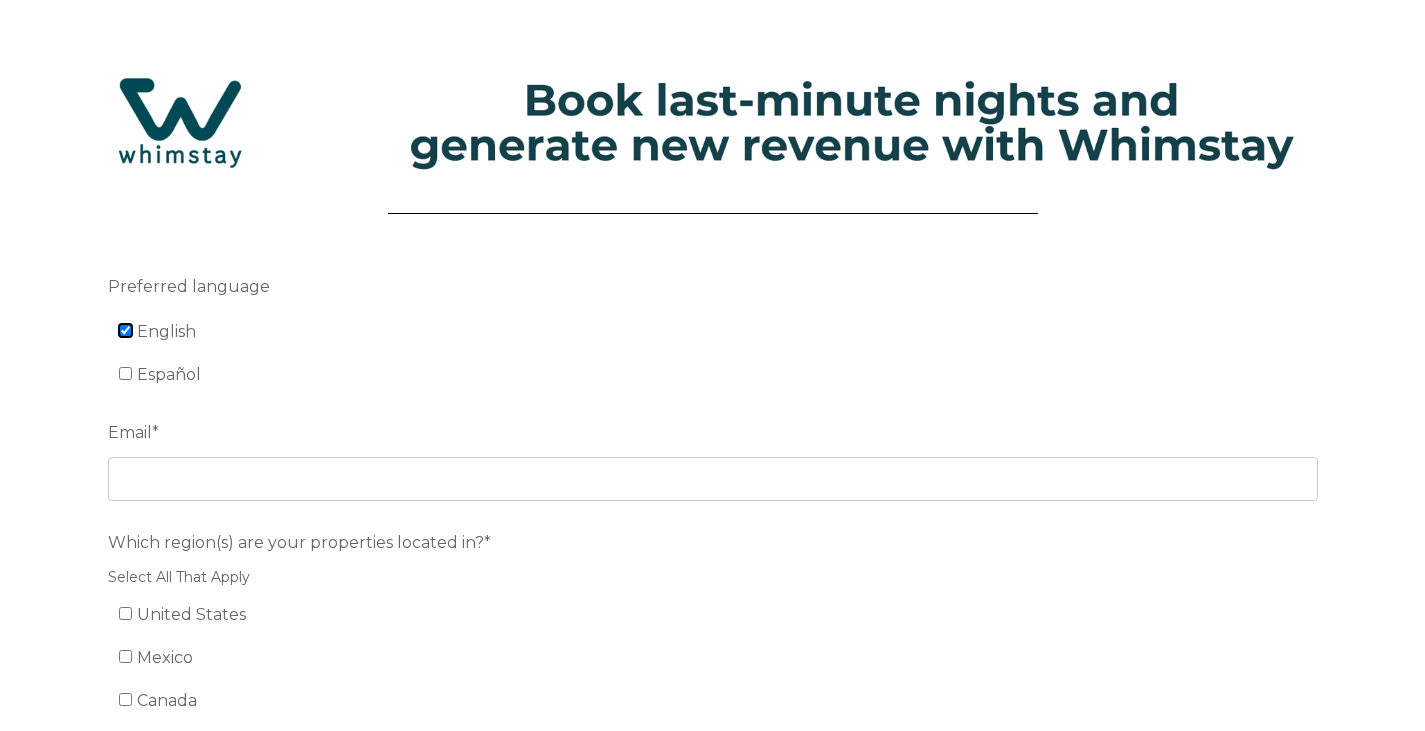 checkbox on "true" 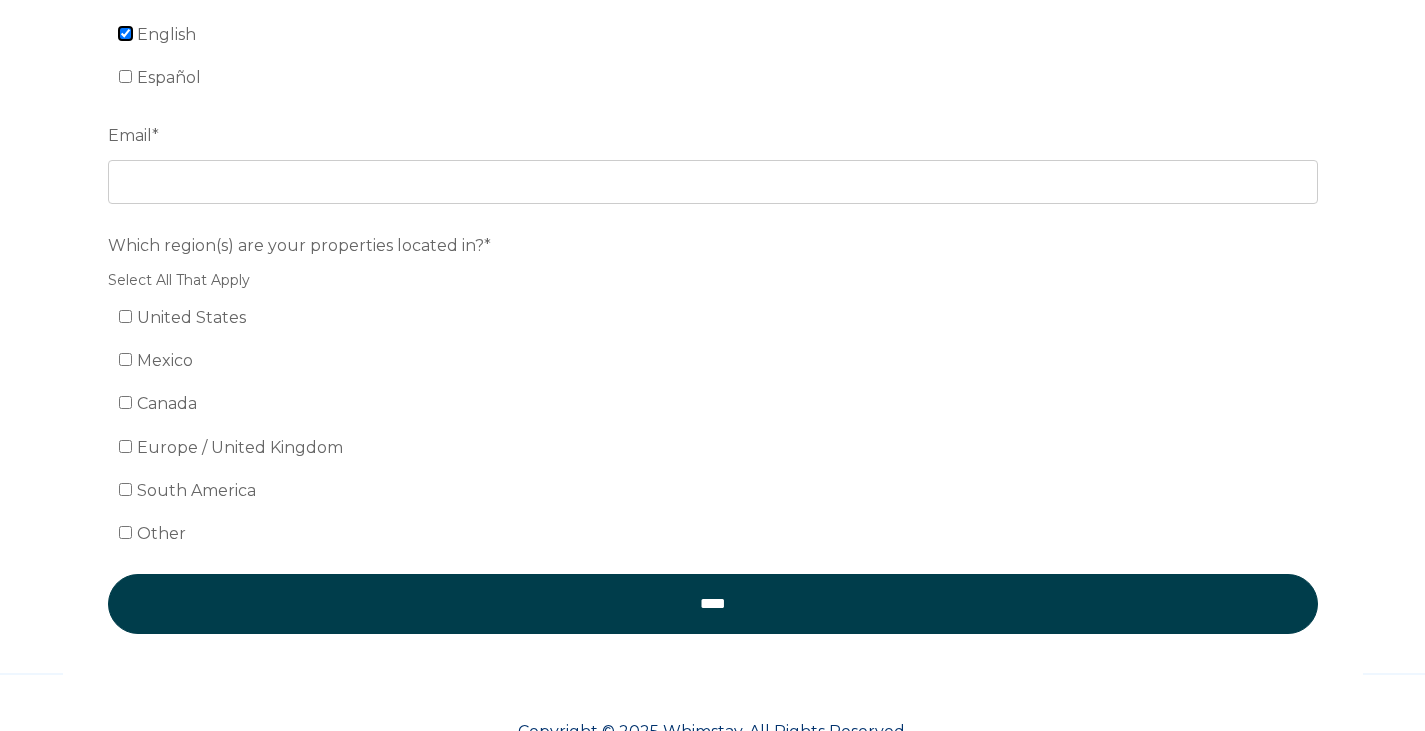 scroll, scrollTop: 358, scrollLeft: 0, axis: vertical 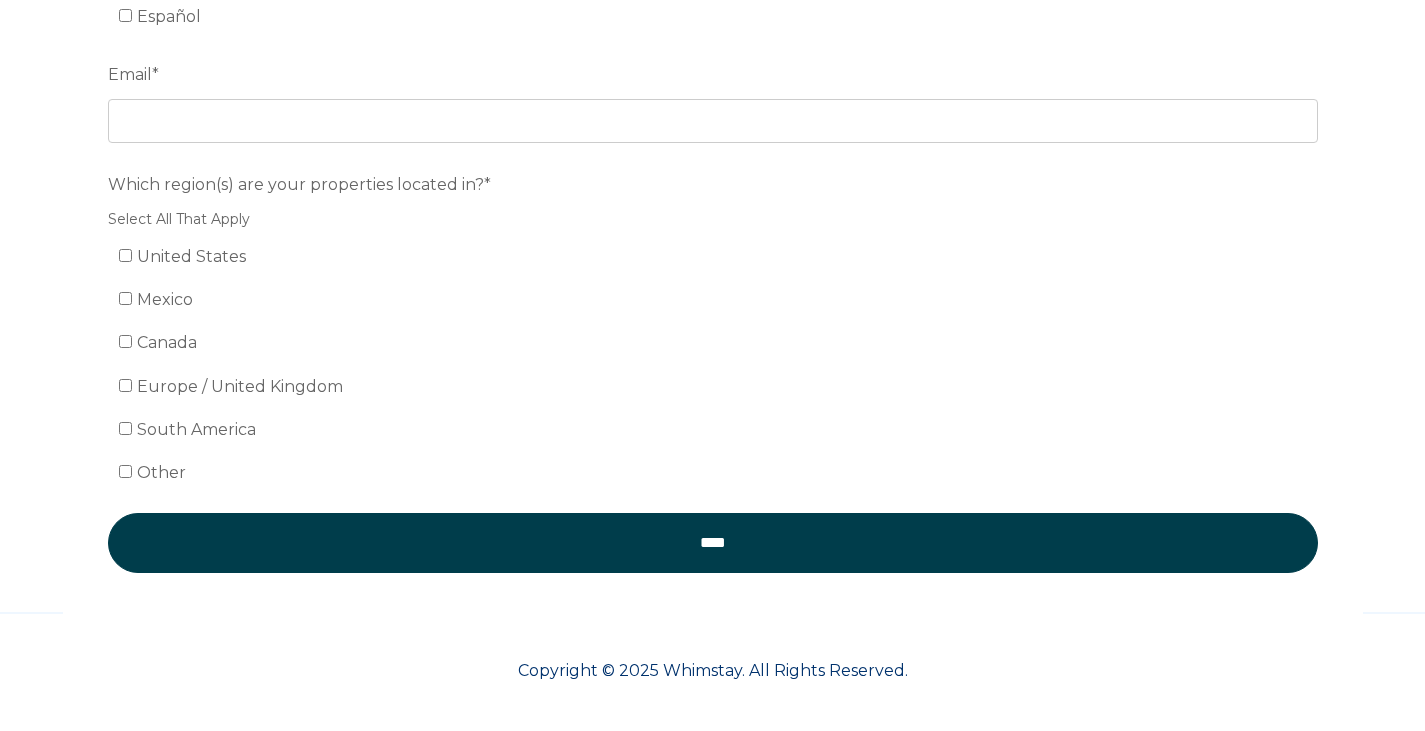 click on "United States" at bounding box center [183, 256] 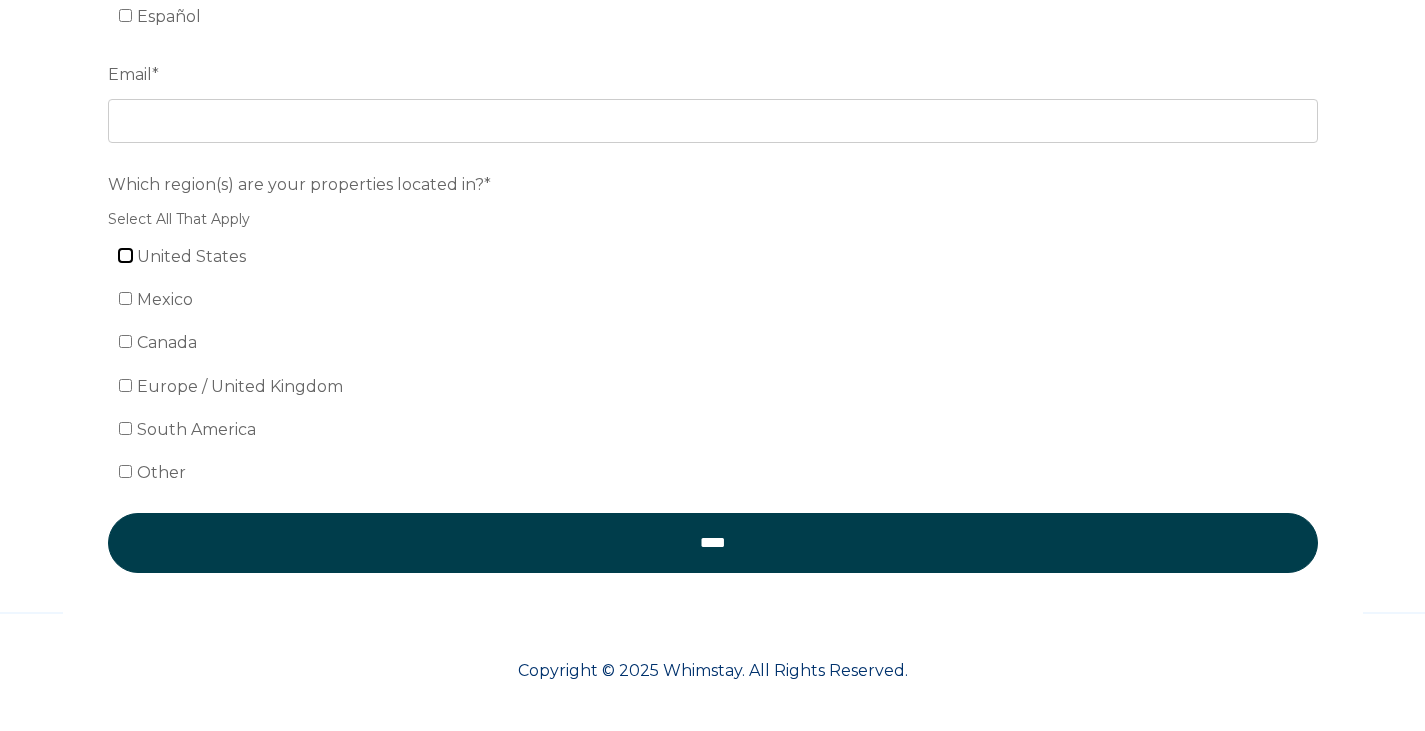 click on "United States" at bounding box center [125, 255] 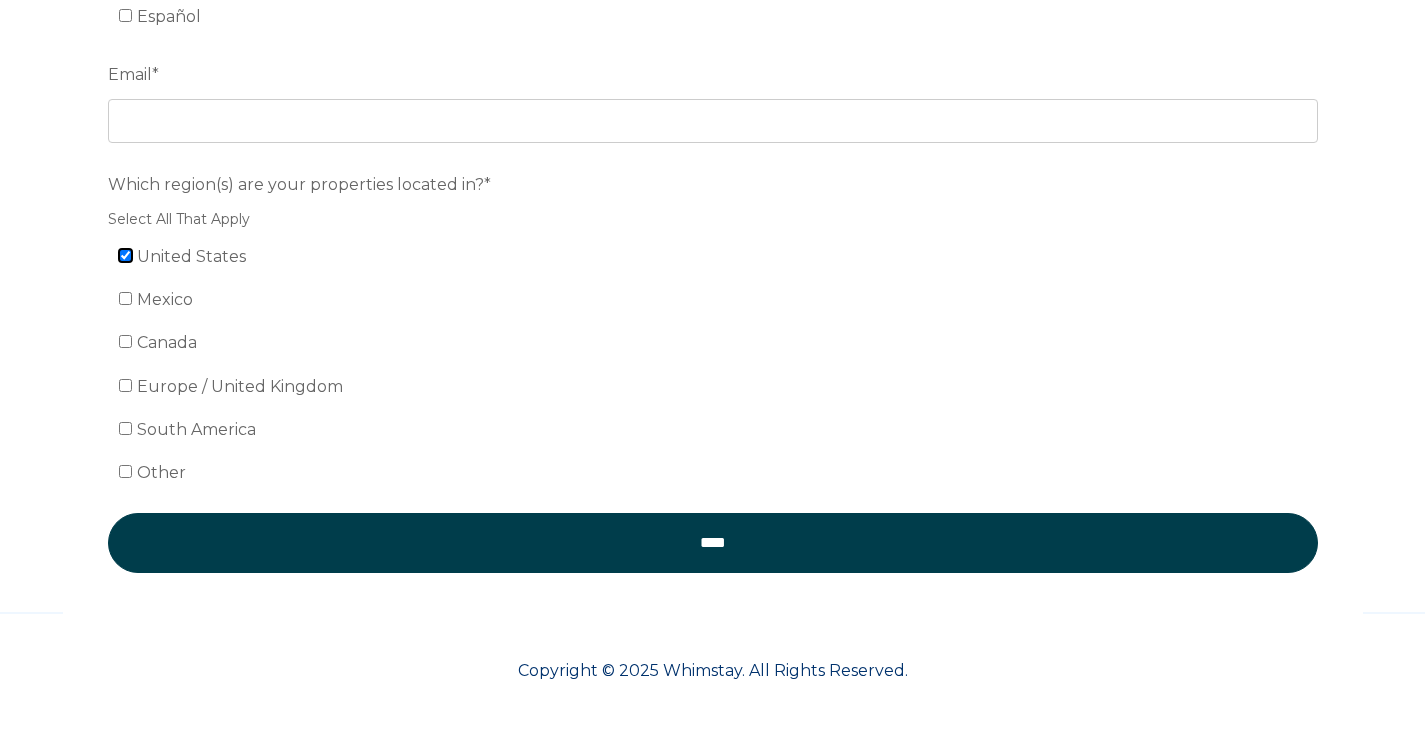 checkbox on "true" 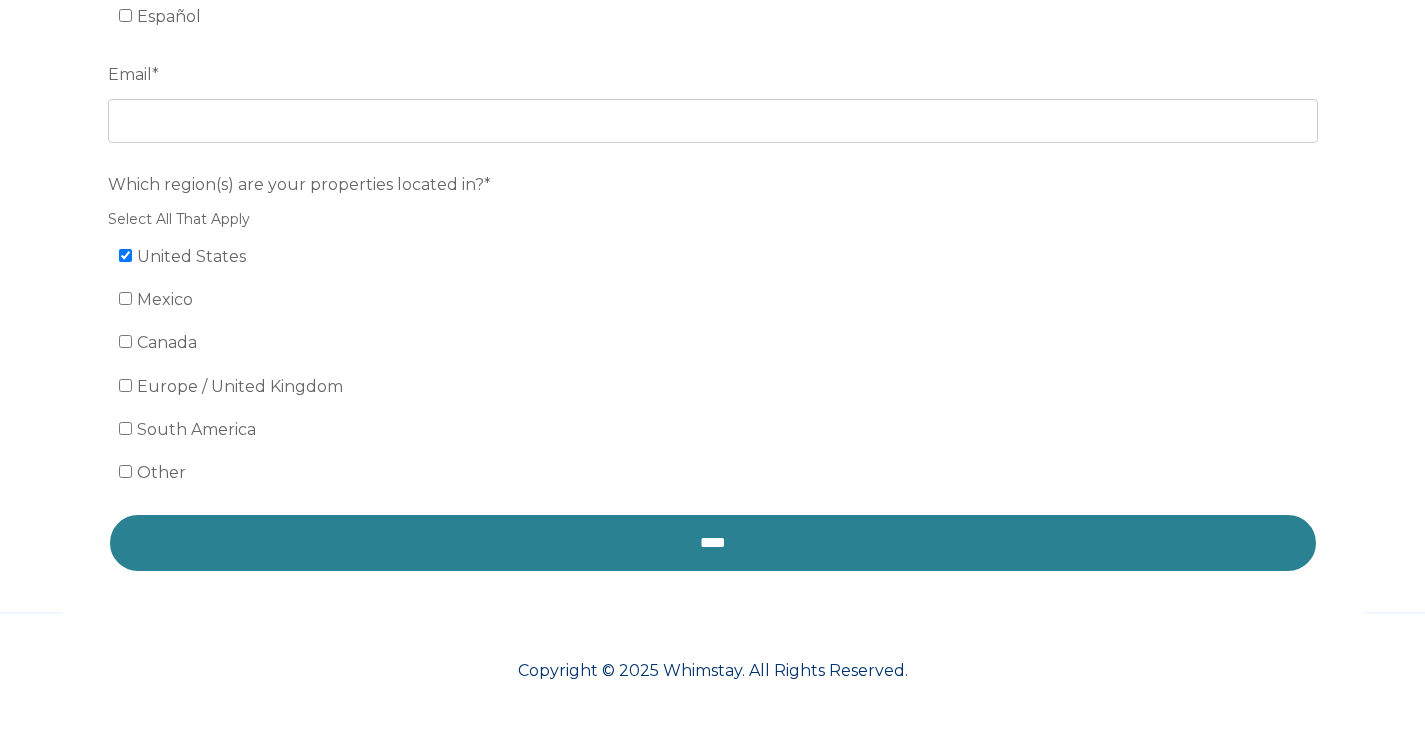 click on "****" at bounding box center (713, 543) 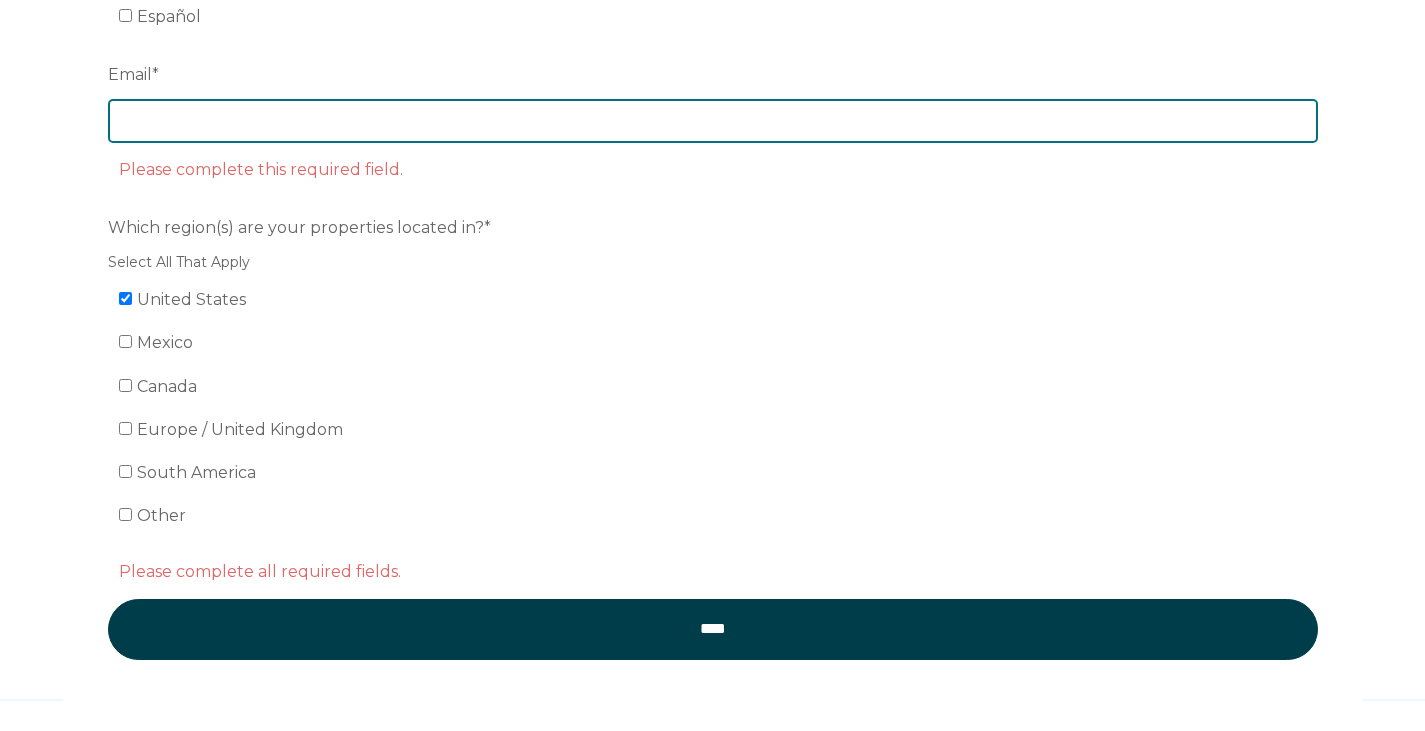 click on "Email *" at bounding box center (713, 121) 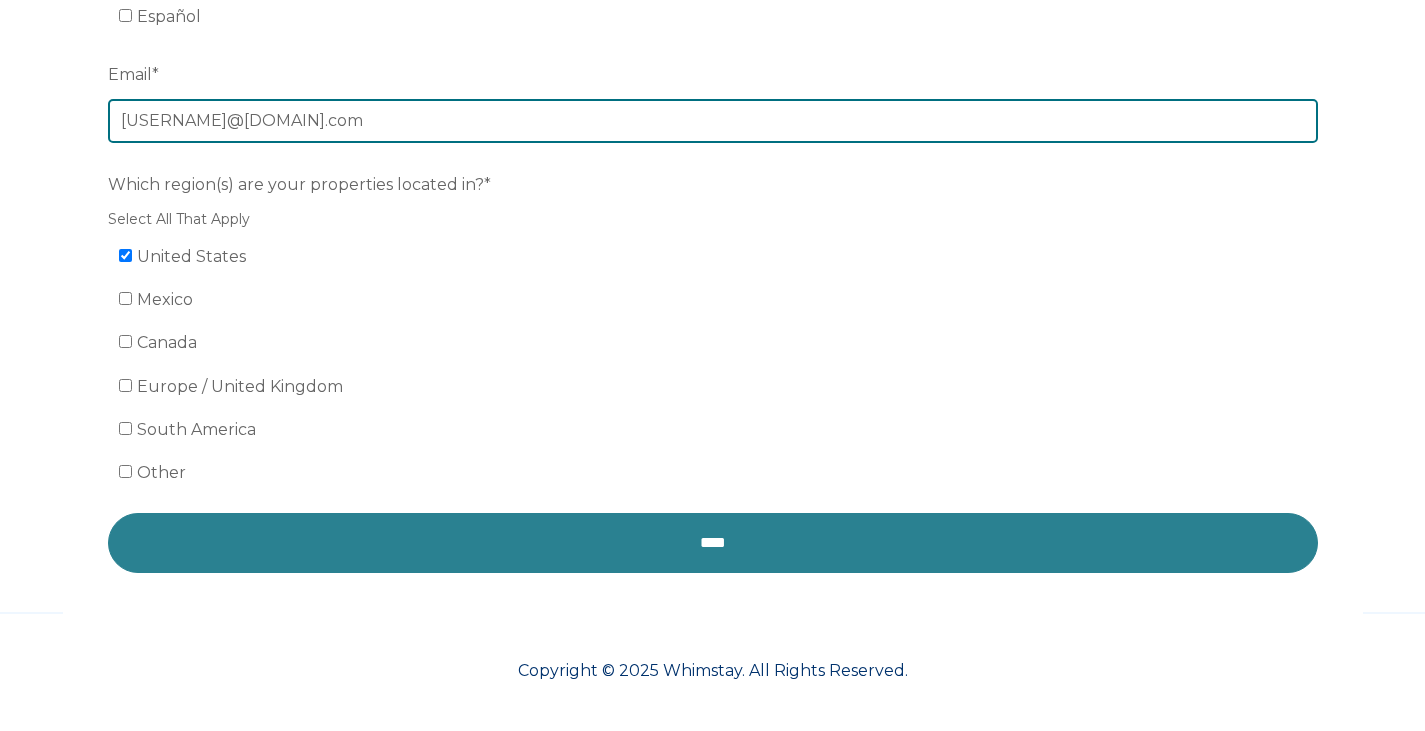 type on "[USERNAME]@[DOMAIN].com" 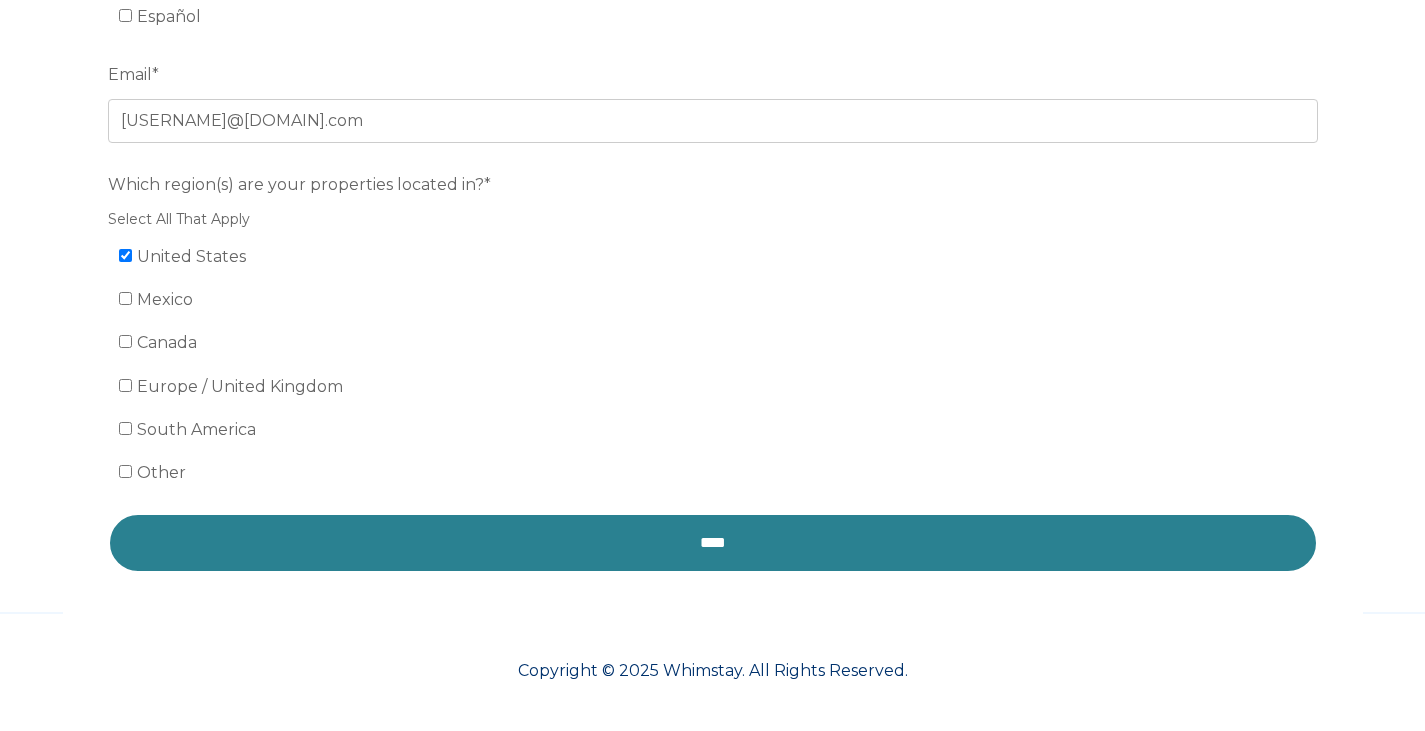 click on "****" at bounding box center (713, 543) 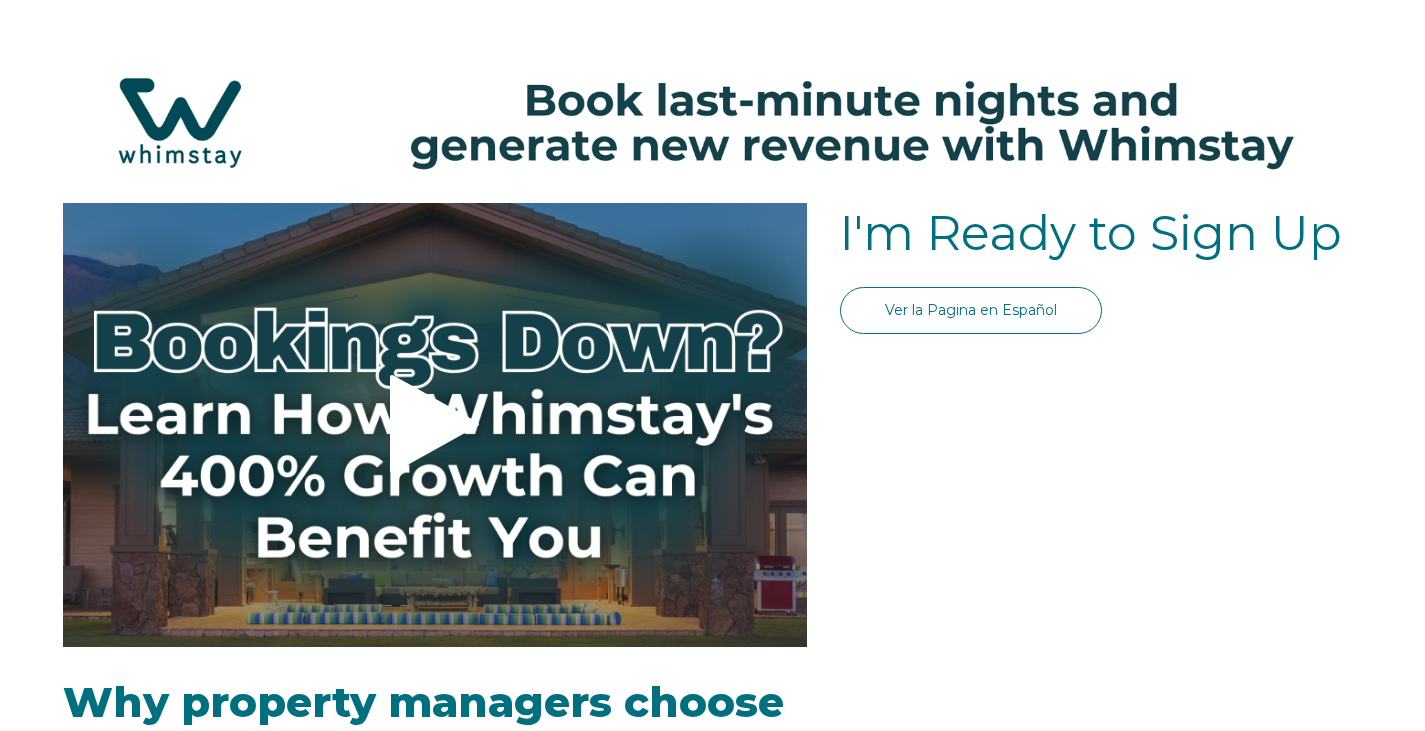 scroll, scrollTop: 0, scrollLeft: 0, axis: both 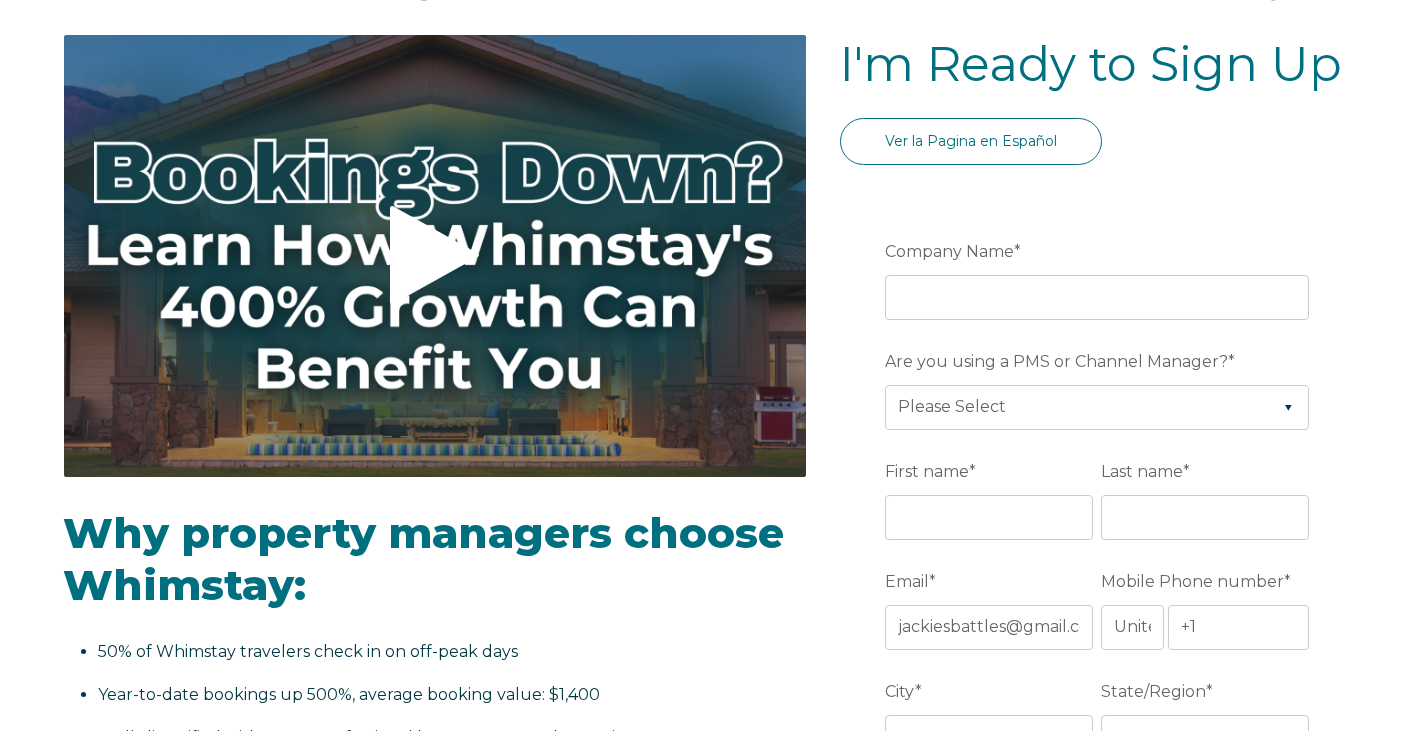 click 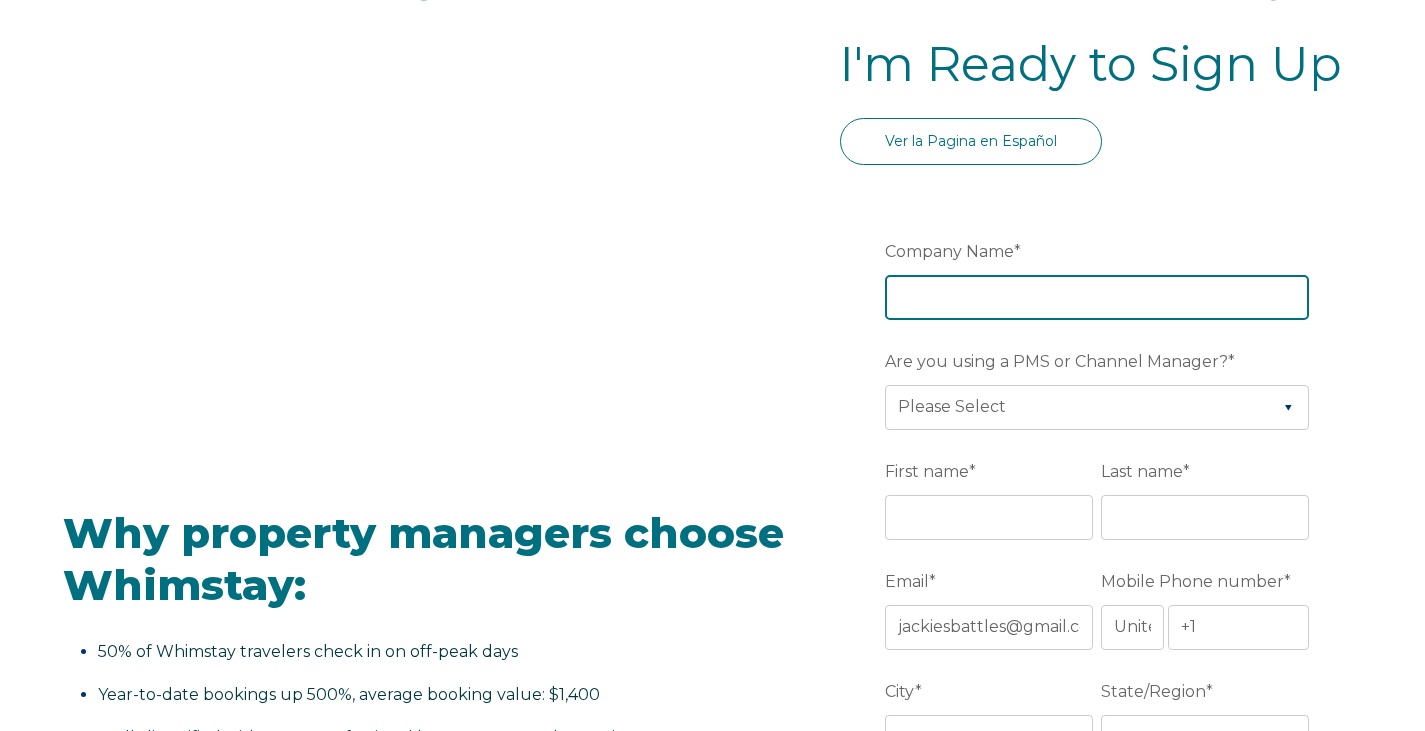 click on "Company Name *" at bounding box center (1097, 297) 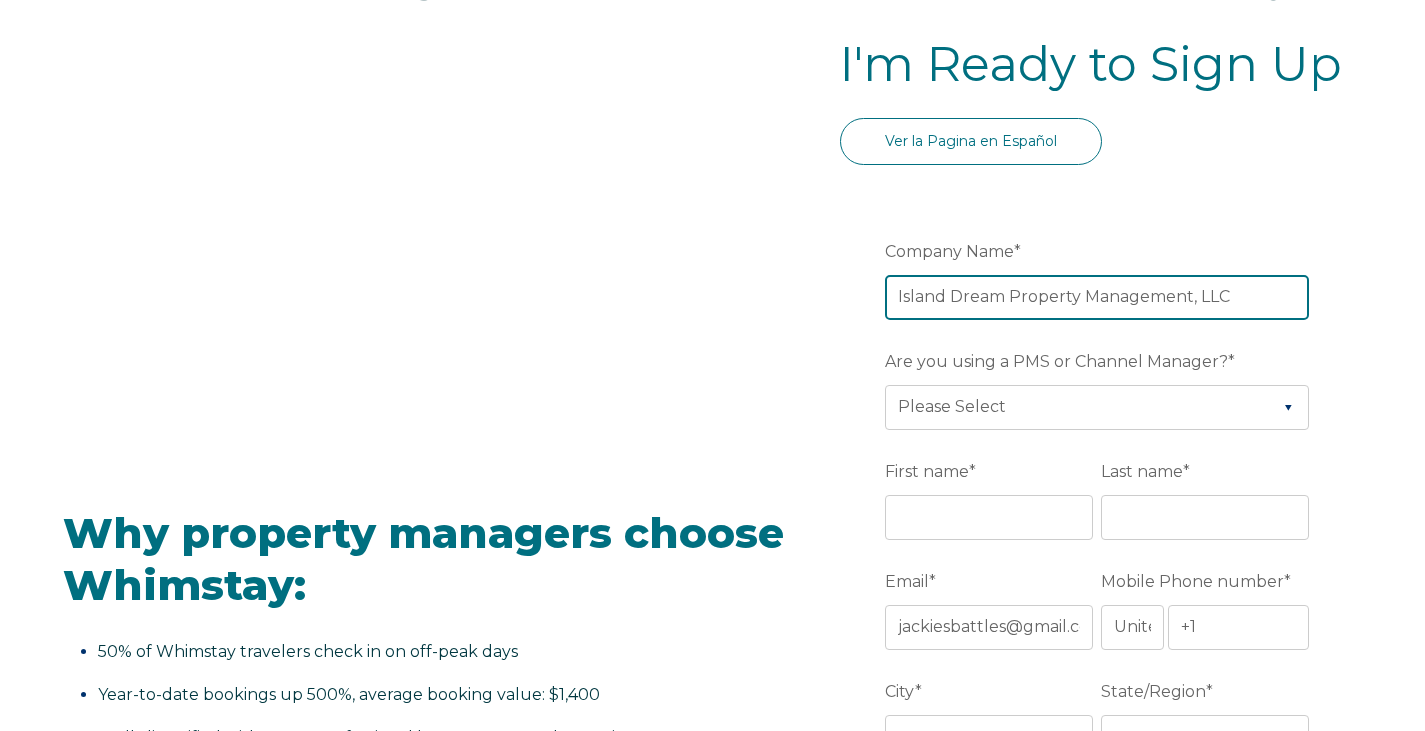 type on "Island Dream Property Management, LLC" 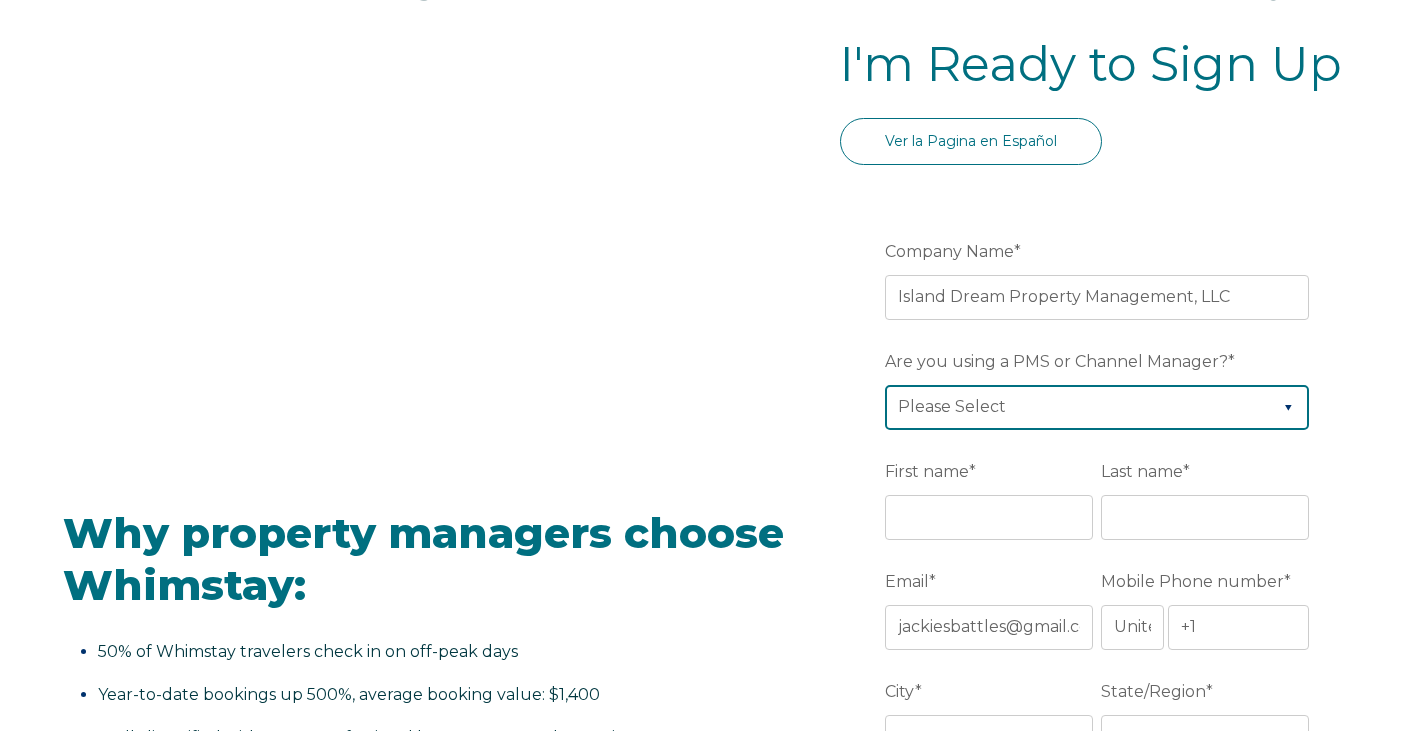 click on "Please Select Barefoot BookingPal Boost Brightside CiiRUS Escapia Guesty Hostaway Hostfully Hostify Lodgify NextPax/NxtBeds OwnerRez PMS or CM Not Listed Rentals United/Quick Connect Streamline Track Airbnb" at bounding box center (1097, 407) 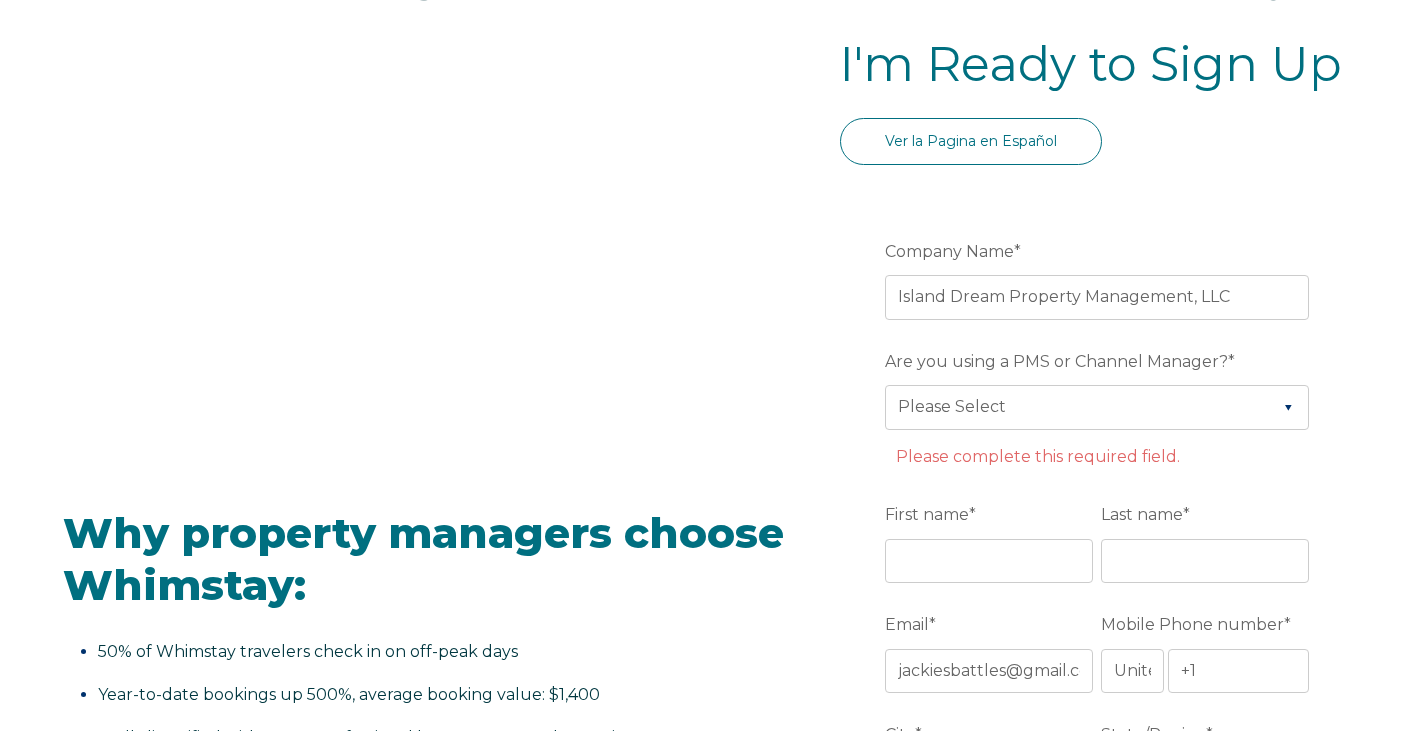click on "Video player - SSOB Pitch Vid Thumbnail - Click to play video
Why property managers choose Whimstay:
50% of Whimstay travelers check in on off-peak days
Year-to-date bookings up 500%, average booking value: $1,400
Well-diversified with 1,500+ professional hosts across North America
A quick 15-minute onboarding process
Whimstay is a top performer on Google Travel
Some frequently asked questions:
How do I list my properties on Whimstay? Simply enable Whimstay on your property management software or channel manager, and your dedicated account manager will help with the rest. Detailed instructions can be accessed after signup.
What is the booking window for discounts on Whimstay?
What is Whimstay's cancellation policy?" at bounding box center (712, 1008) 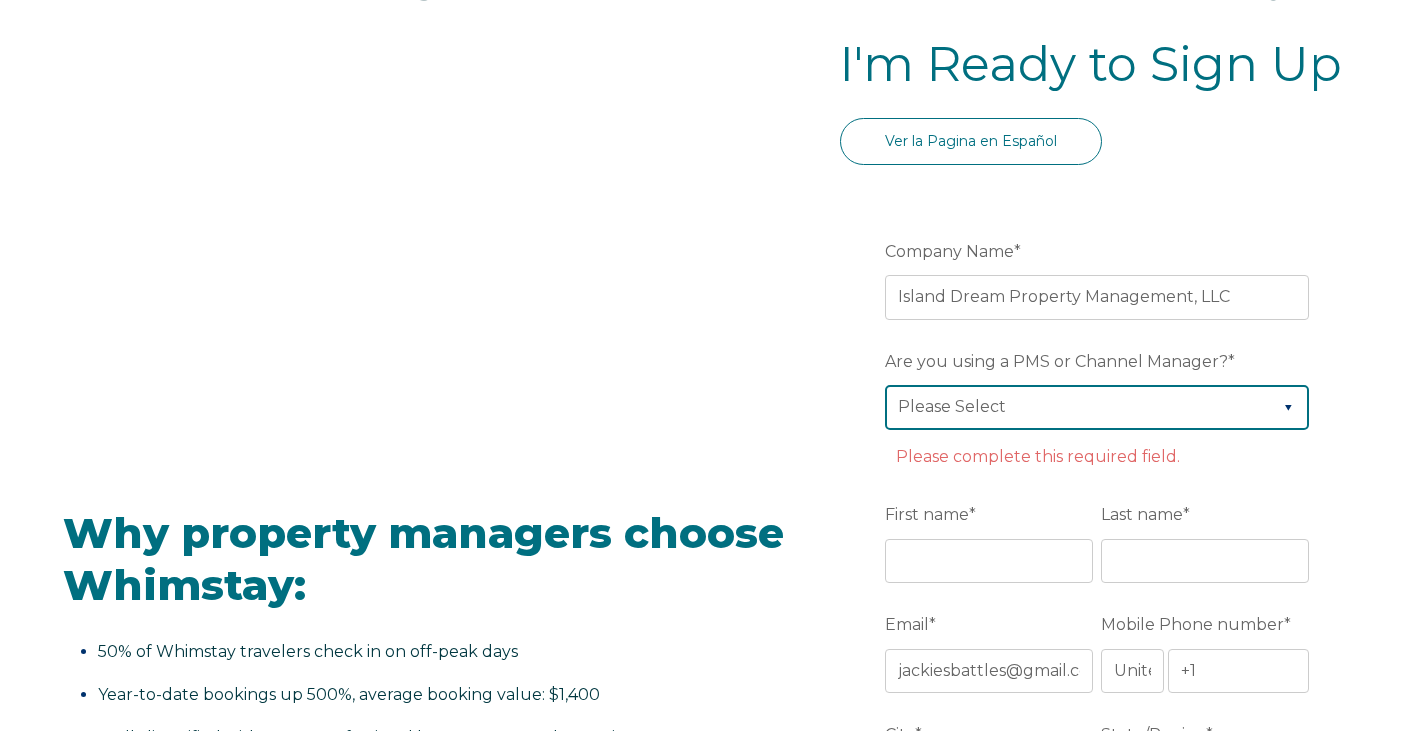 click on "Please Select Barefoot BookingPal Boost Brightside CiiRUS Escapia Guesty Hostaway Hostfully Hostify Lodgify NextPax/NxtBeds OwnerRez PMS or CM Not Listed Rentals United/Quick Connect Streamline Track Airbnb" at bounding box center (1097, 407) 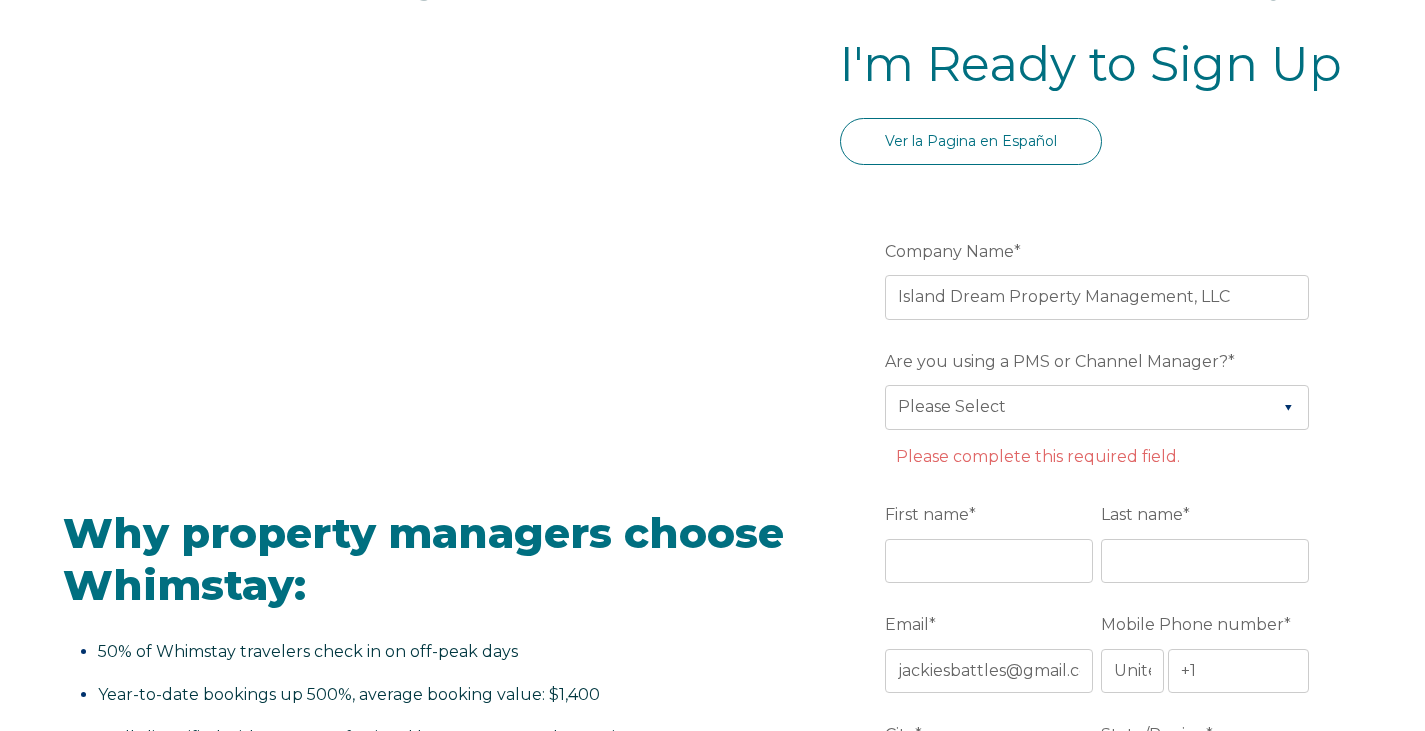 drag, startPoint x: 1337, startPoint y: 267, endPoint x: 1335, endPoint y: 247, distance: 20.09975 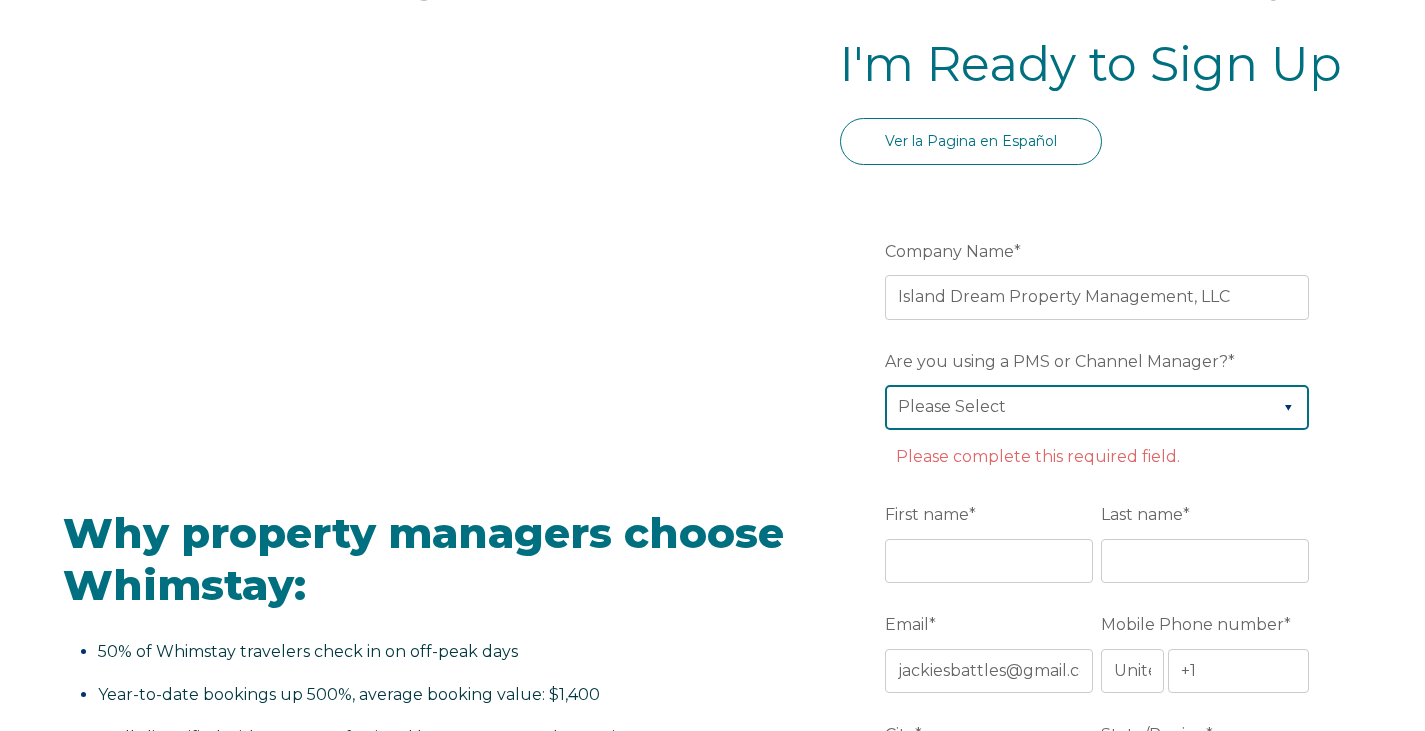 click on "Please Select Barefoot BookingPal Boost Brightside CiiRUS Escapia Guesty Hostaway Hostfully Hostify Lodgify NextPax/NxtBeds OwnerRez PMS or CM Not Listed Rentals United/Quick Connect Streamline Track Airbnb" at bounding box center (1097, 407) 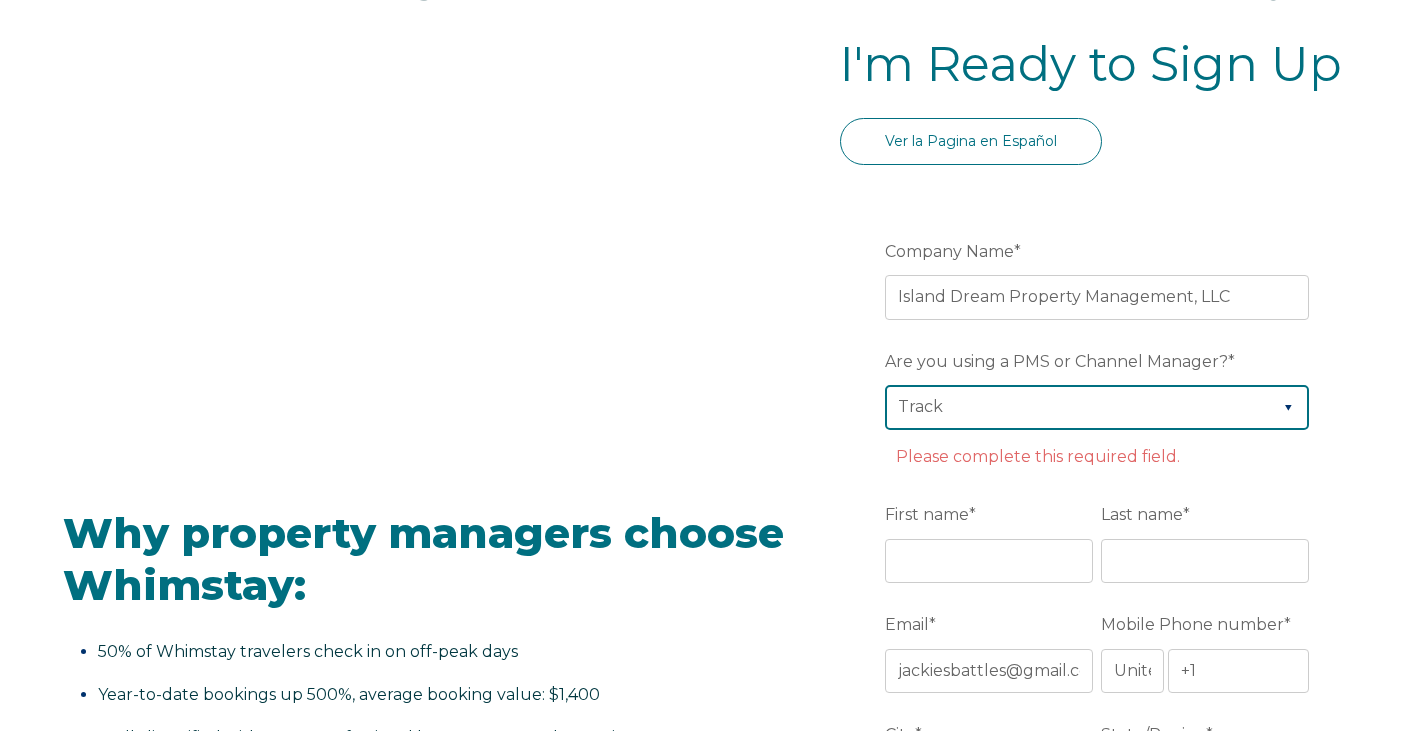 click on "Please Select Barefoot BookingPal Boost Brightside CiiRUS Escapia Guesty Hostaway Hostfully Hostify Lodgify NextPax/NxtBeds OwnerRez PMS or CM Not Listed Rentals United/Quick Connect Streamline Track Airbnb" at bounding box center (1097, 407) 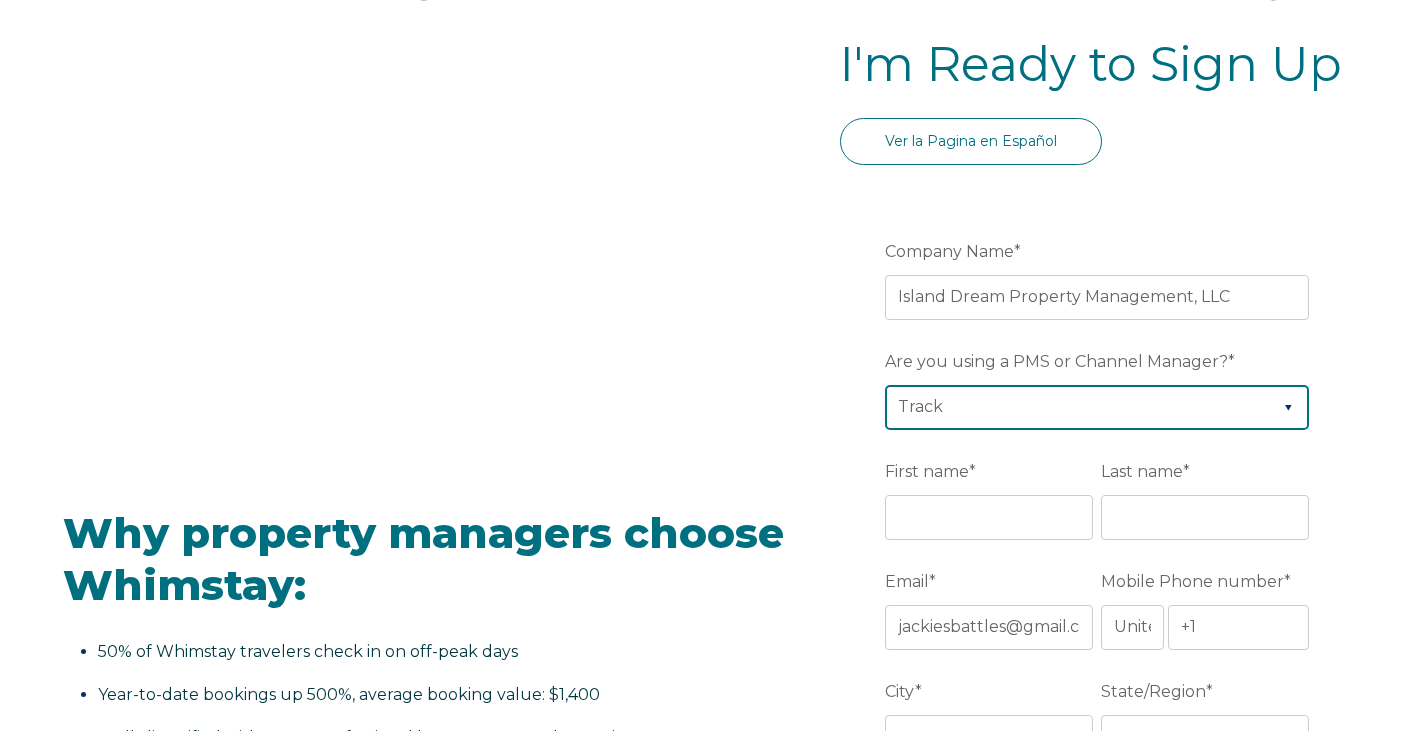 click on "Please Select Barefoot BookingPal Boost Brightside CiiRUS Escapia Guesty Hostaway Hostfully Hostify Lodgify NextPax/NxtBeds OwnerRez PMS or CM Not Listed Rentals United/Quick Connect Streamline Track Airbnb" at bounding box center (1097, 407) 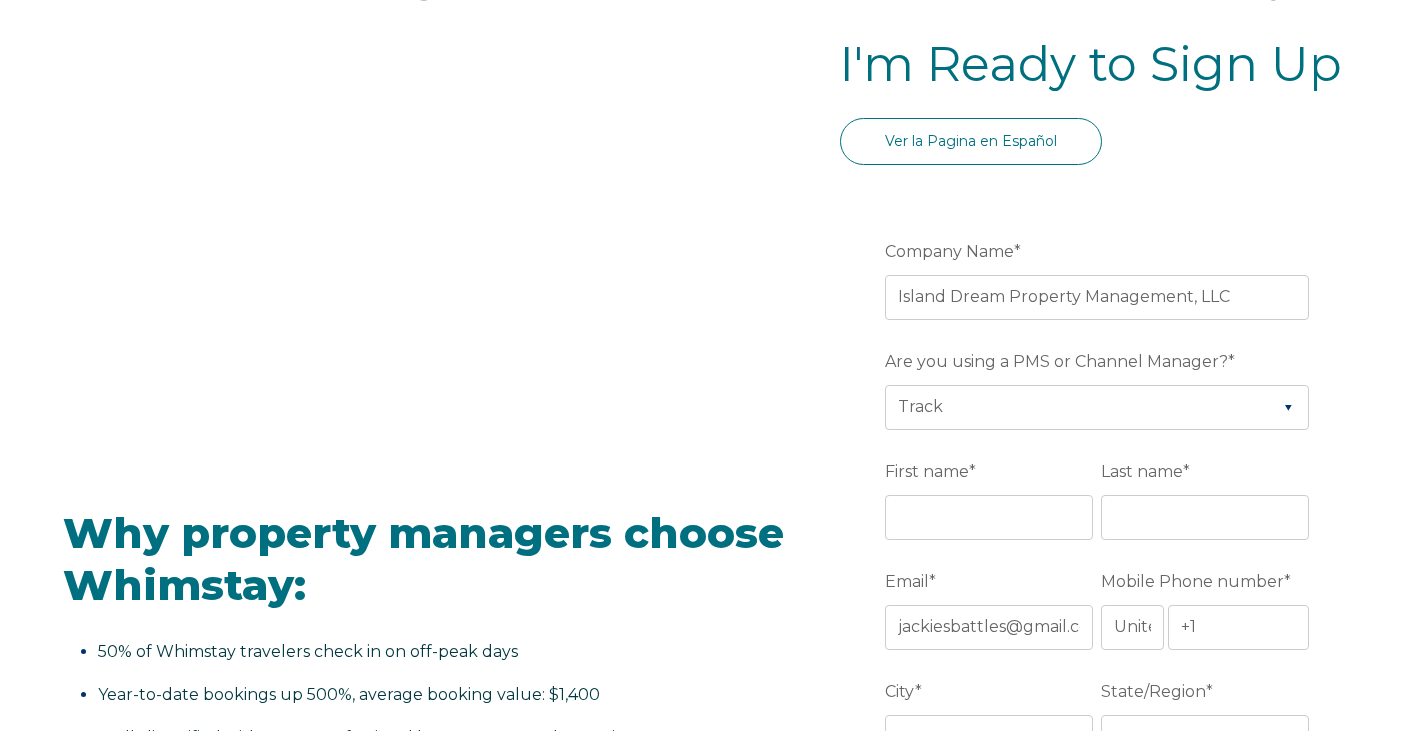 click on "Video player - SSOB Pitch Vid Thumbnail - Click to play video
Why property managers choose Whimstay:
50% of Whimstay travelers check in on off-peak days
Year-to-date bookings up 500%, average booking value: $1,400
Well-diversified with 1,500+ professional hosts across North America
A quick 15-minute onboarding process
Whimstay is a top performer on Google Travel
Some frequently asked questions:
How do I list my properties on Whimstay? Simply enable Whimstay on your property management software or channel manager, and your dedicated account manager will help with the rest. Detailed instructions can be accessed after signup.
What is the booking window for discounts on Whimstay?
What is Whimstay's cancellation policy?" at bounding box center [712, 986] 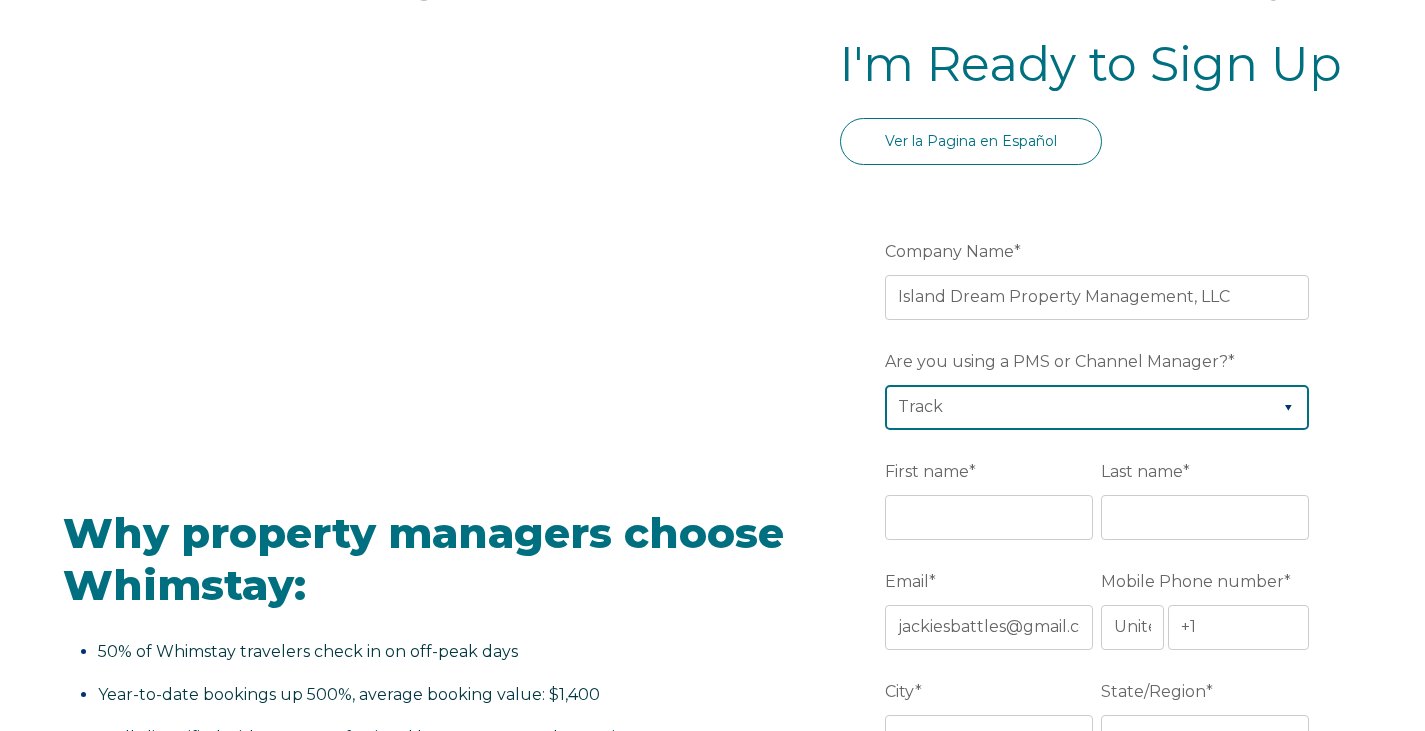 click on "Please Select Barefoot BookingPal Boost Brightside CiiRUS Escapia Guesty Hostaway Hostfully Hostify Lodgify NextPax/NxtBeds OwnerRez PMS or CM Not Listed Rentals United/Quick Connect Streamline Track Airbnb" at bounding box center [1097, 407] 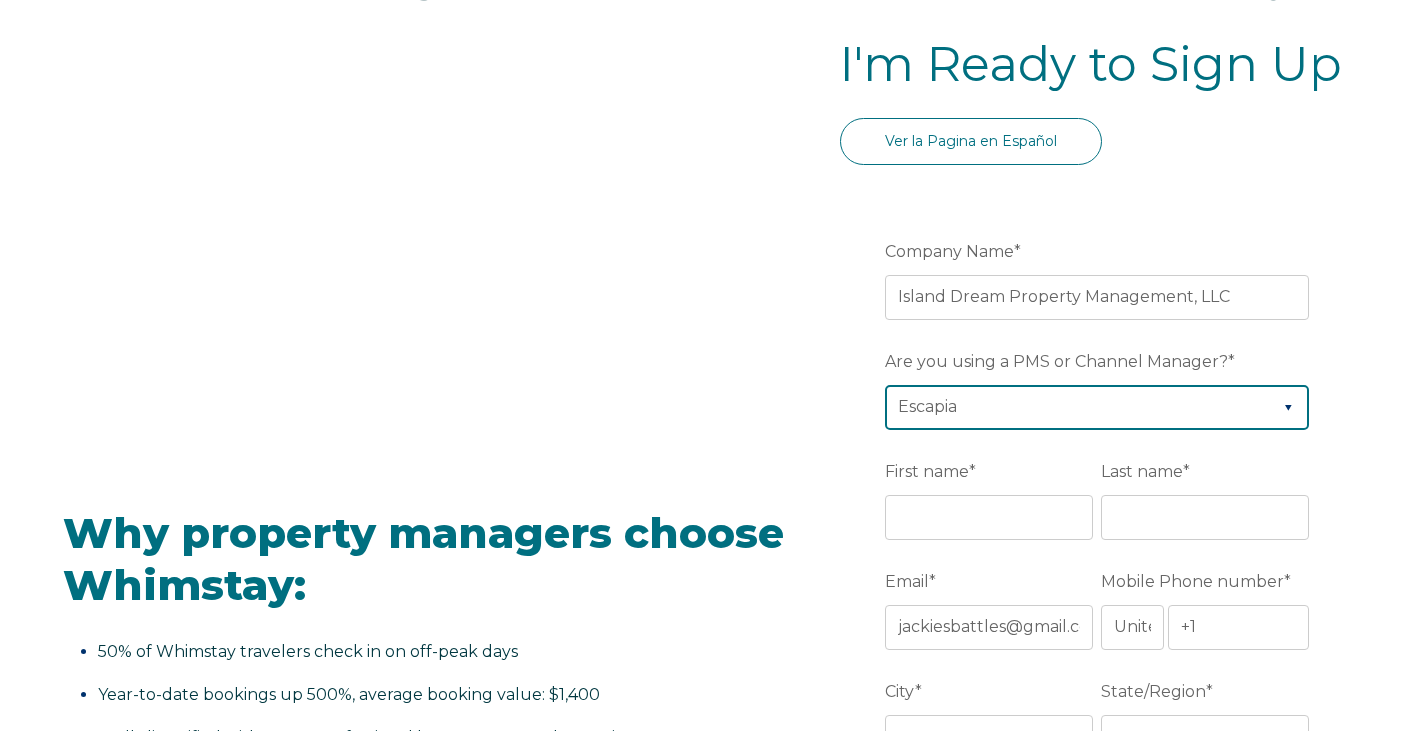 click on "Please Select Barefoot BookingPal Boost Brightside CiiRUS Escapia Guesty Hostaway Hostfully Hostify Lodgify NextPax/NxtBeds OwnerRez PMS or CM Not Listed Rentals United/Quick Connect Streamline Track Airbnb" at bounding box center (1097, 407) 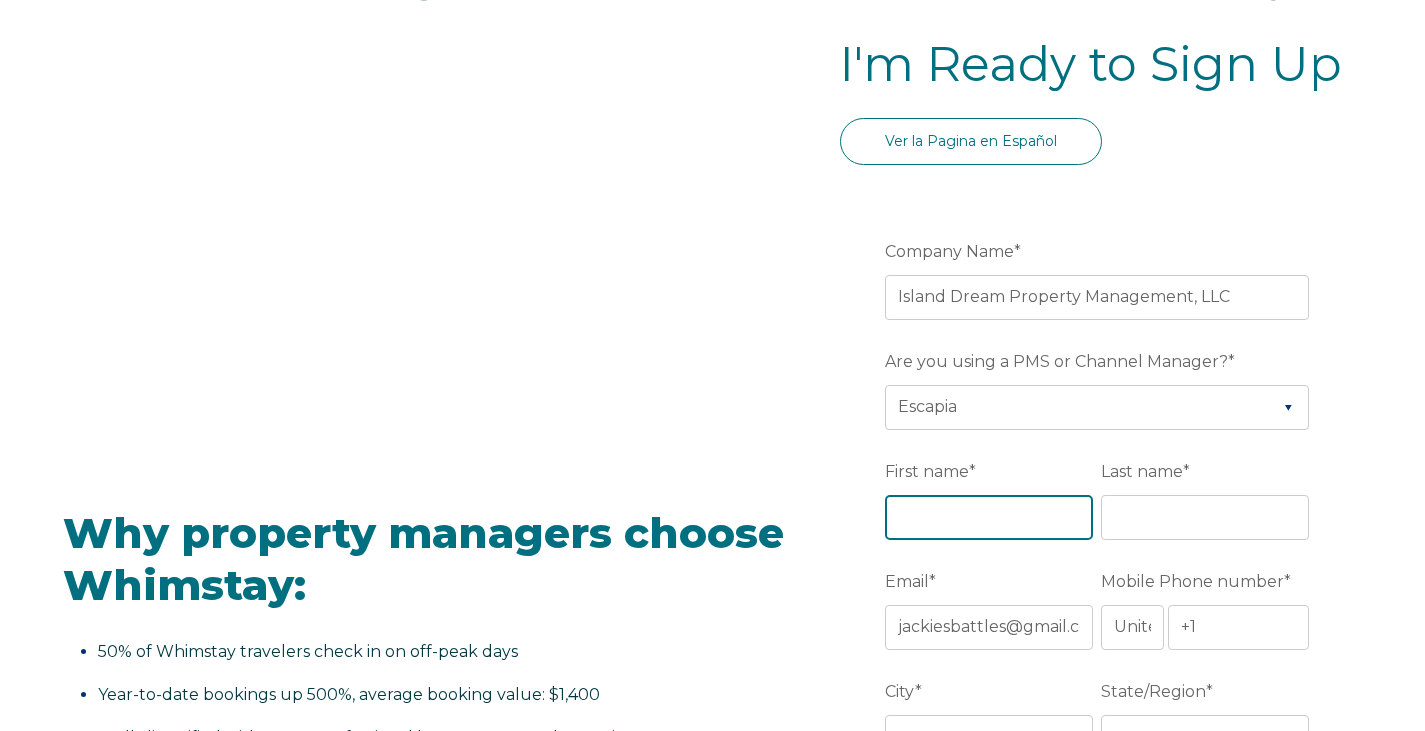 click on "First name *" at bounding box center (989, 517) 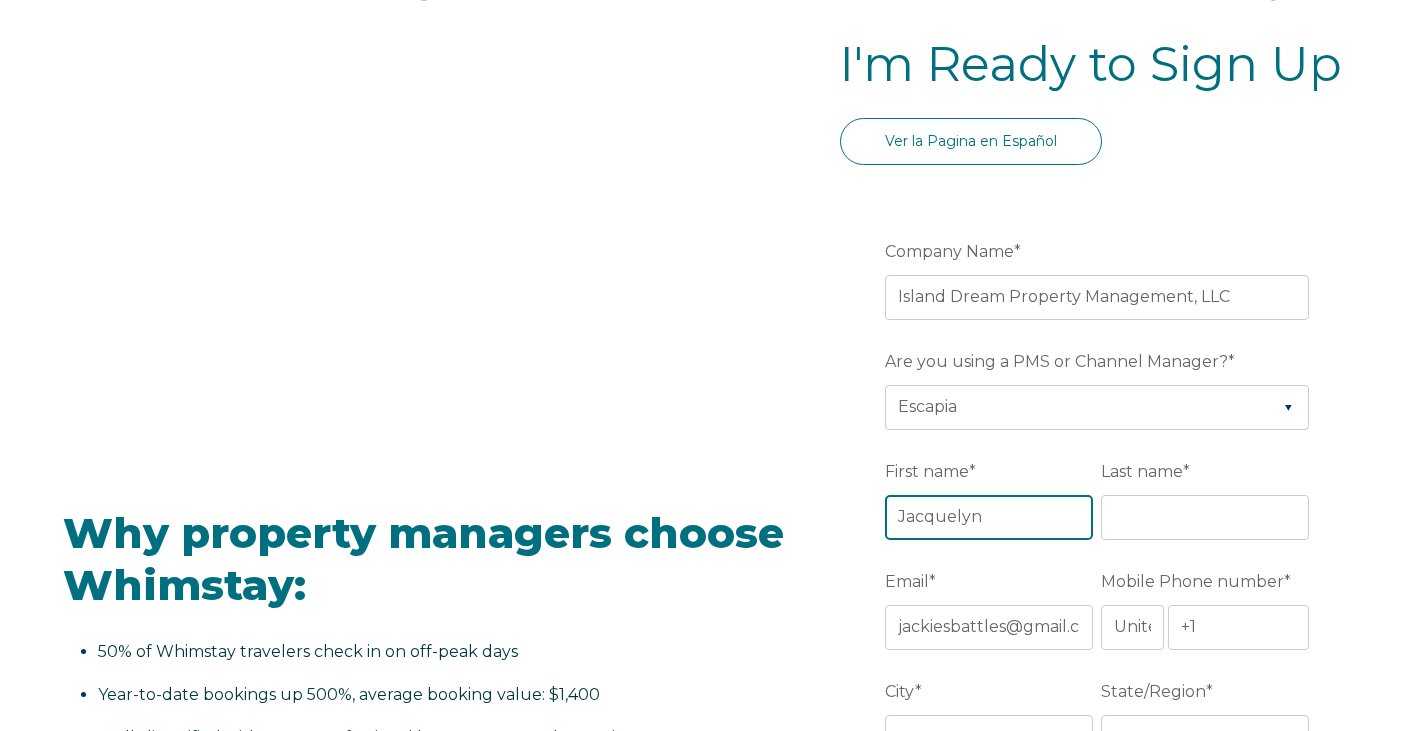 type on "Jacquelyn" 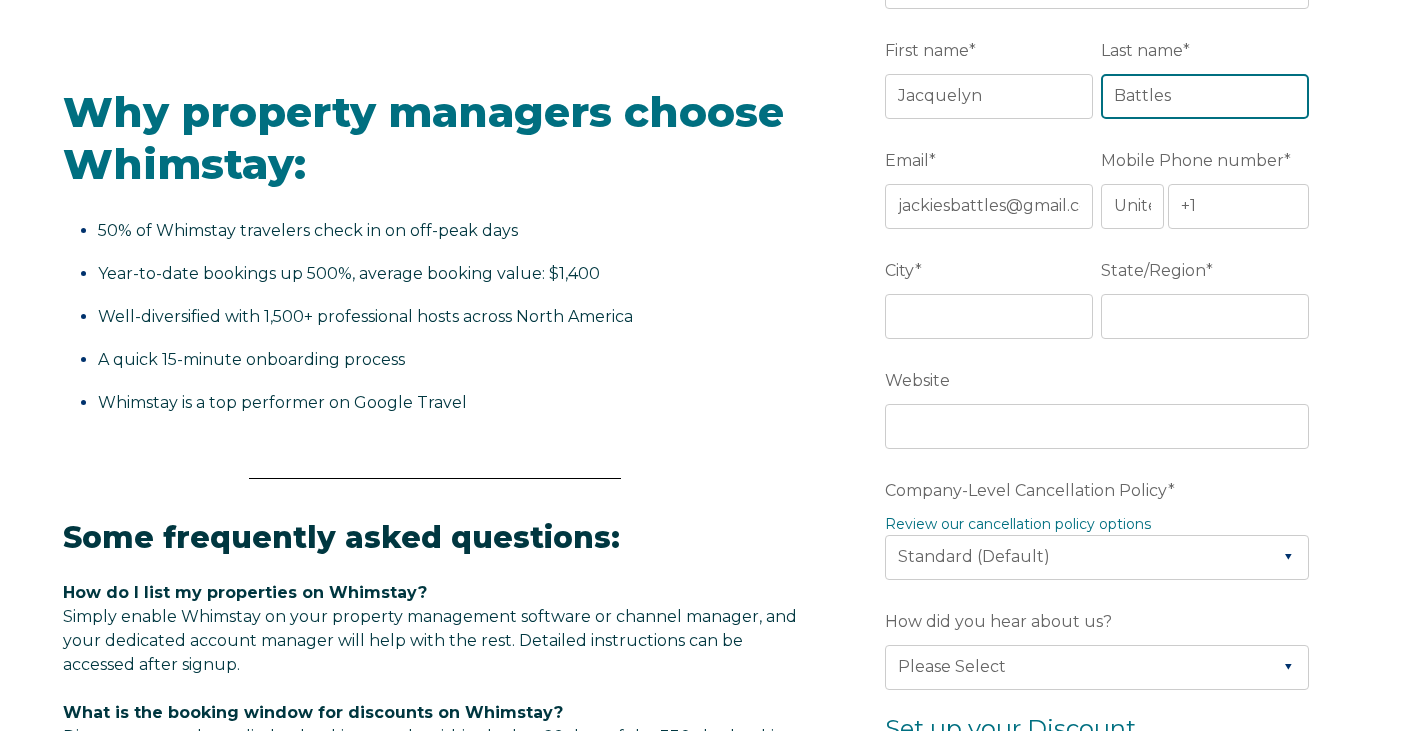 scroll, scrollTop: 594, scrollLeft: 0, axis: vertical 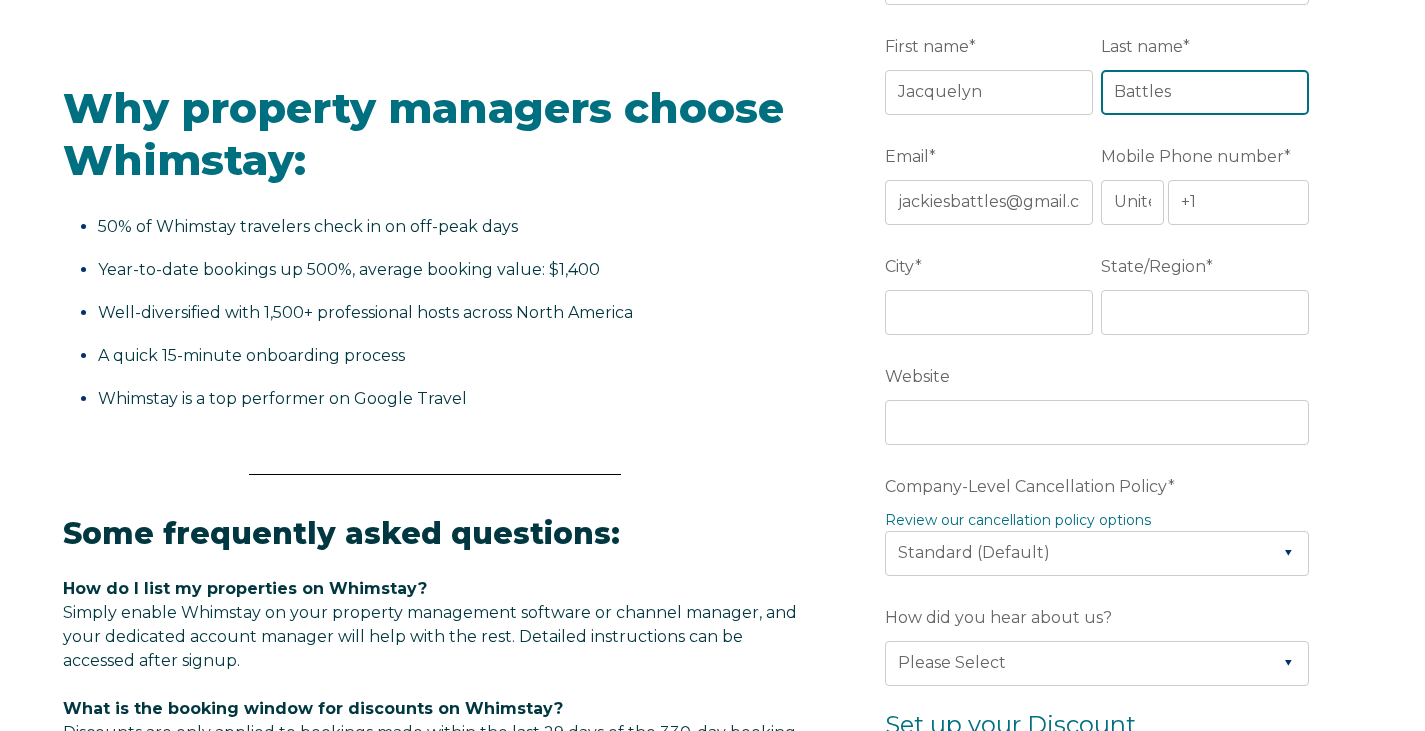 type on "Battles" 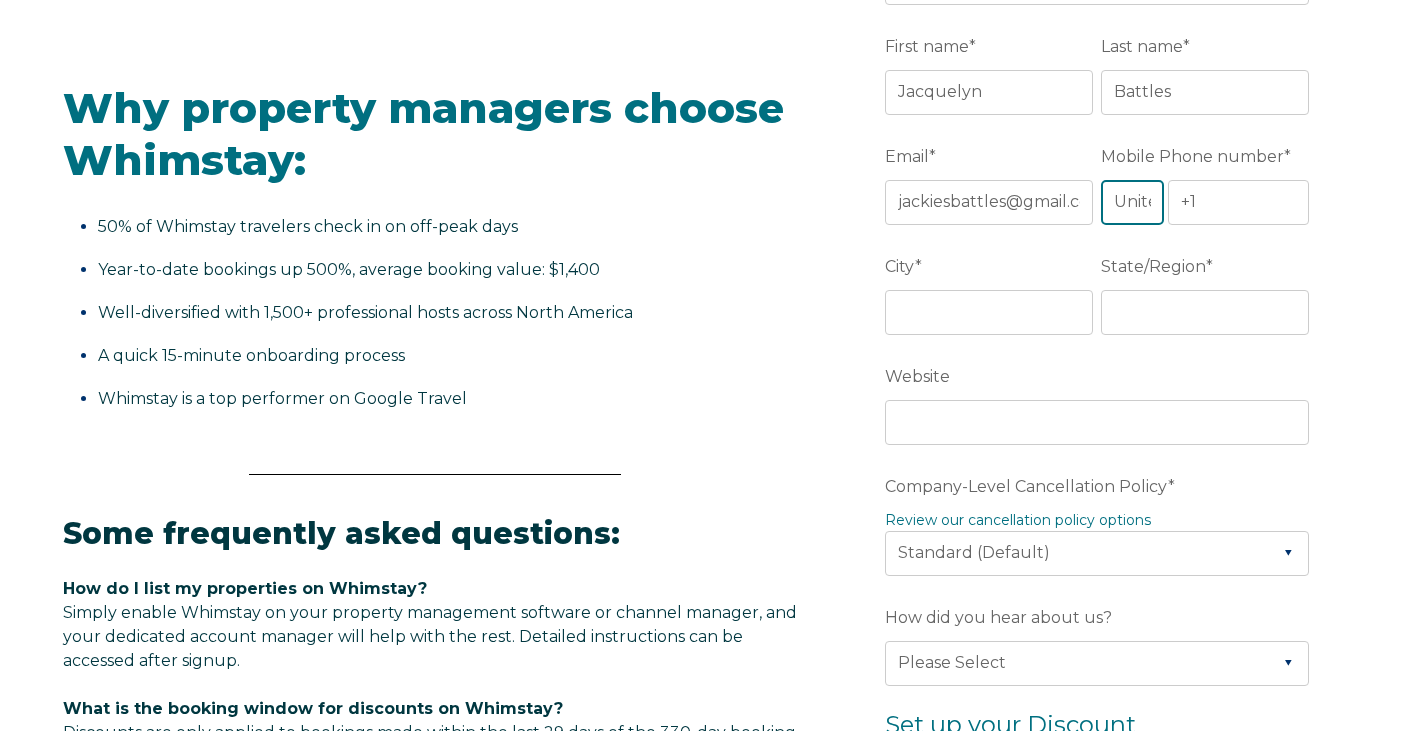 click on "* Afghanistan (‫افغانستان‬‎) Albania (Shqipëri) Algeria (‫الجزائر‬‎) American Samoa Andorra Angola Anguilla Antigua and Barbuda Argentina Armenia (Հայաստան) Aruba Australia Austria (Österreich) Azerbaijan (Azərbaycan) Bahamas Bahrain (‫البحرين‬‎) Bangladesh (বাংলাদেশ) Barbados Belarus (Беларусь) Belgium (België) Belize Benin (Bénin) Bermuda Bhutan (འབྲུག) Bolivia Bosnia and Herzegovina (Босна и Херцеговина) Botswana Brazil (Brasil) British Indian Ocean Territory British Virgin Islands Brunei Bulgaria (България) Burkina Faso Burundi (Uburundi) Cambodia (កម្ពុជា) Cameroon (Cameroun) Canada Cape Verde (Kabu Verdi) Caribbean Netherlands Cayman Islands Central African Republic (République centrafricaine) Chad (Tchad) Chile China (中国) Colombia Comoros (‫جزر القمر‬‎) Congo (DRC) (Jamhuri ya Kidemokrasia ya Kongo) Congo (Republic) (Congo-Brazzaville) Cook Islands Costa Rica" at bounding box center (1132, 202) 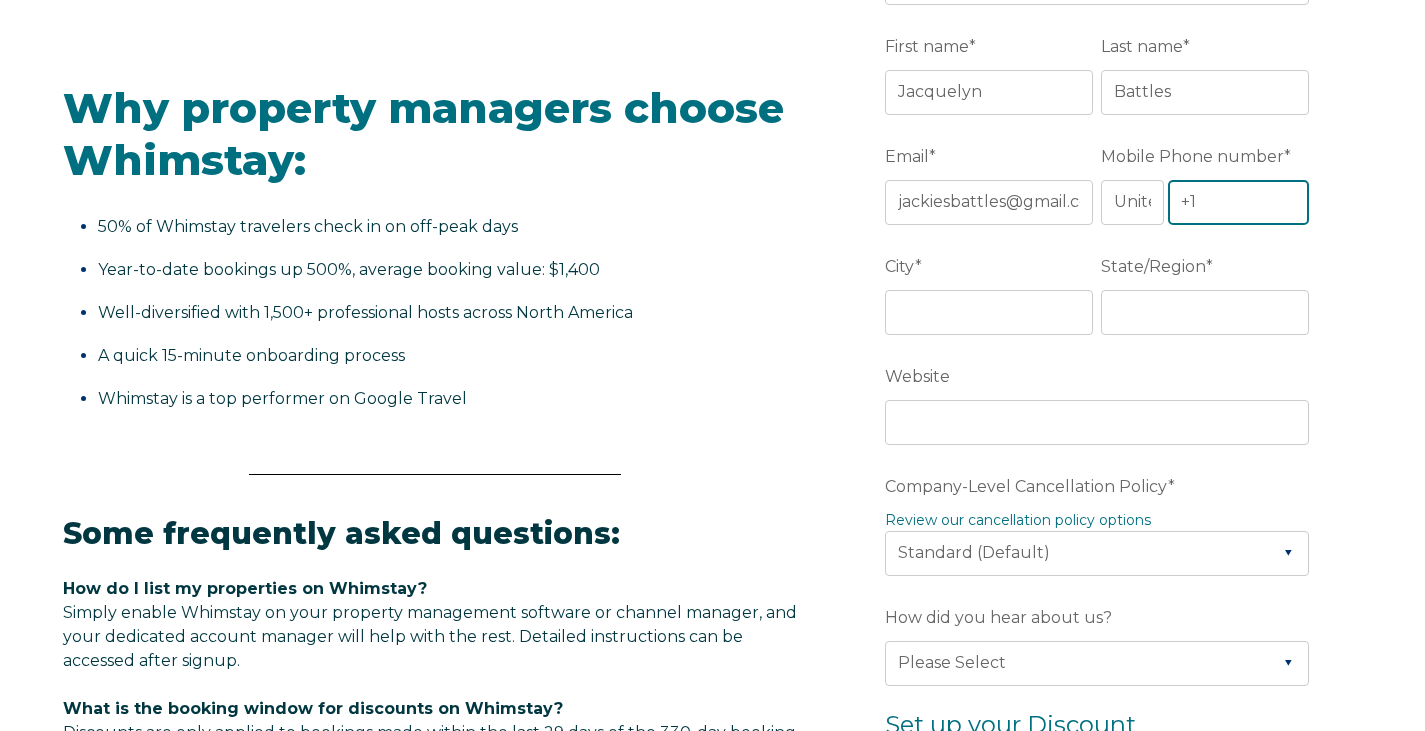 click on "+1" at bounding box center [1239, 202] 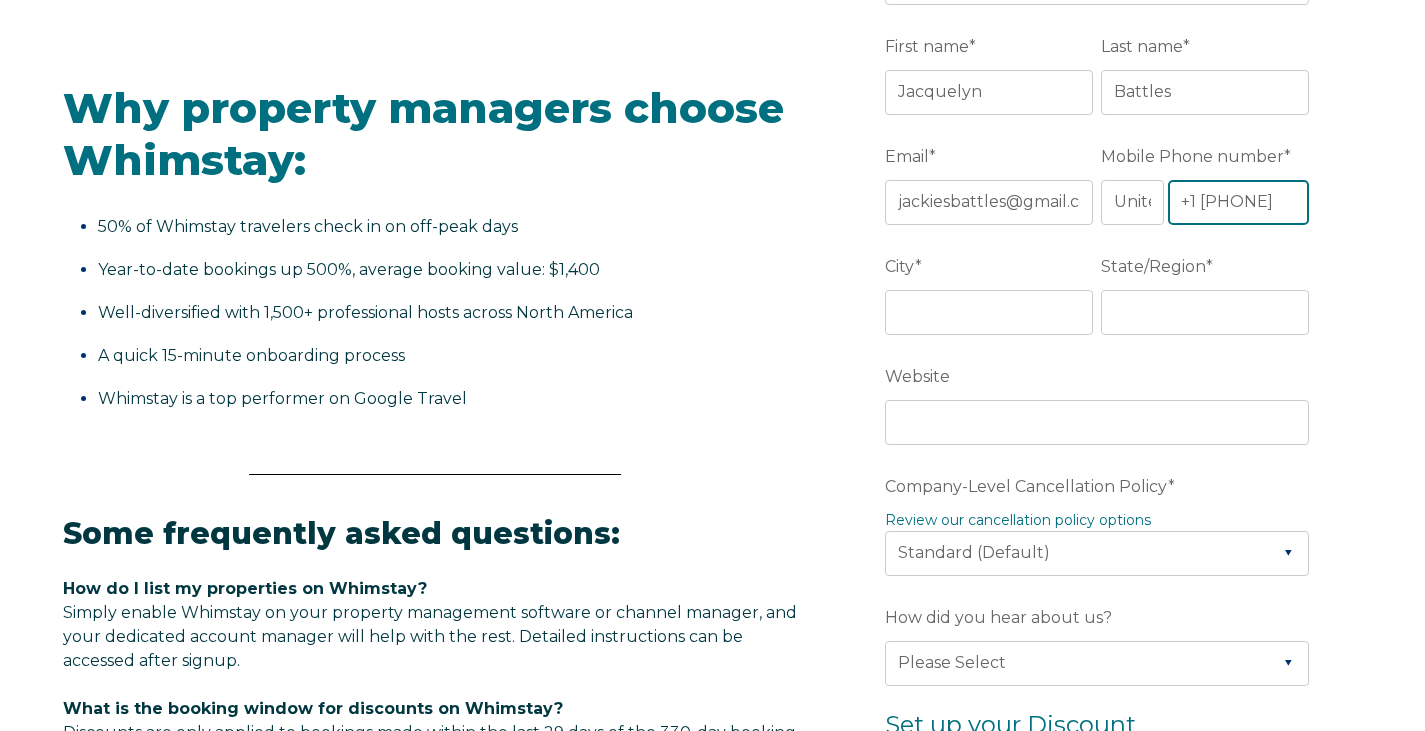 type on "+1 4232806528" 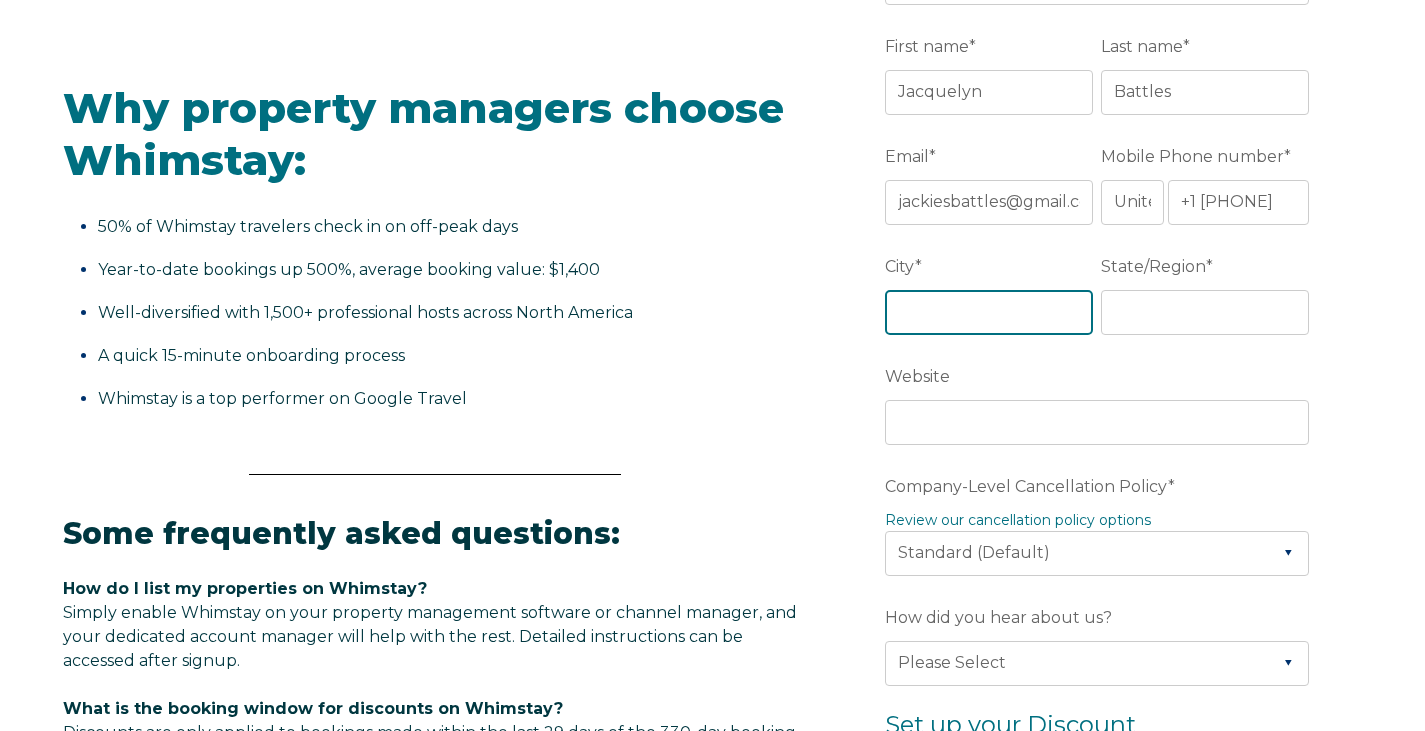 click on "City *" at bounding box center (989, 312) 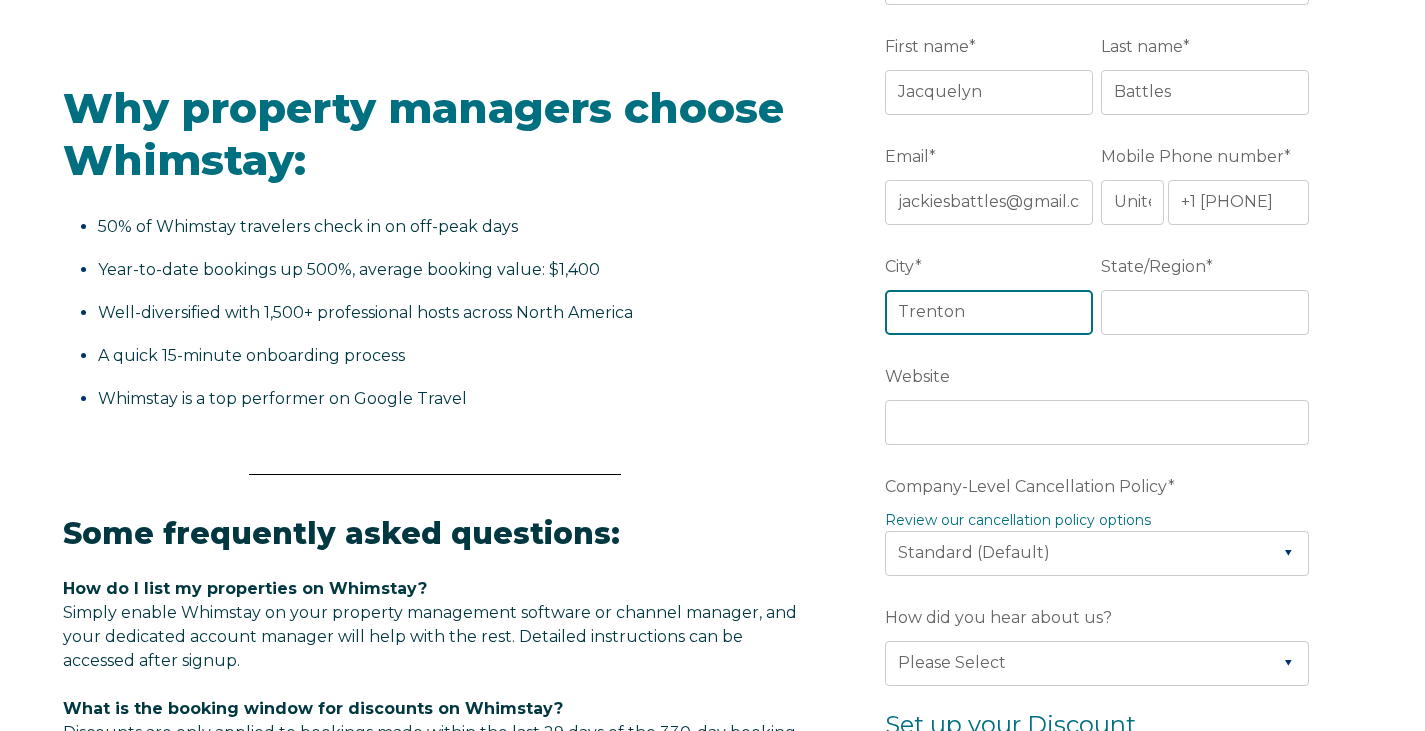 type on "Trenton" 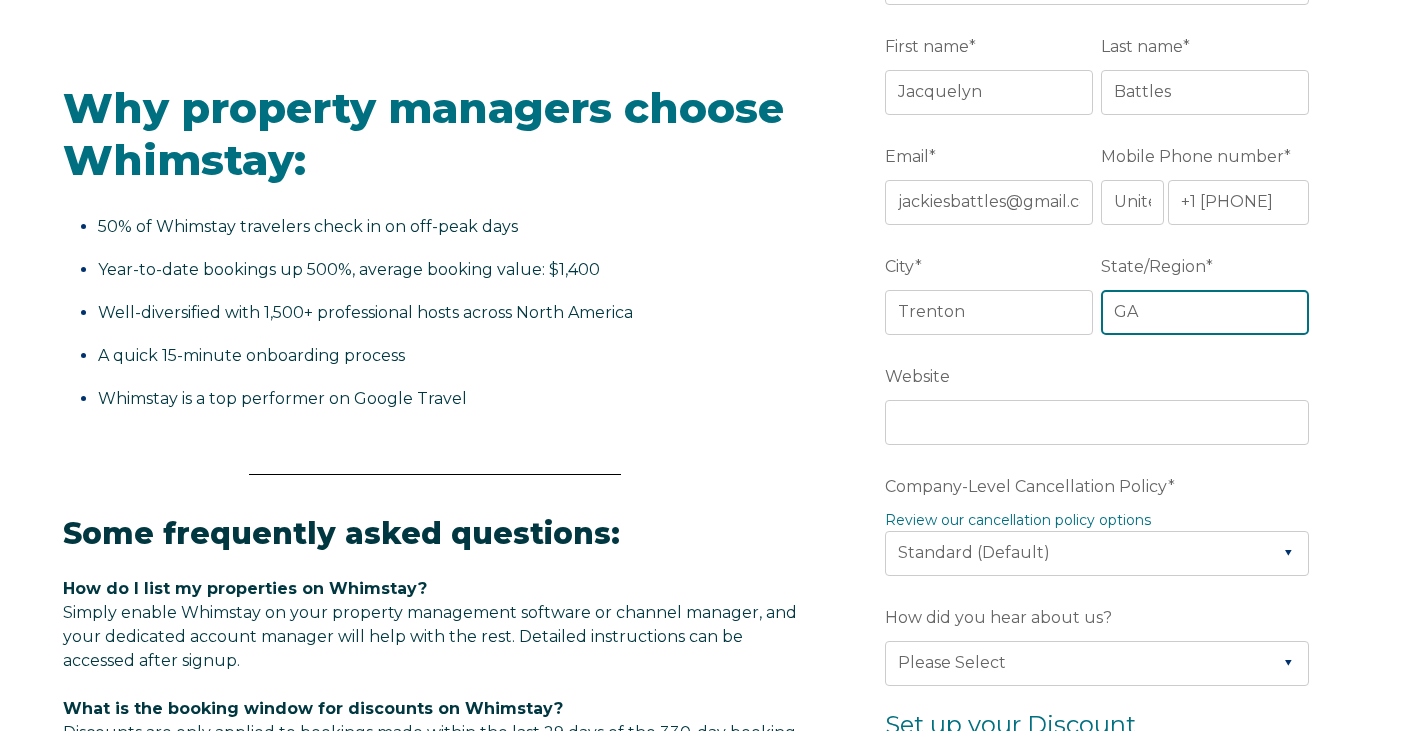 type on "GA" 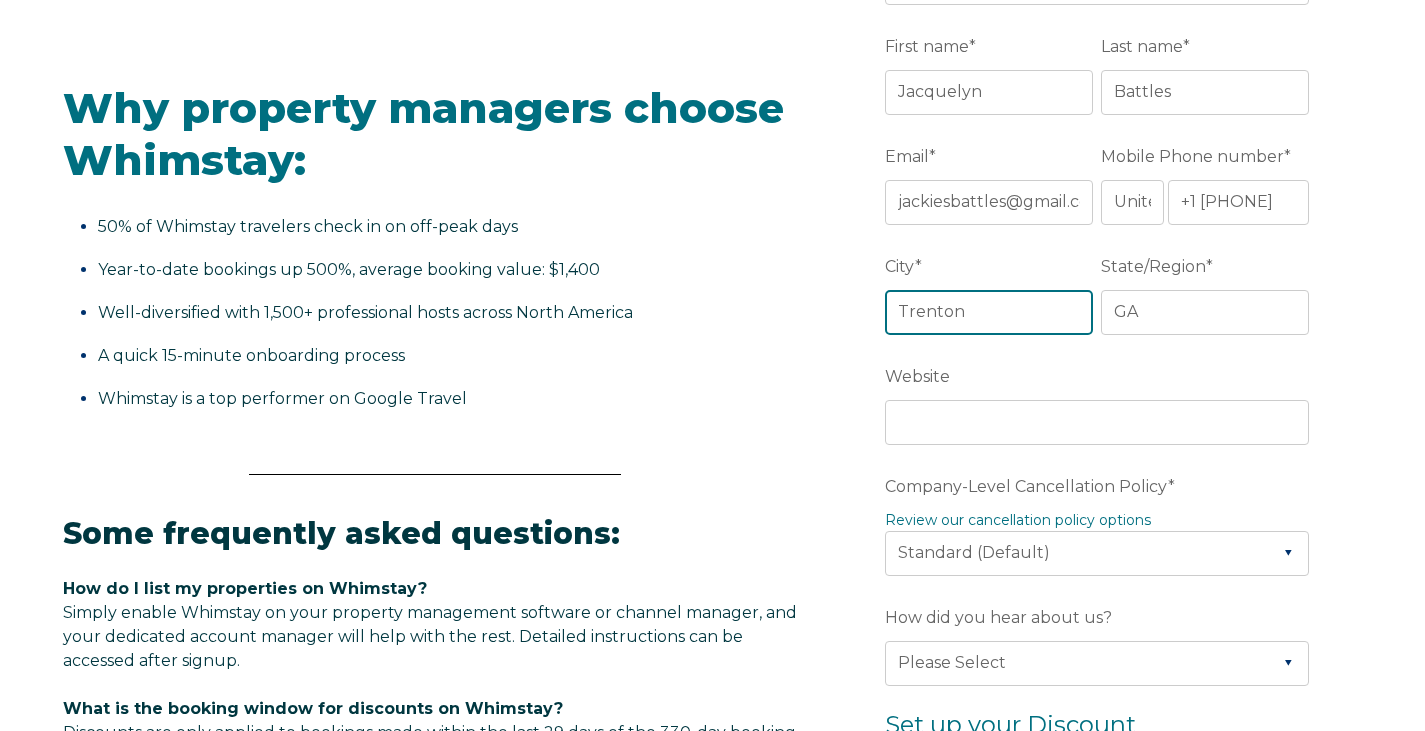 drag, startPoint x: 990, startPoint y: 322, endPoint x: 887, endPoint y: 297, distance: 105.99056 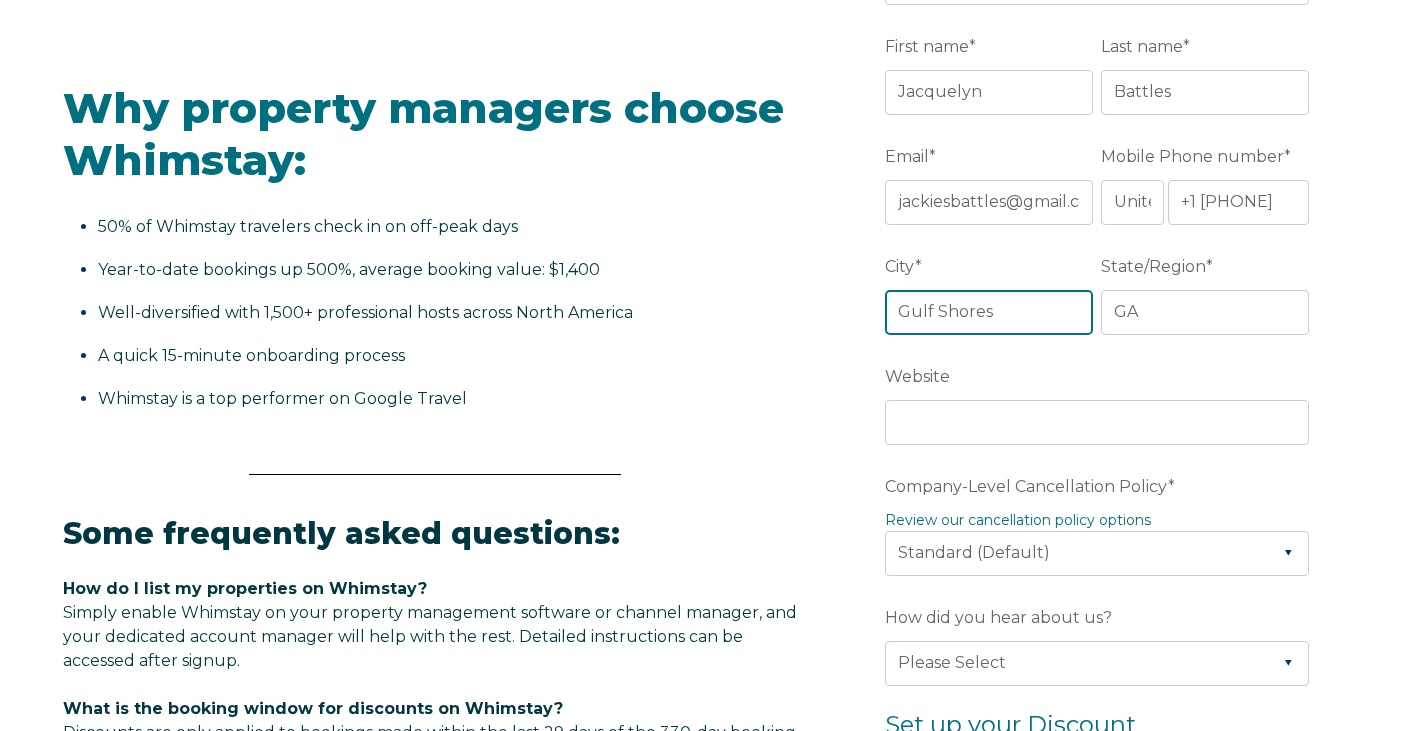 type on "Gulf Shores" 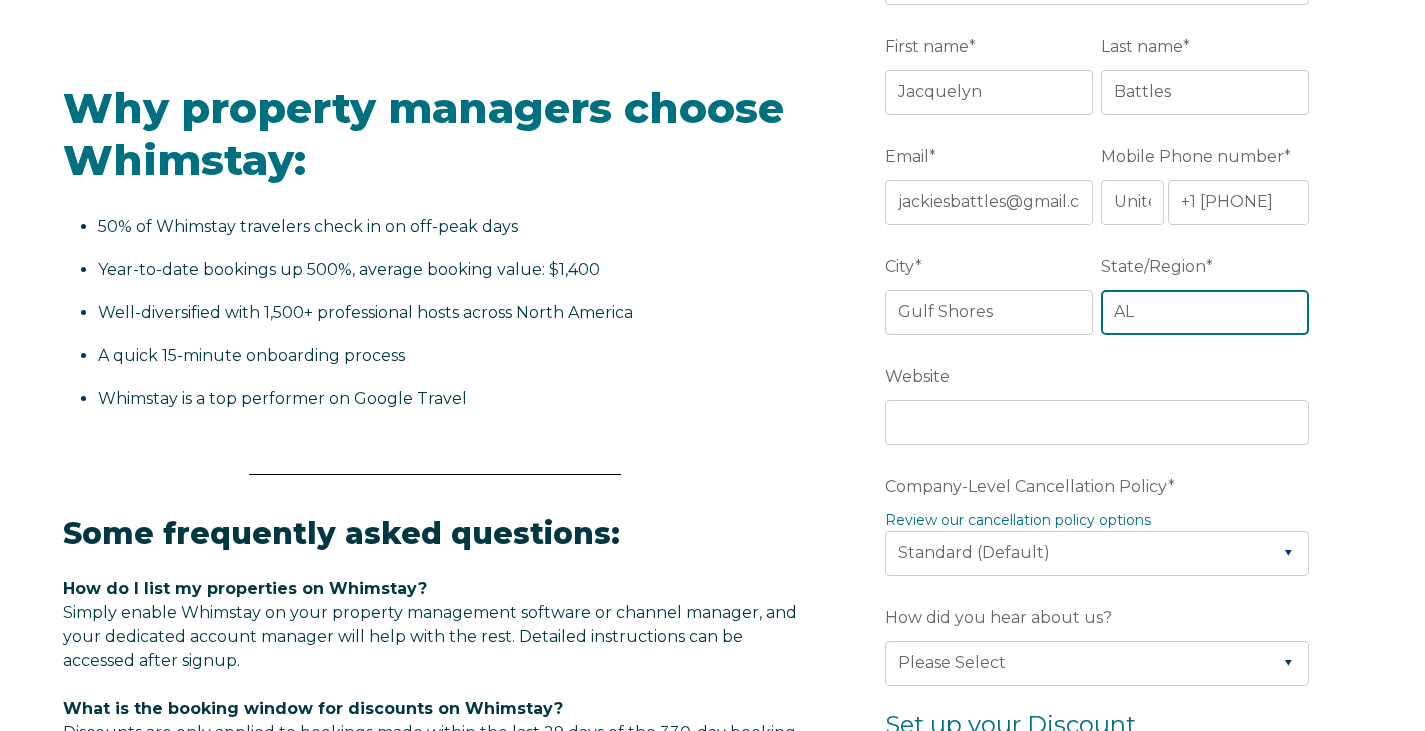 type on "AL" 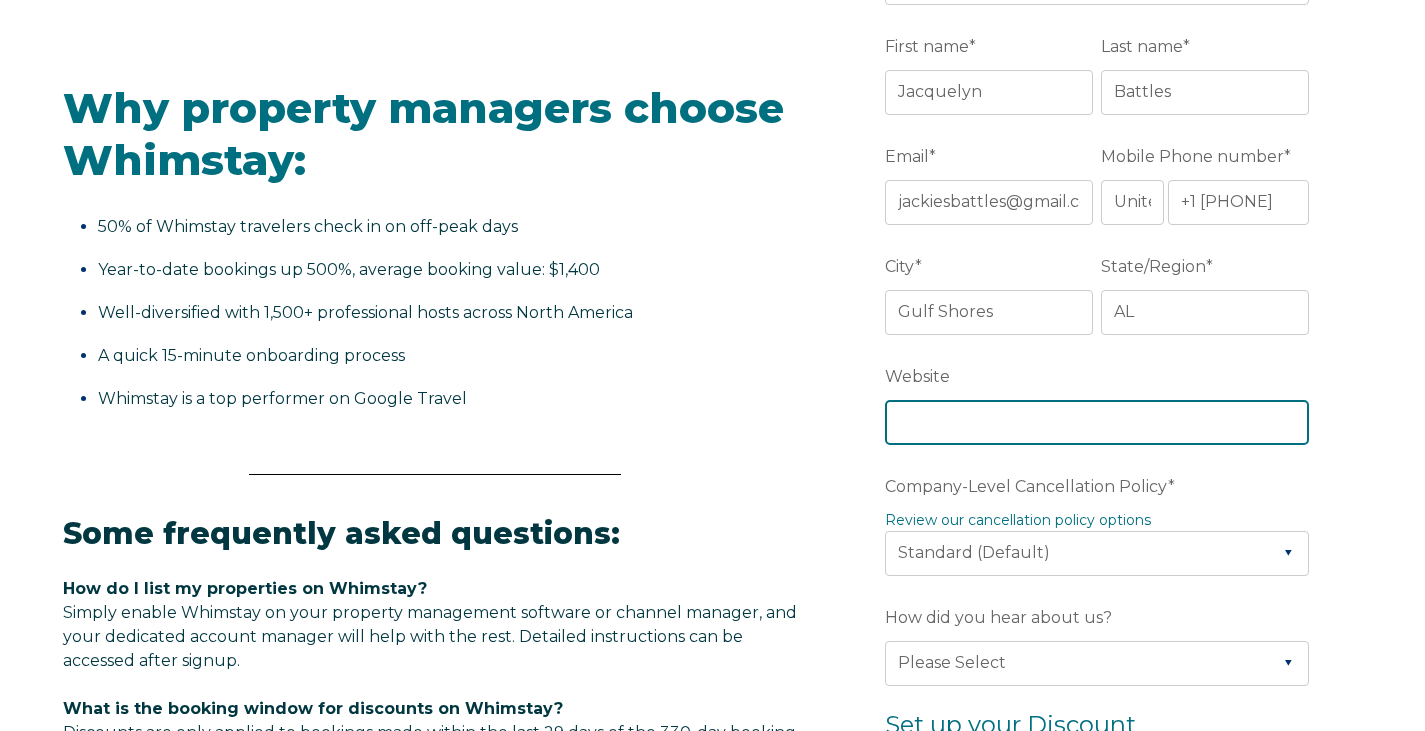 click on "Website" at bounding box center (1097, 422) 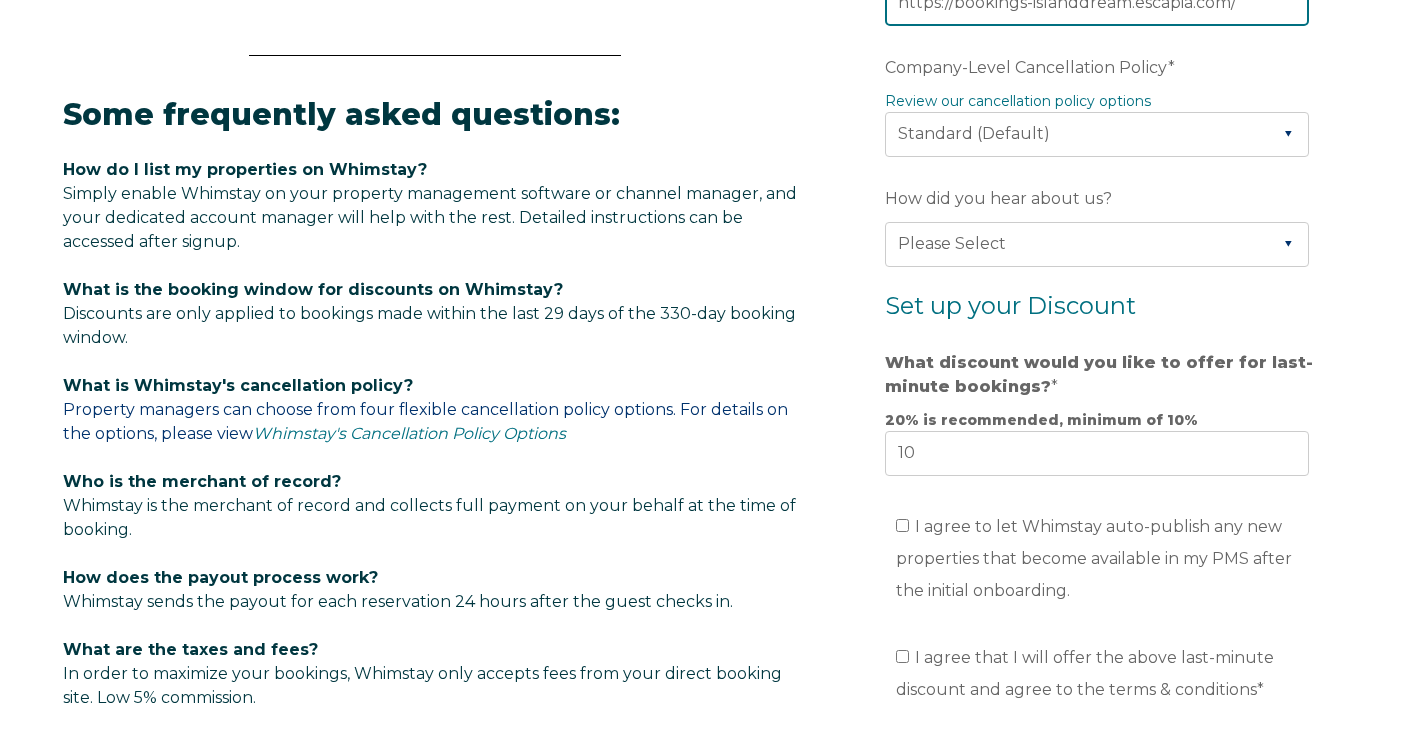 scroll, scrollTop: 1015, scrollLeft: 0, axis: vertical 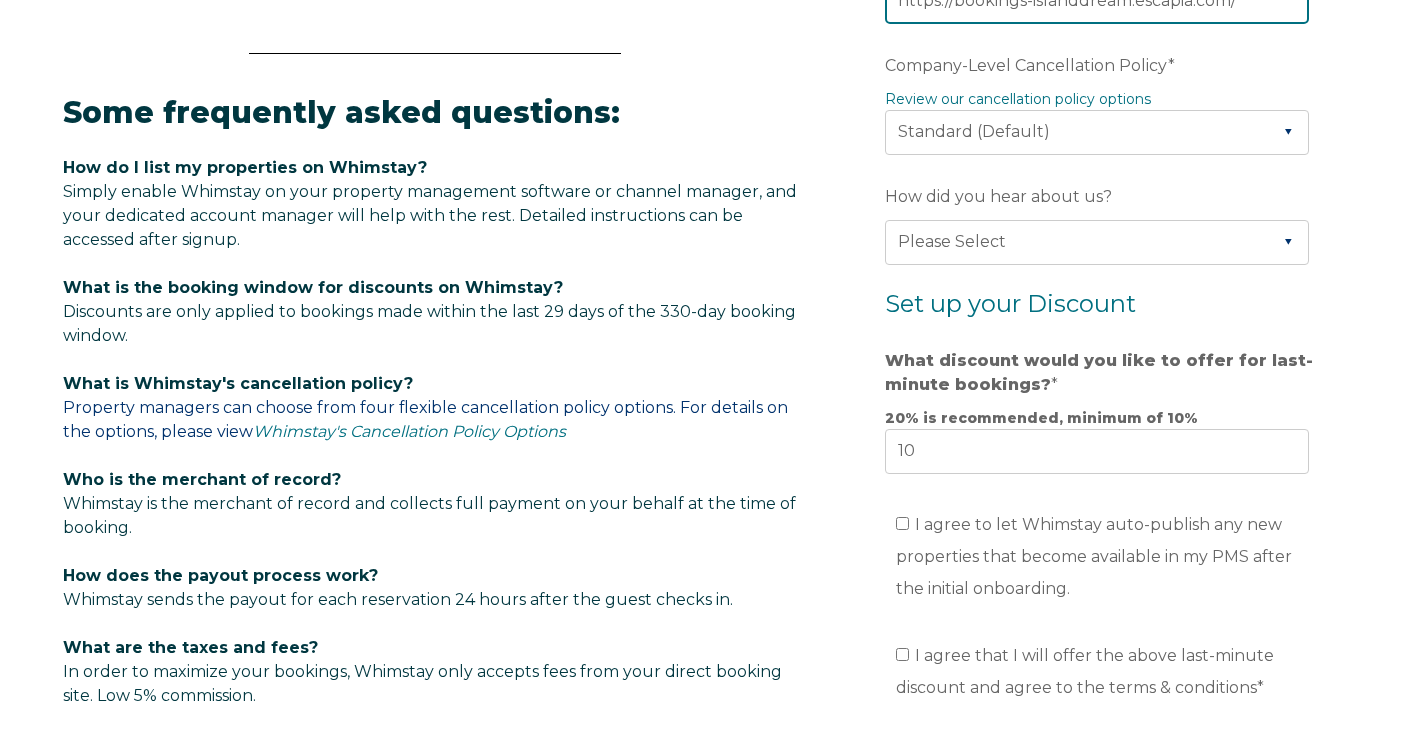 type on "https://bookings-islanddream.escapia.com/" 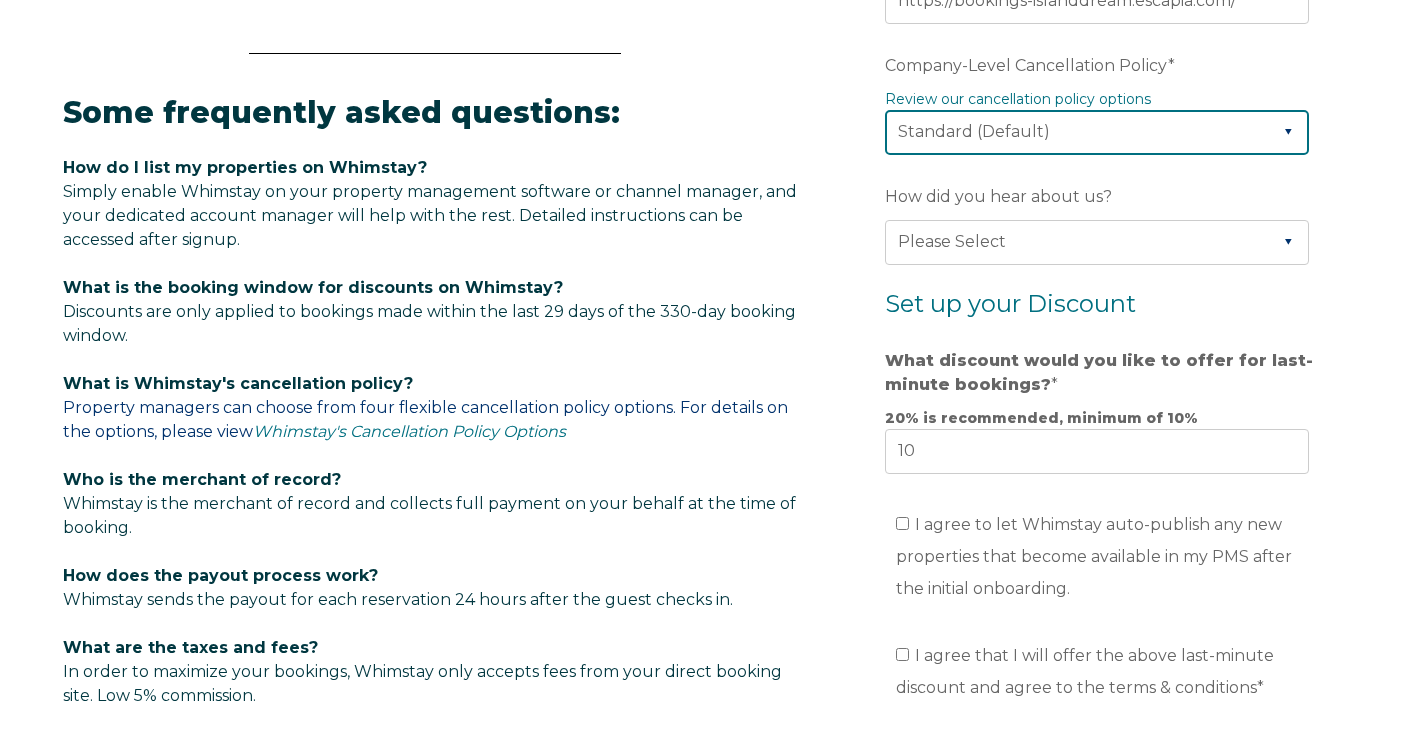 click on "Please Select Partial Standard (Default) Moderate Strict" at bounding box center (1097, 132) 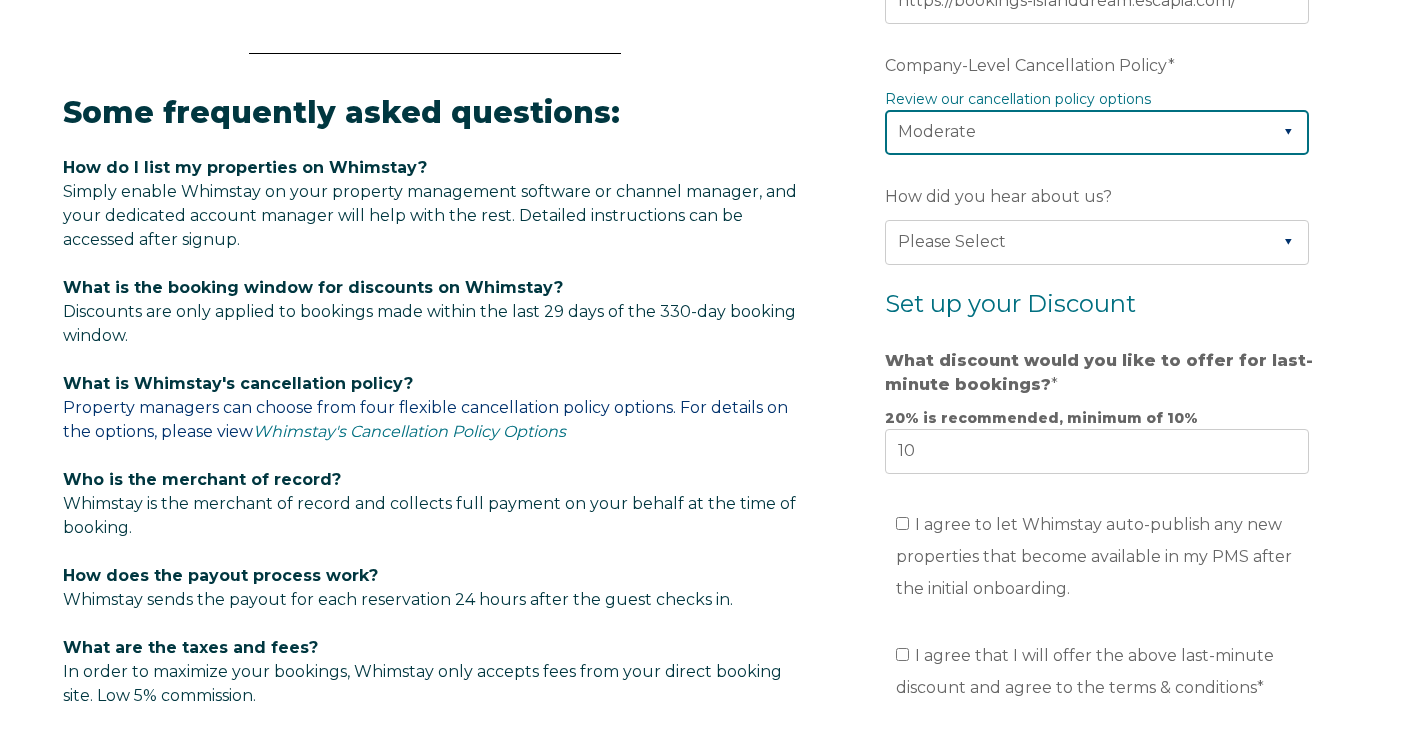 click on "Please Select Partial Standard (Default) Moderate Strict" at bounding box center (1097, 132) 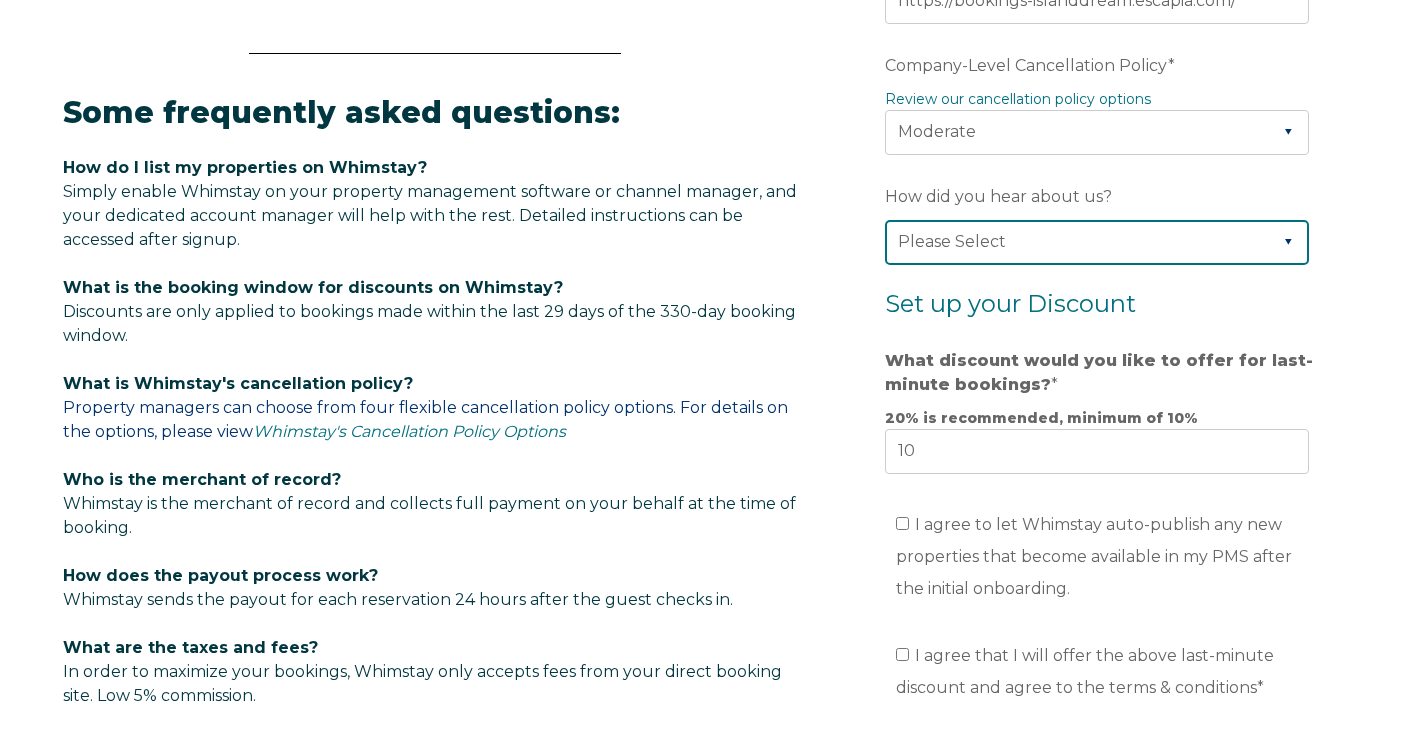 click on "Please Select Found Whimstay through a Google search Direct outreach from a Whimstay team member Saw Whimstay on social media Referred by a friend, colleague, or partner Discovered Whimstay at an event or conference Heard about Whimstay on a podcast Other" at bounding box center (1097, 242) 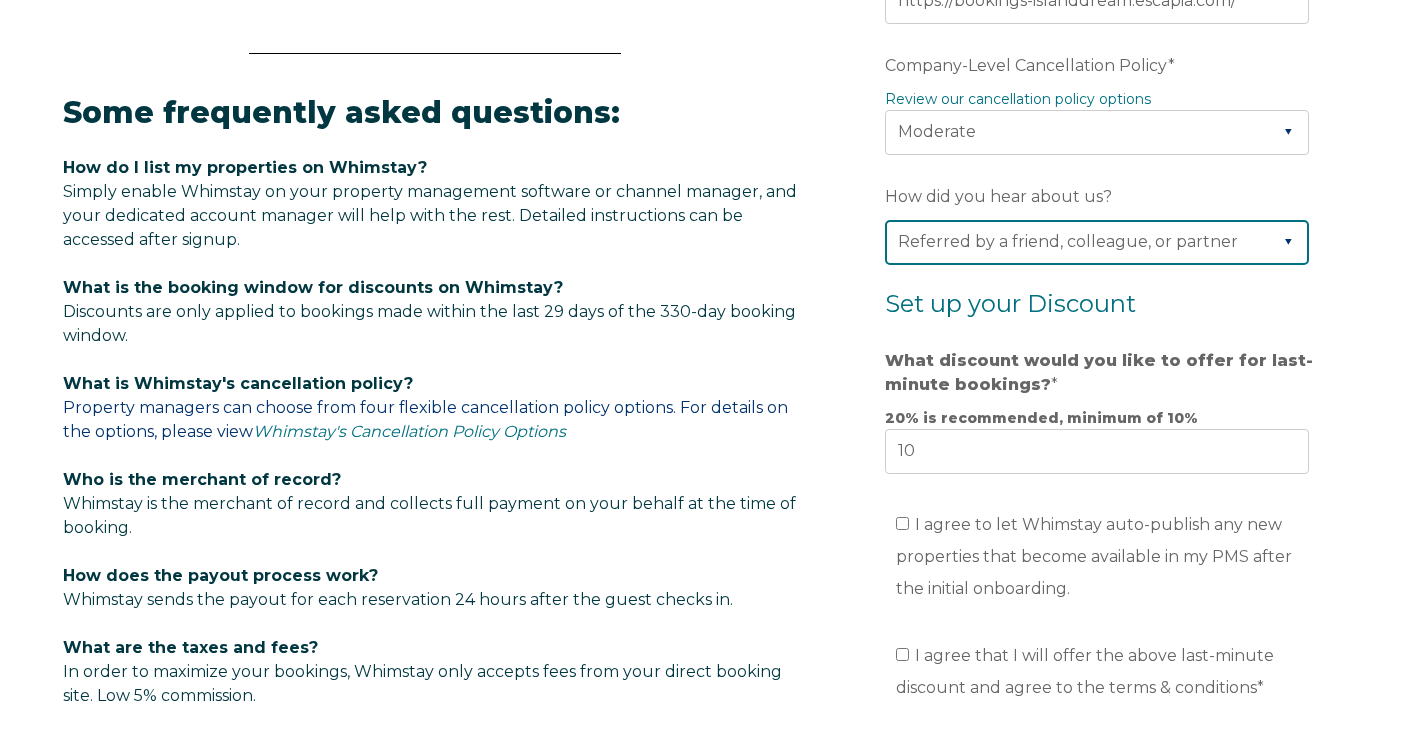 click on "Please Select Found Whimstay through a Google search Direct outreach from a Whimstay team member Saw Whimstay on social media Referred by a friend, colleague, or partner Discovered Whimstay at an event or conference Heard about Whimstay on a podcast Other" at bounding box center [1097, 242] 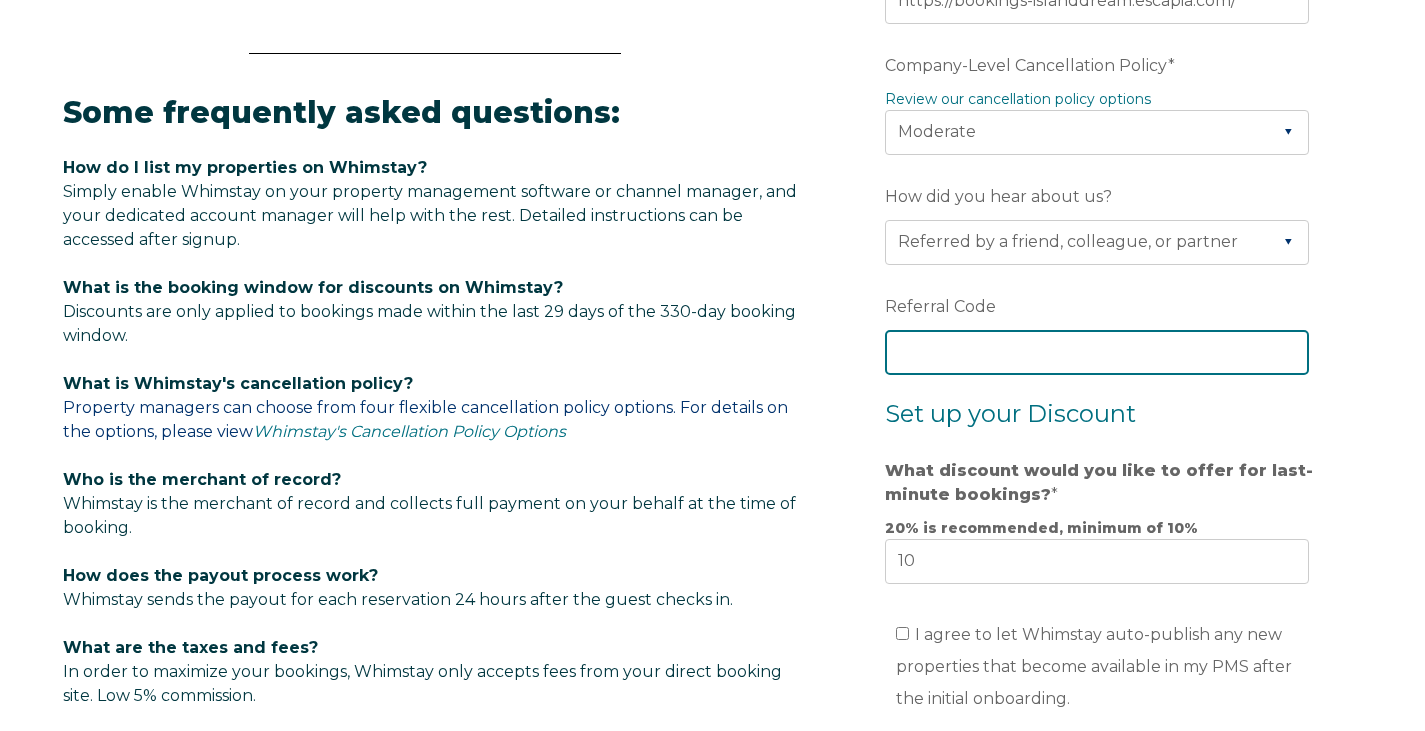 click on "Referral Code" at bounding box center (1097, 352) 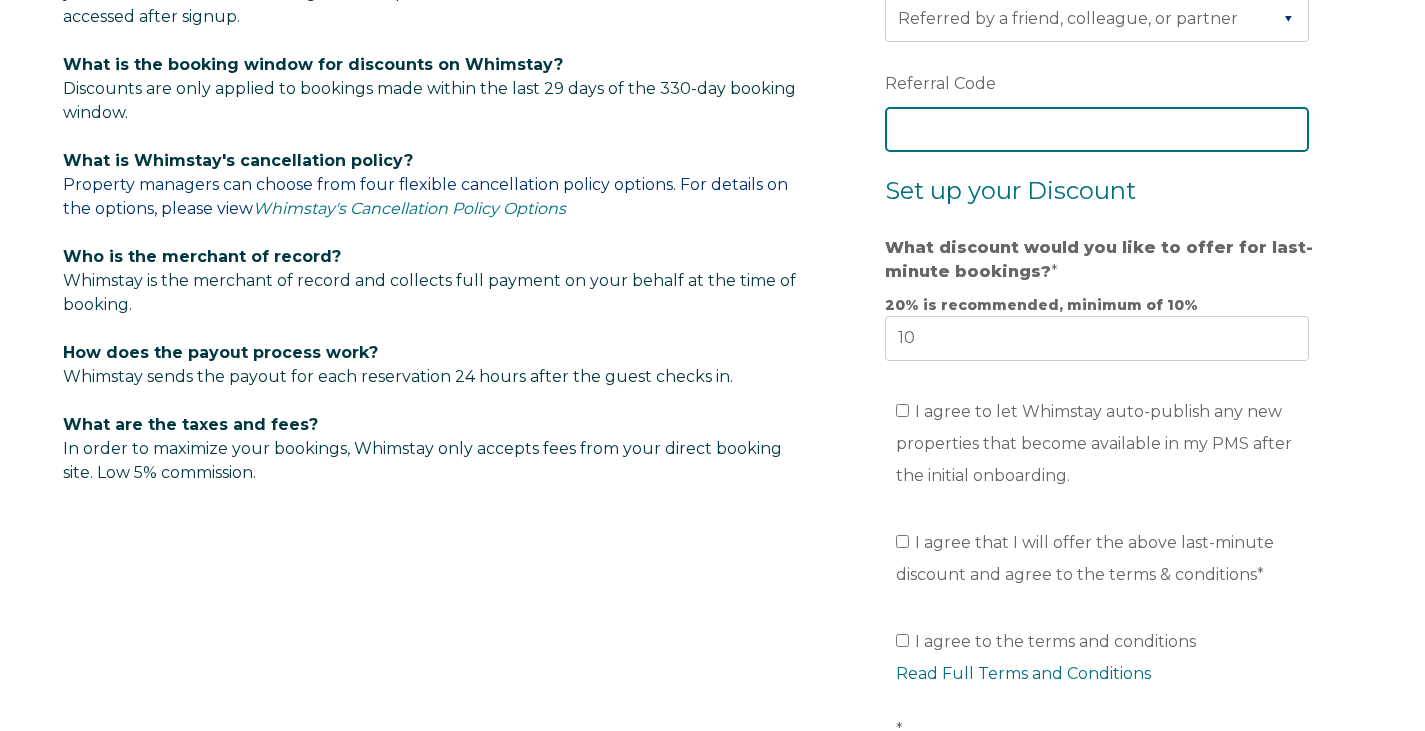 scroll, scrollTop: 1257, scrollLeft: 0, axis: vertical 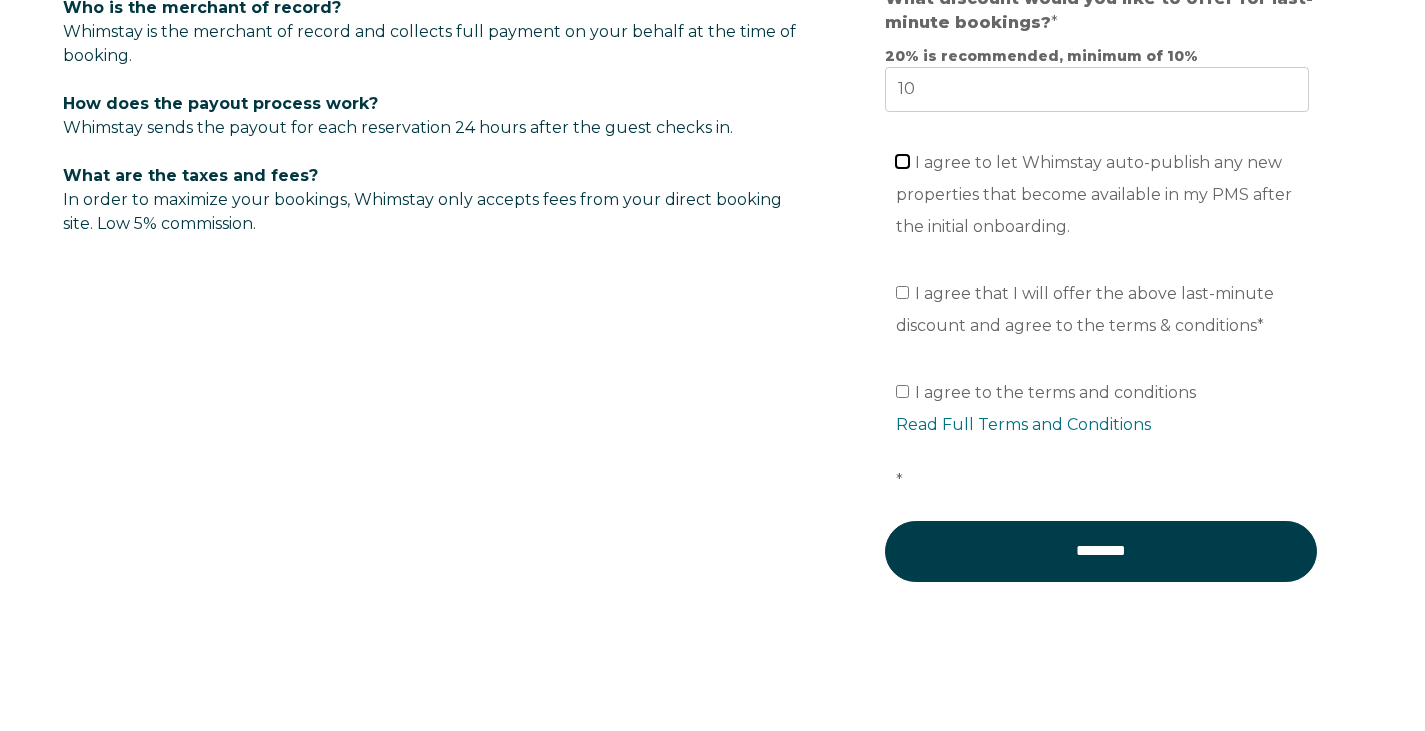 click on "I agree to let Whimstay auto-publish any new properties that become available in my PMS after the initial onboarding." at bounding box center (902, 161) 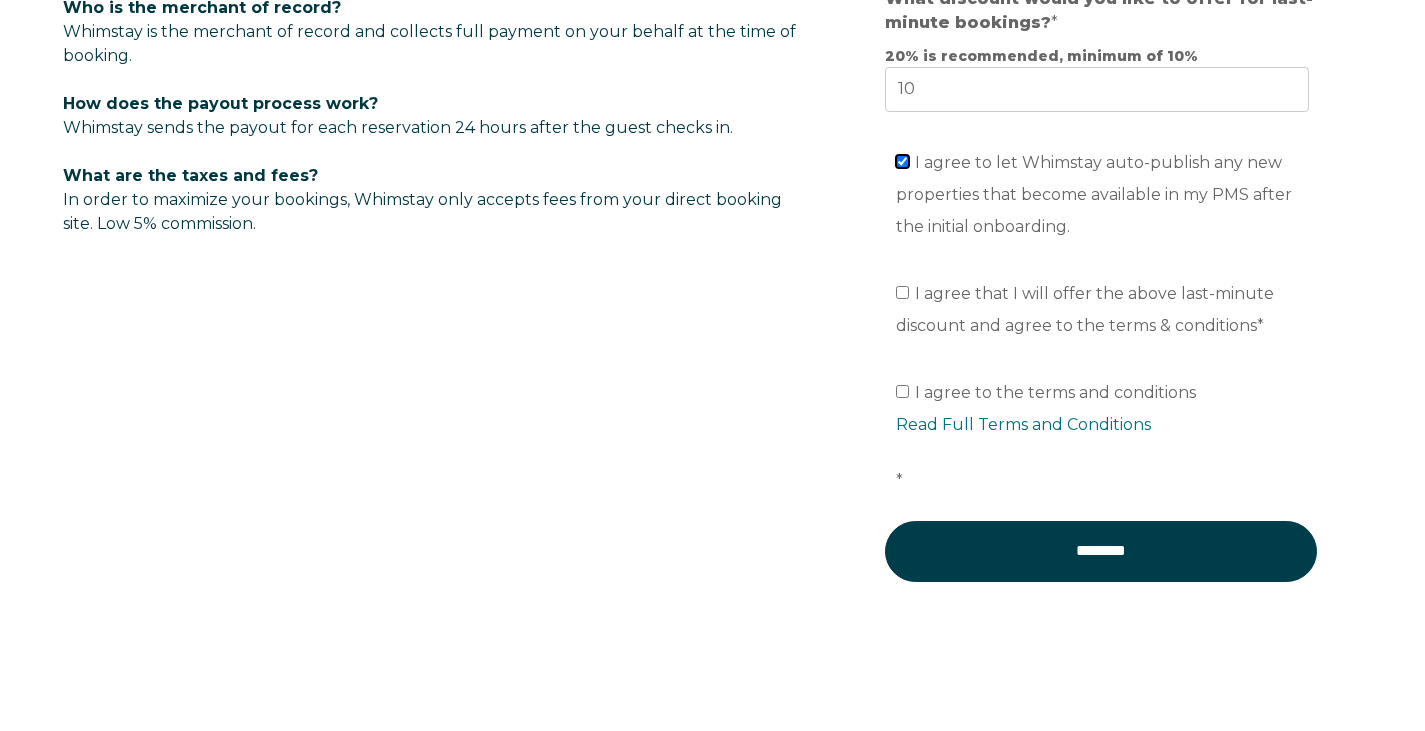 checkbox on "true" 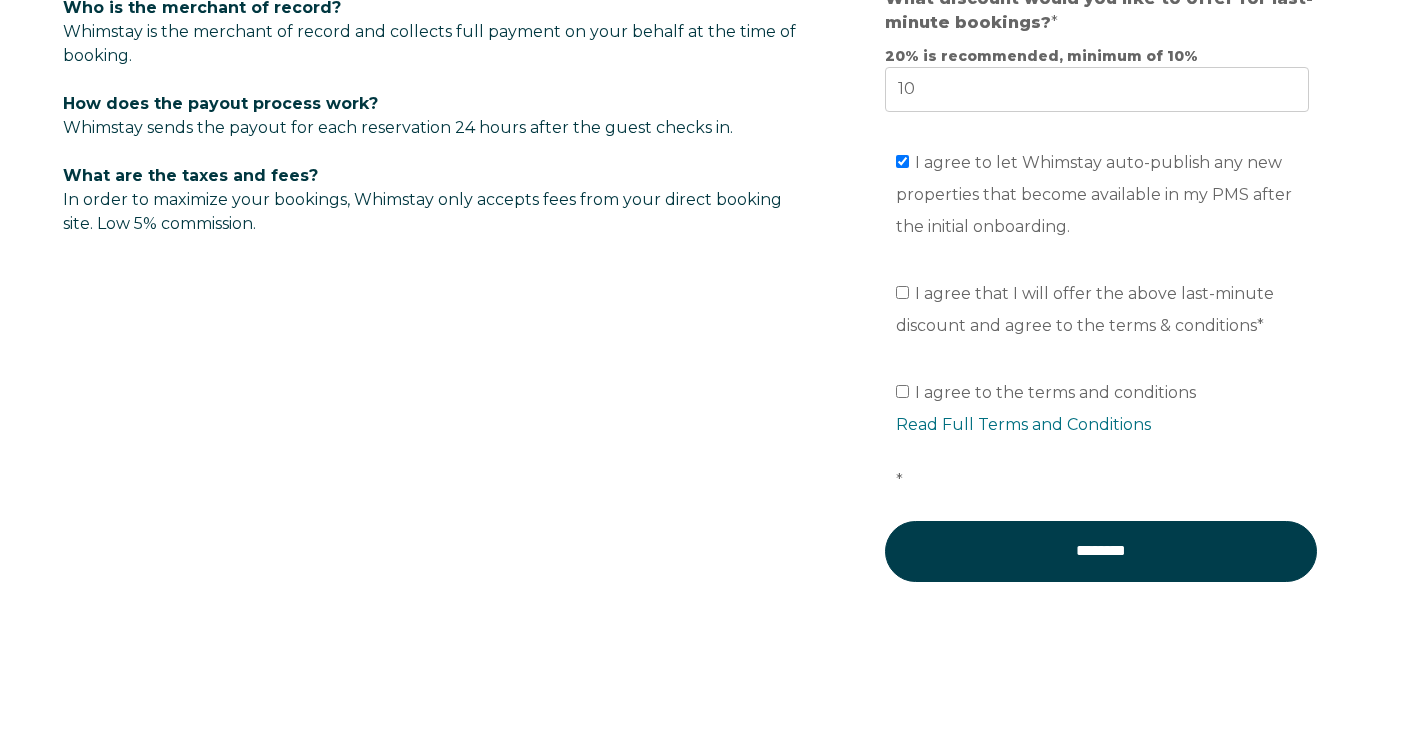 click on "I agree to let Whimstay auto-publish any new properties that become available in my PMS after the initial onboarding." at bounding box center (1101, 201) 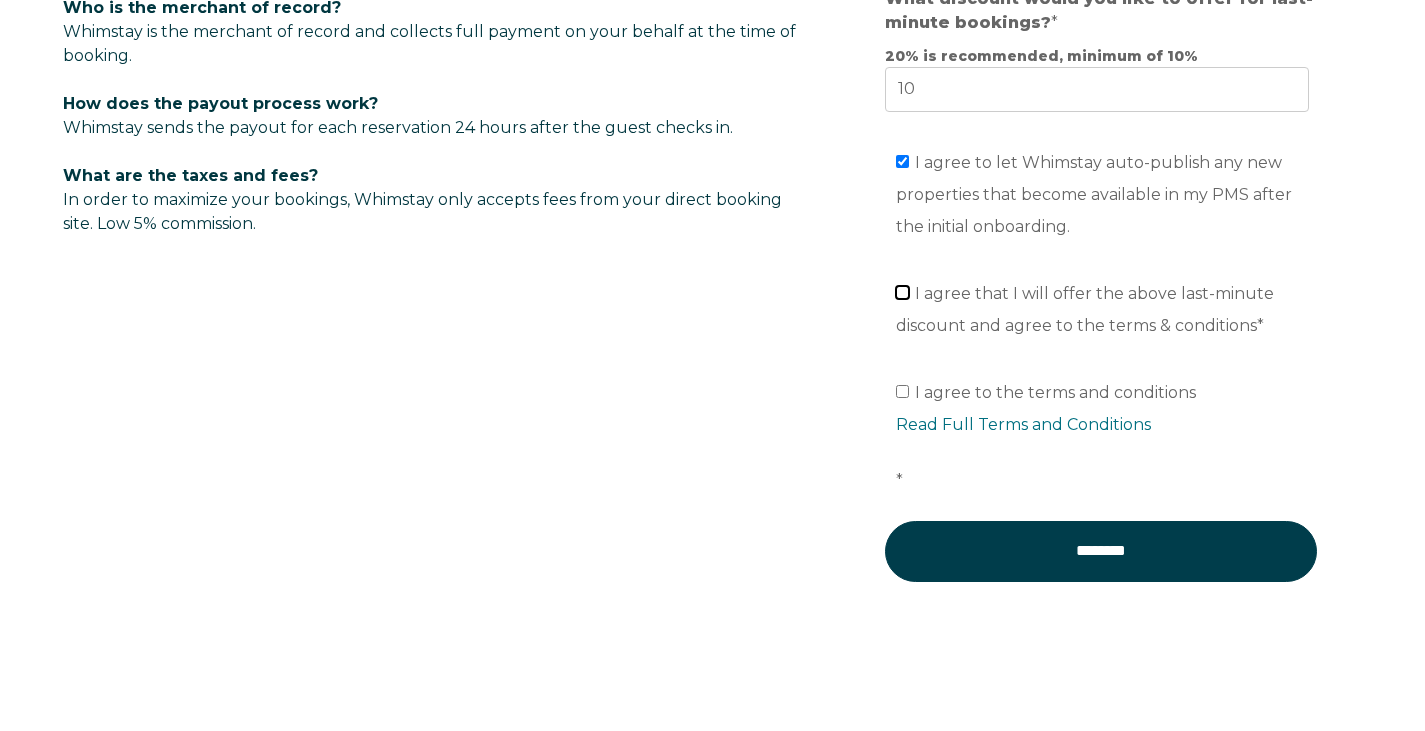click on "I agree that I will offer the above last-minute discount and agree to the terms & conditions *" at bounding box center (902, 292) 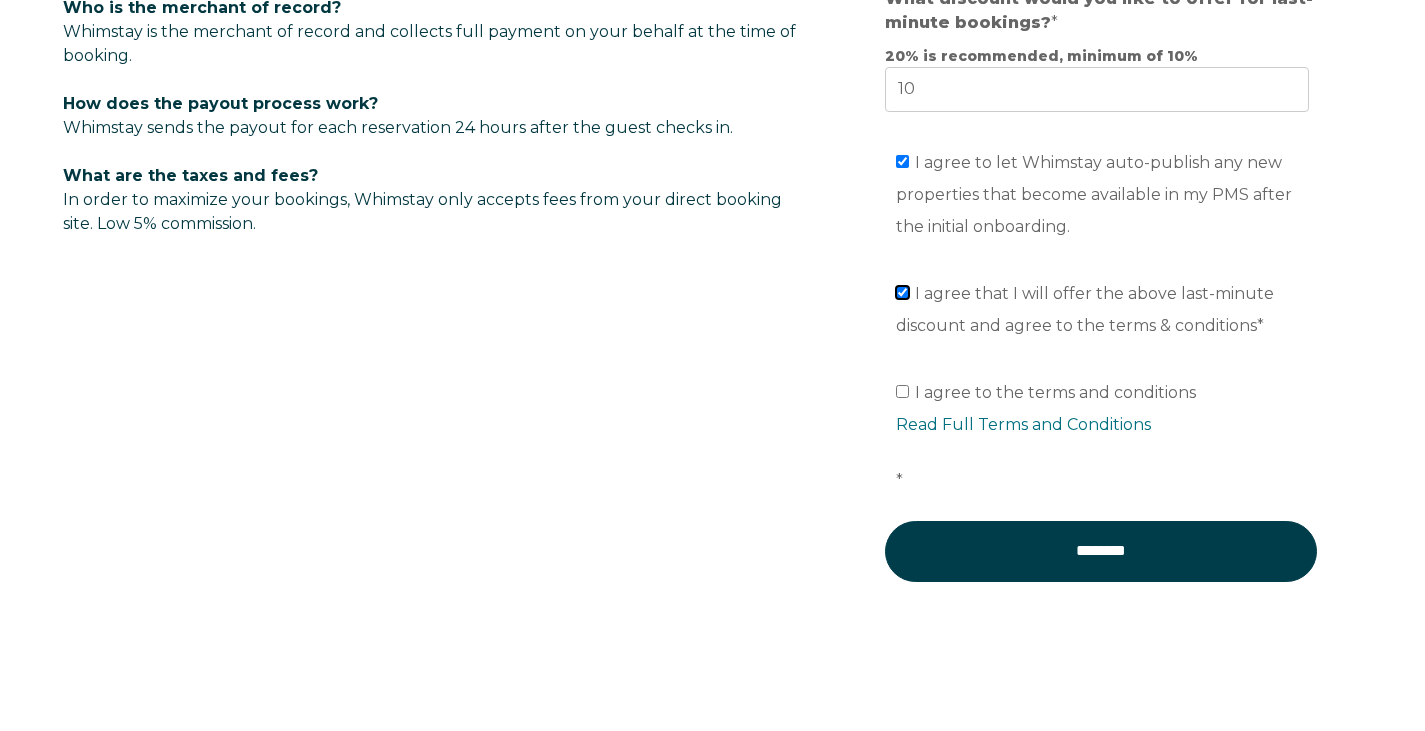 checkbox on "true" 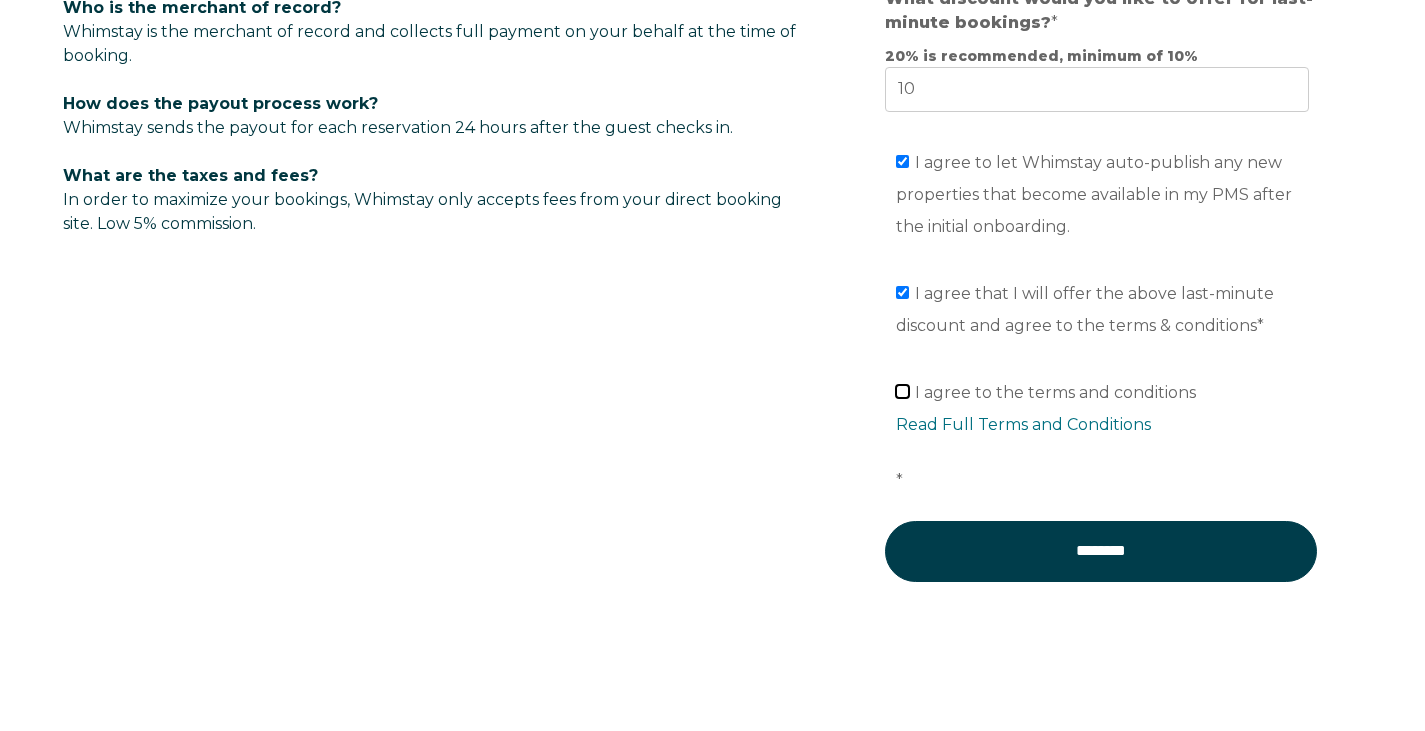 click on "I agree to the terms and conditions Read Full Terms and Conditions *" at bounding box center [902, 391] 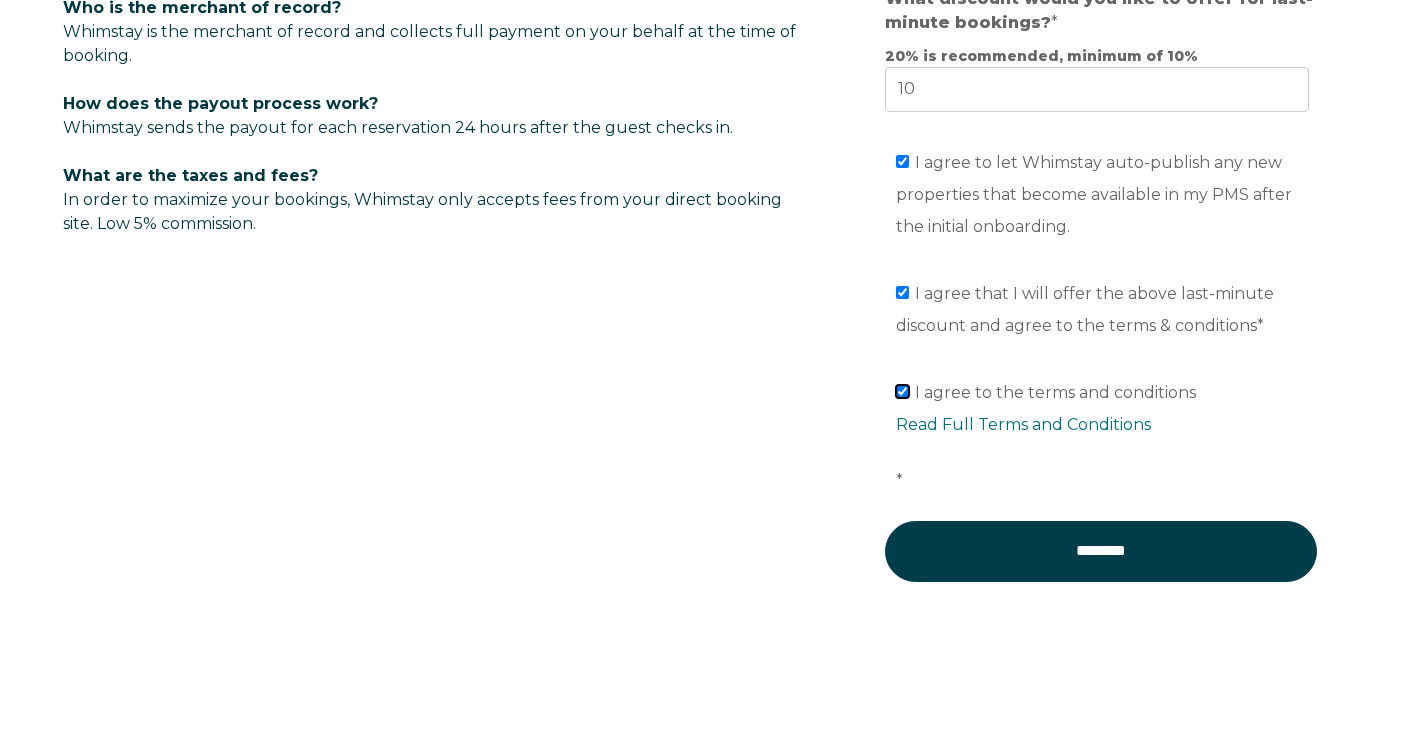 checkbox on "true" 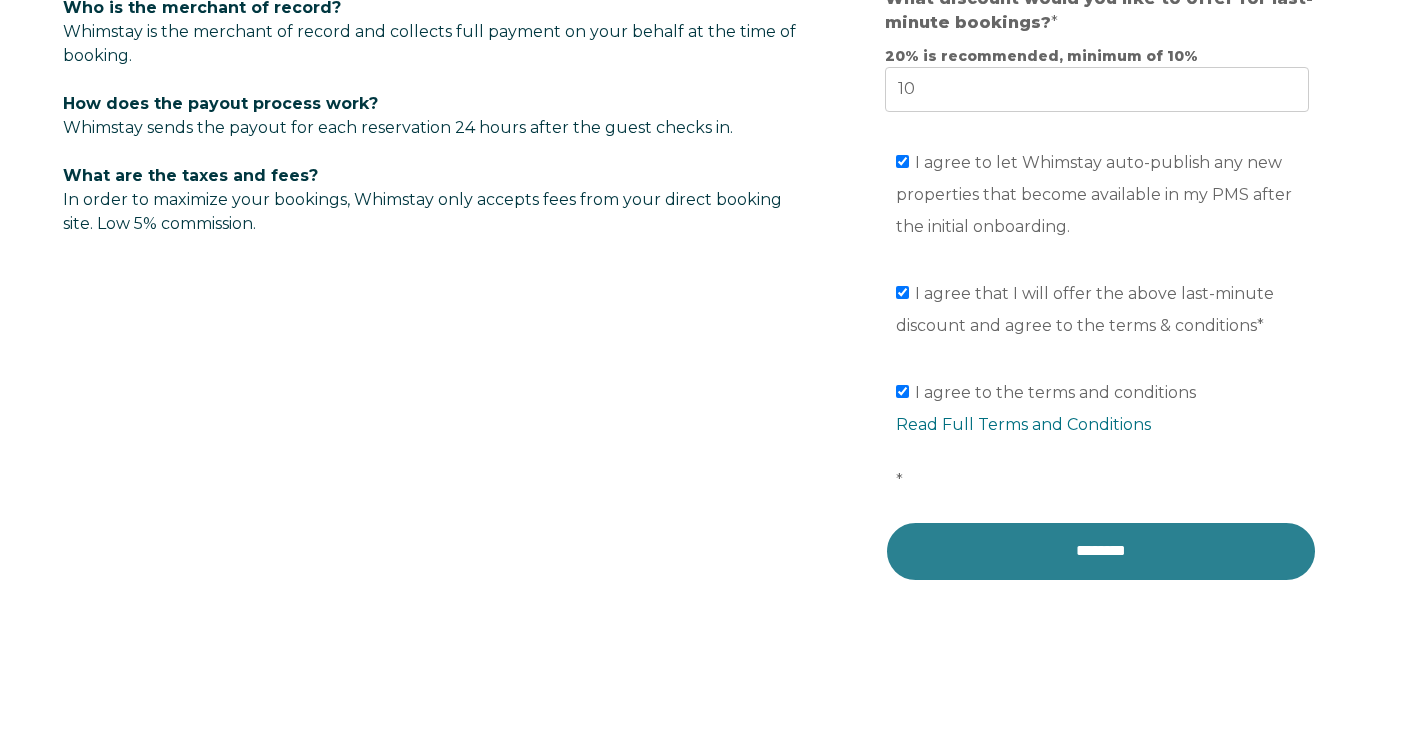 click on "********" at bounding box center (1101, 551) 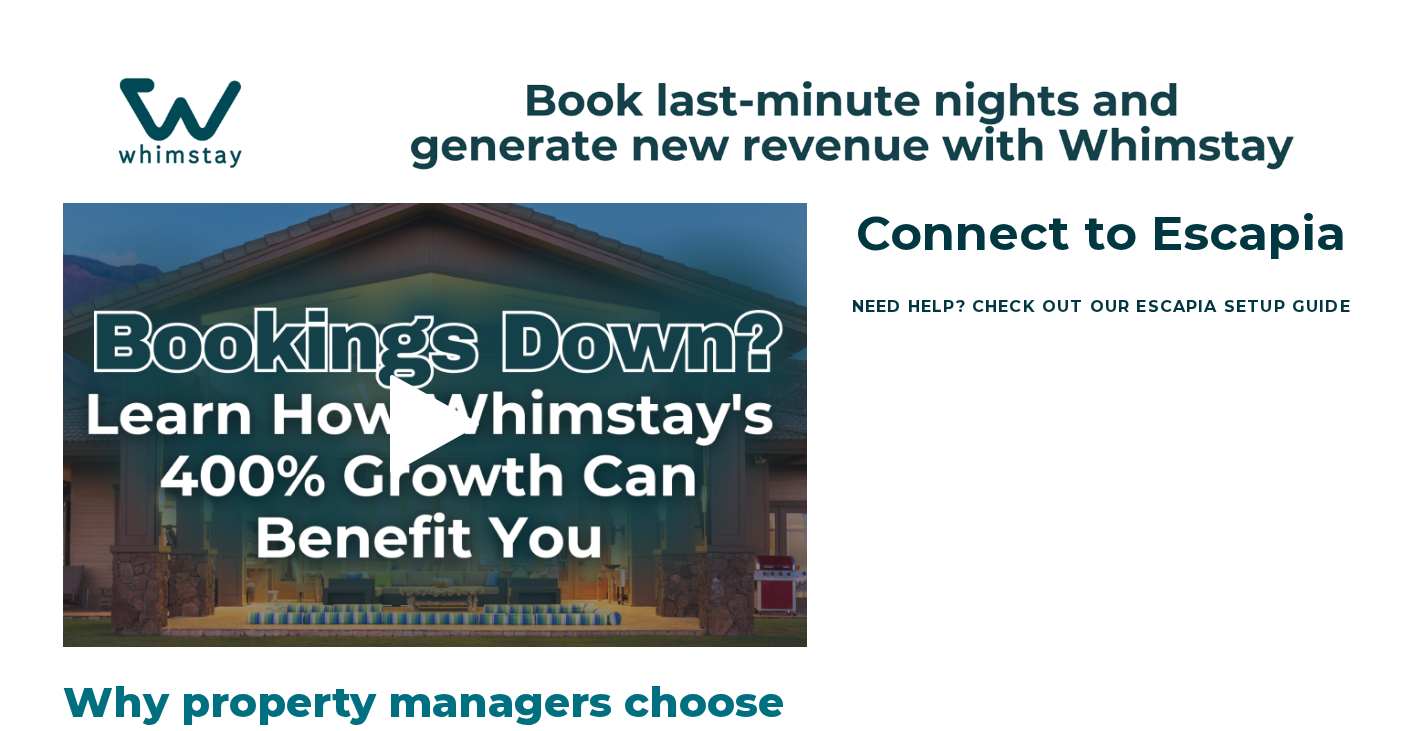 scroll, scrollTop: 0, scrollLeft: 0, axis: both 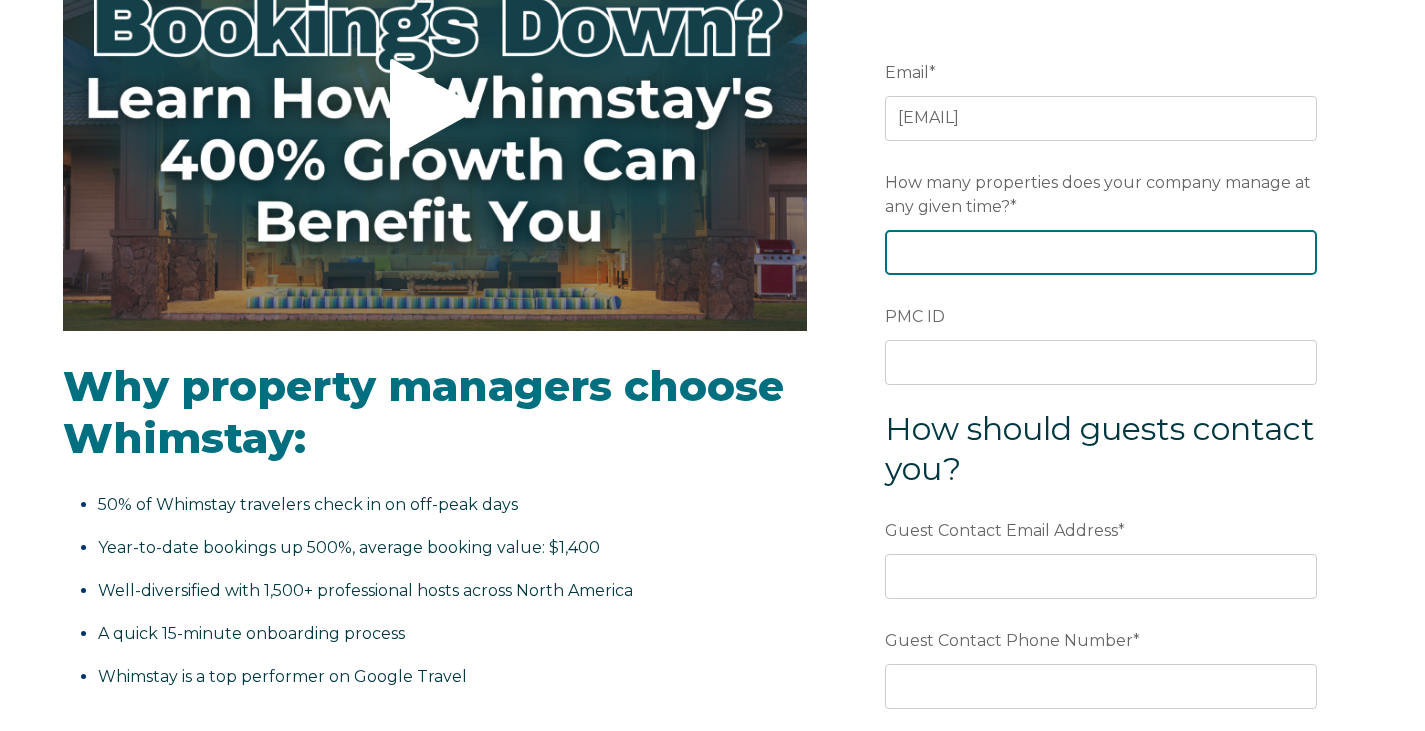click on "How many properties does your company manage at any given time? *" at bounding box center [1101, 252] 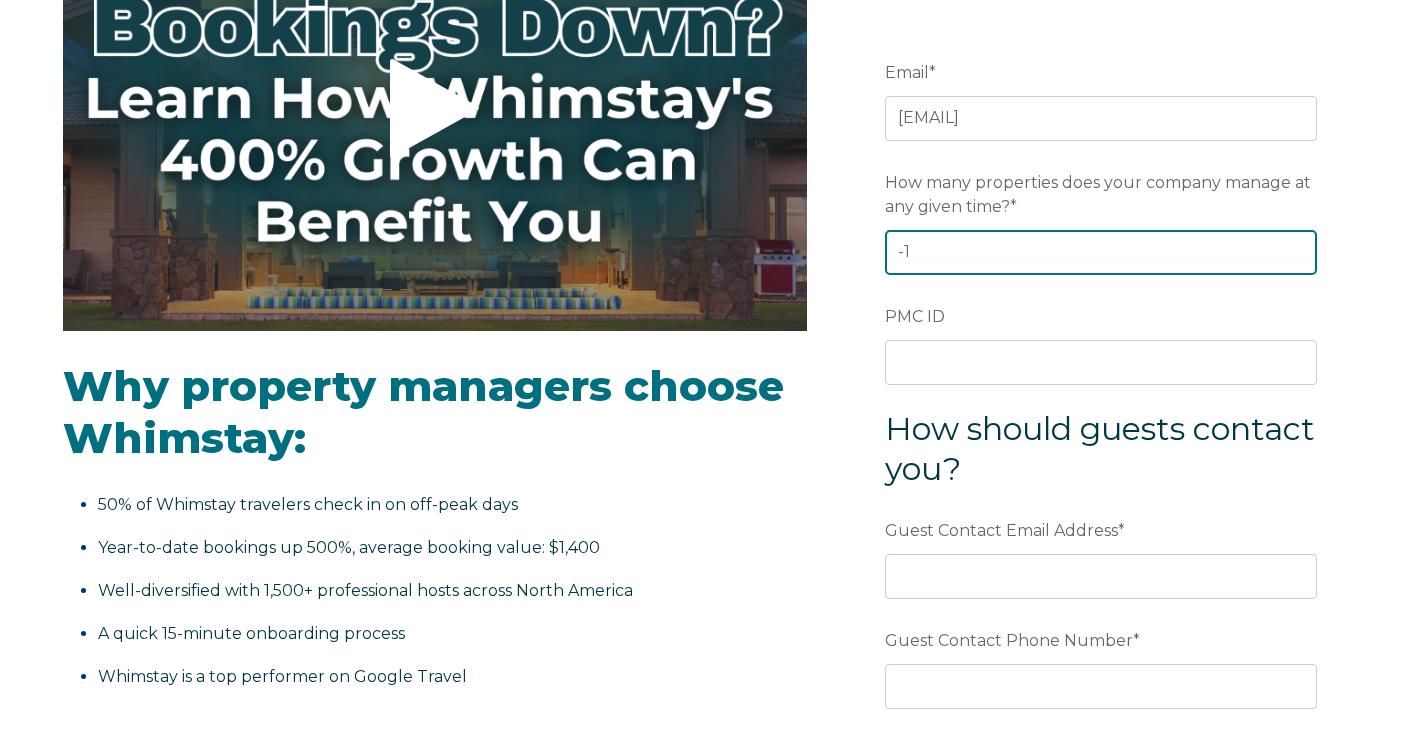 click on "-1" at bounding box center (1101, 252) 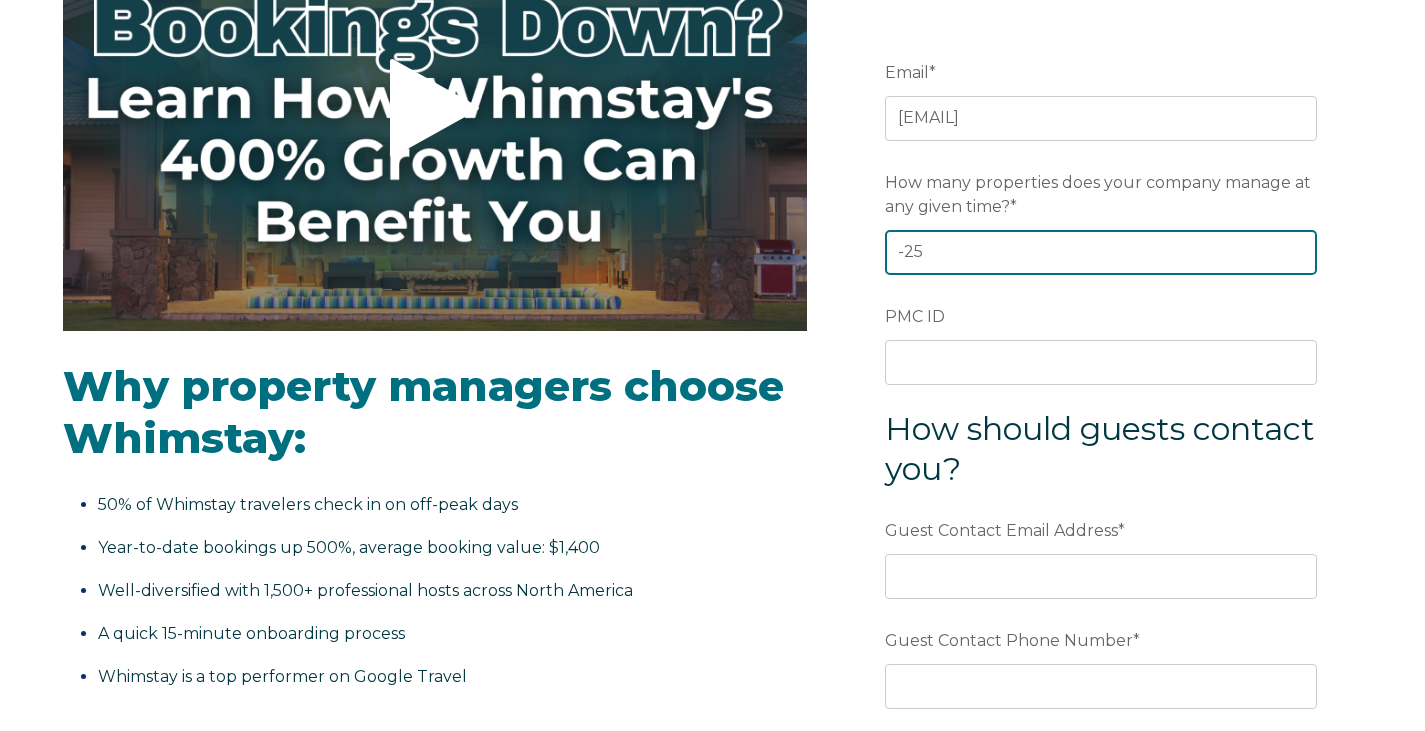 click on "-25" at bounding box center (1101, 252) 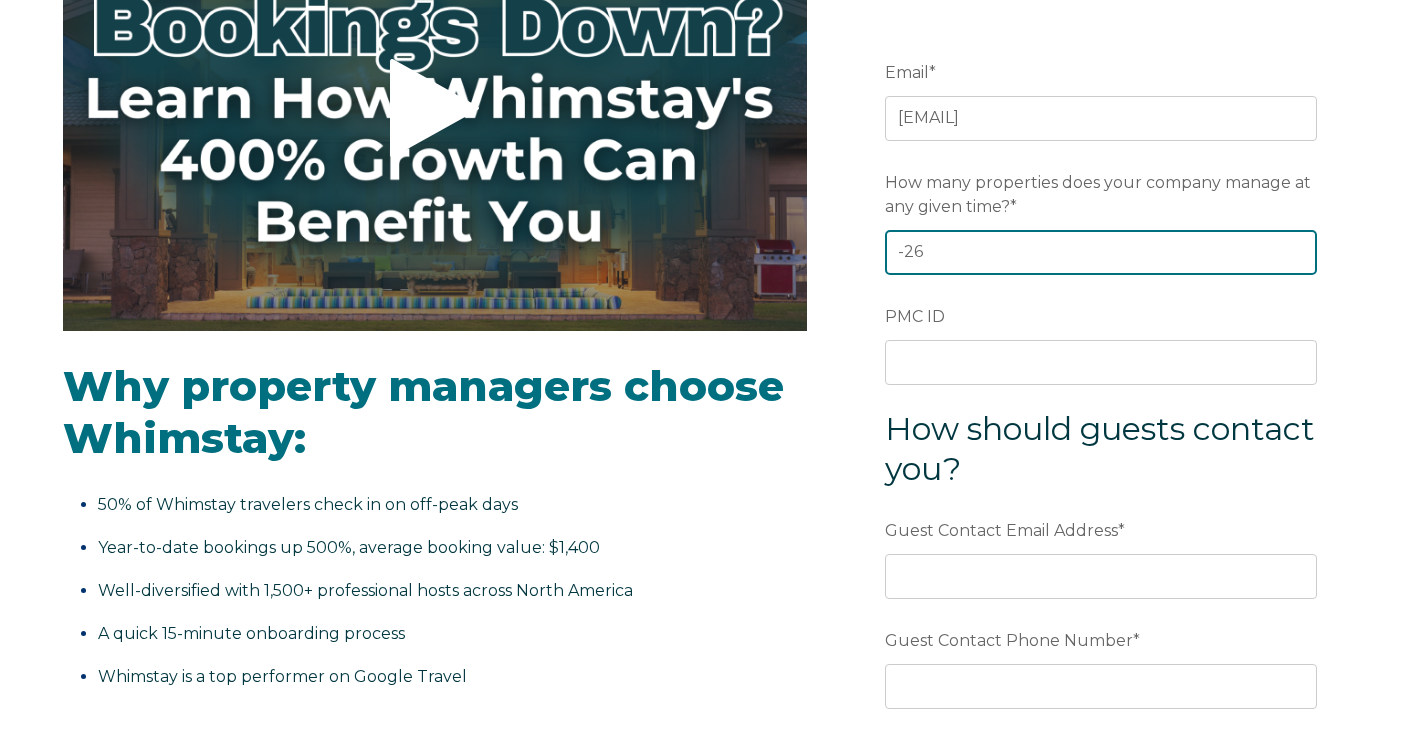click on "-26" at bounding box center [1101, 252] 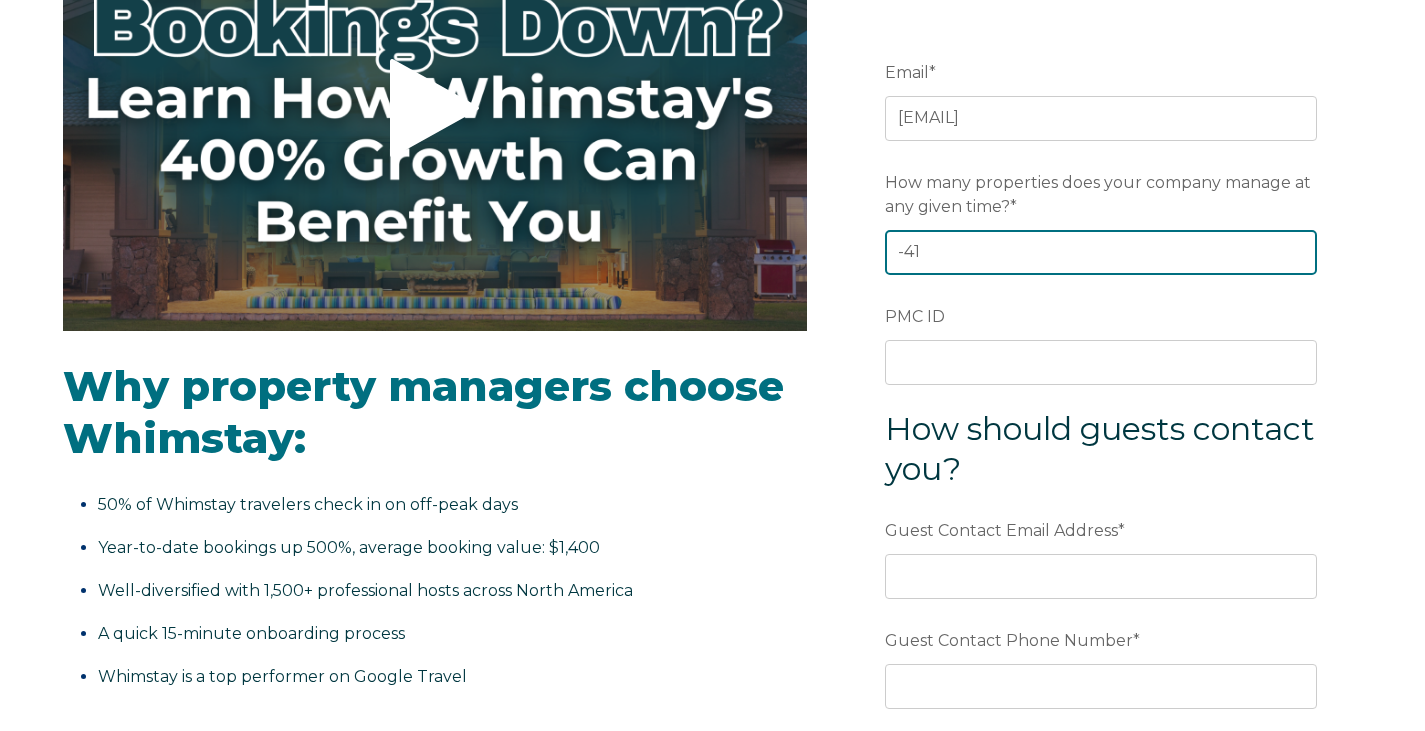click on "-41" at bounding box center (1101, 252) 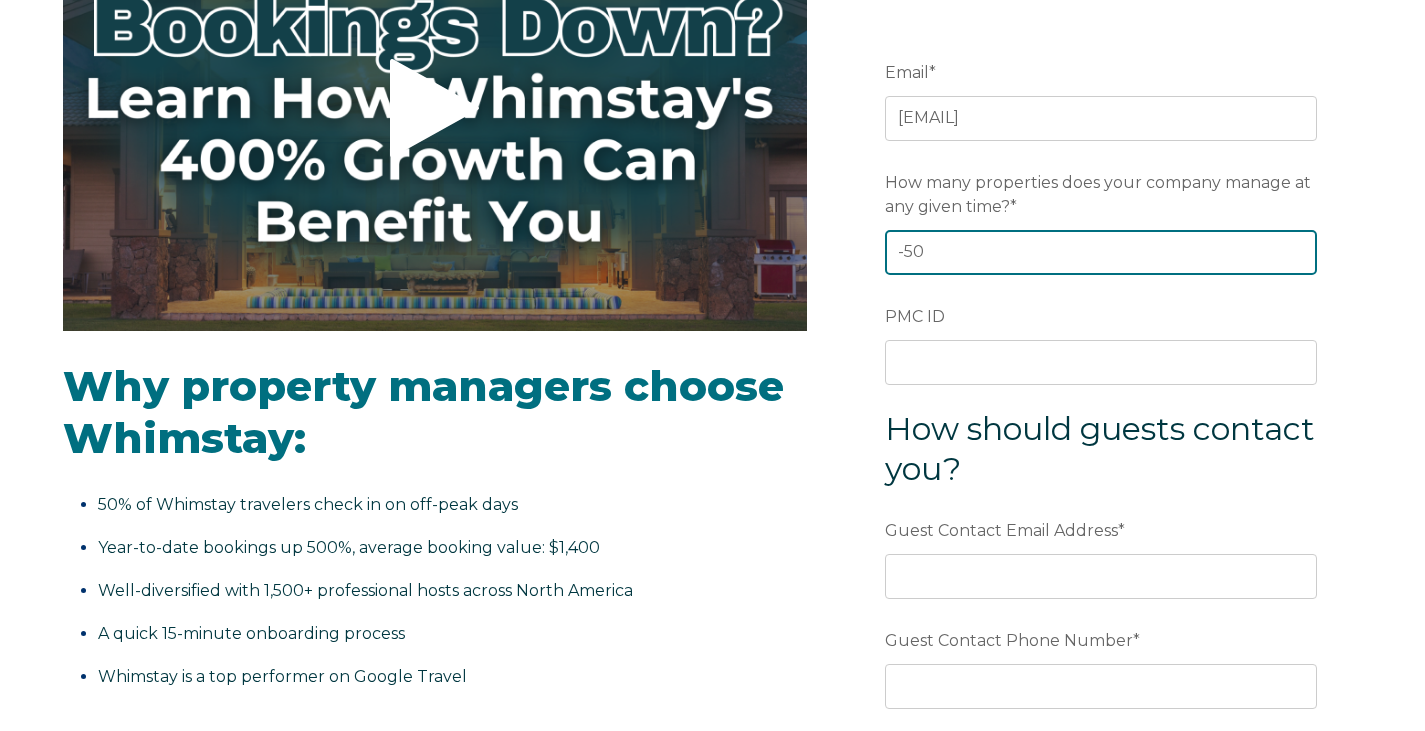 click on "-50" at bounding box center [1101, 252] 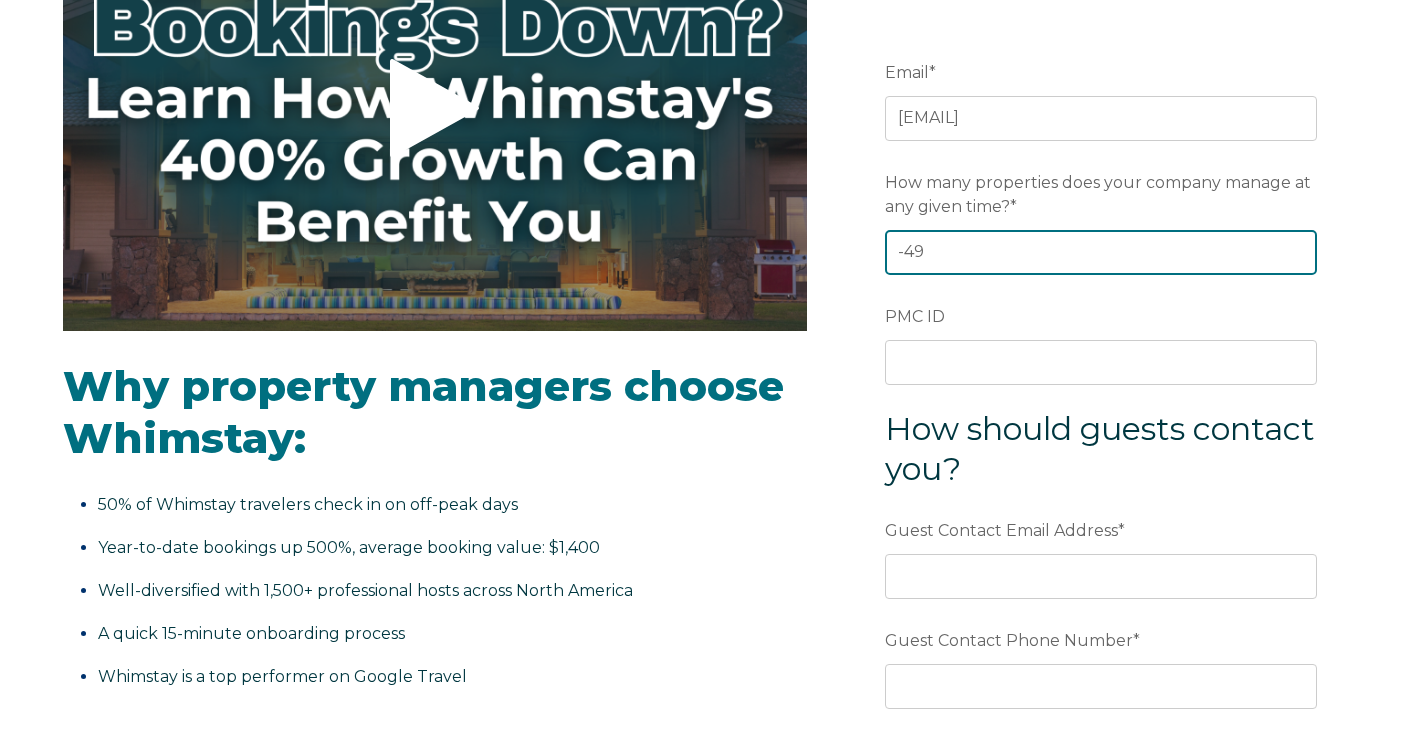 type on "-49" 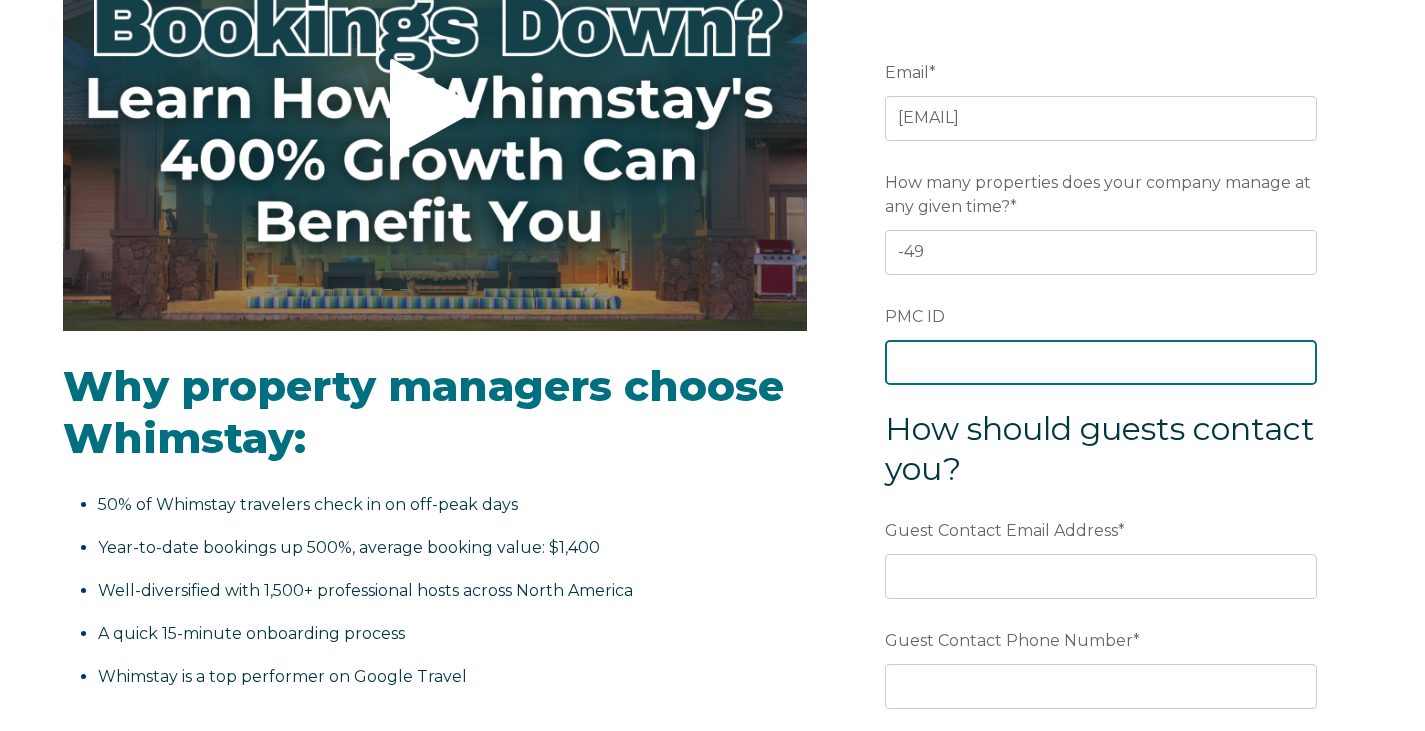 click on "PMC ID" at bounding box center [1101, 362] 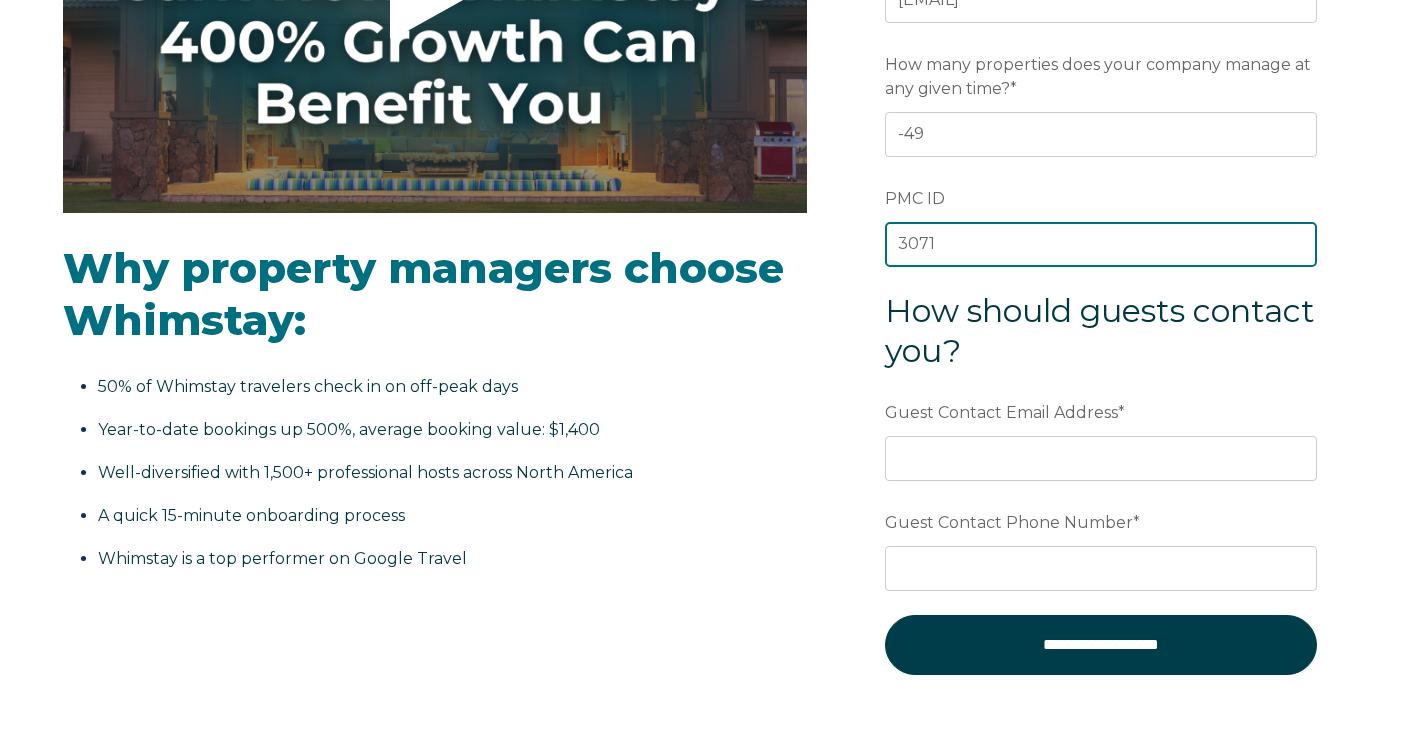 scroll, scrollTop: 502, scrollLeft: 0, axis: vertical 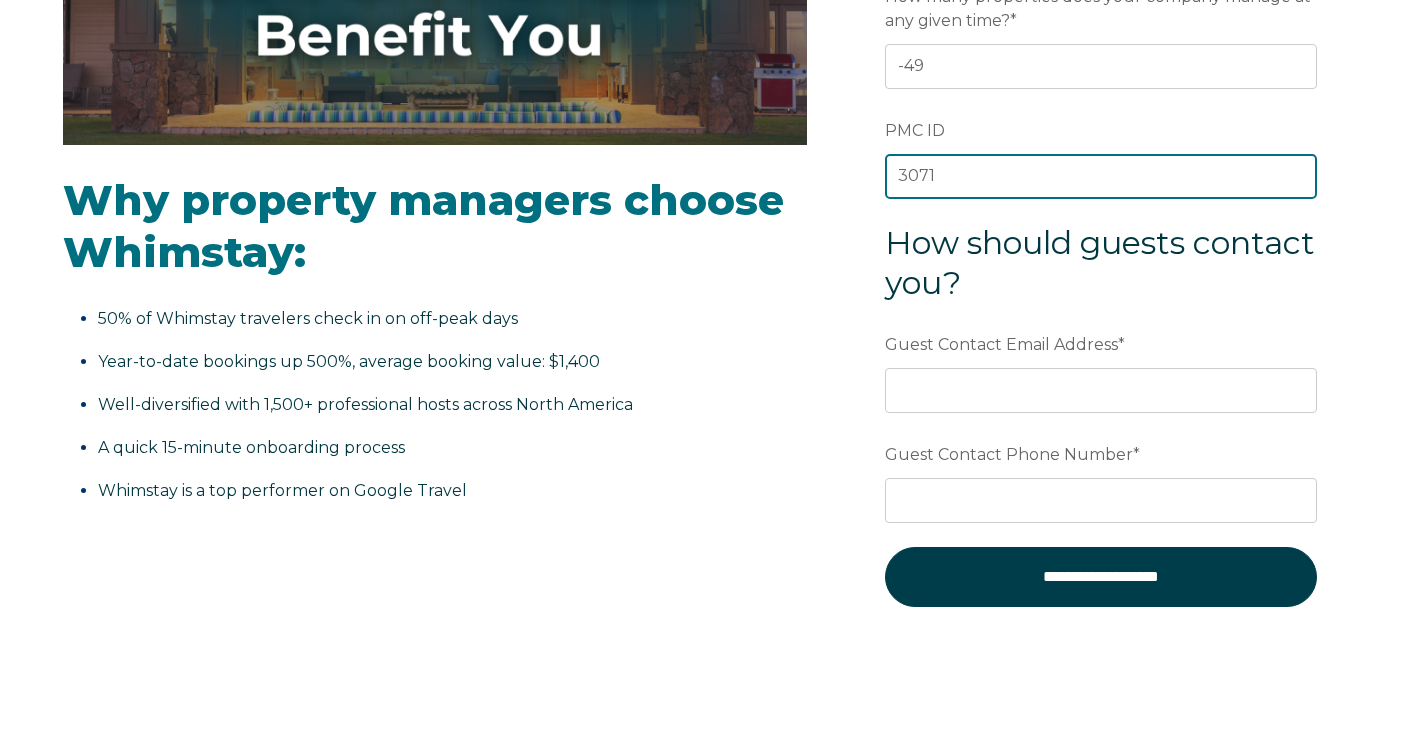 type on "3071" 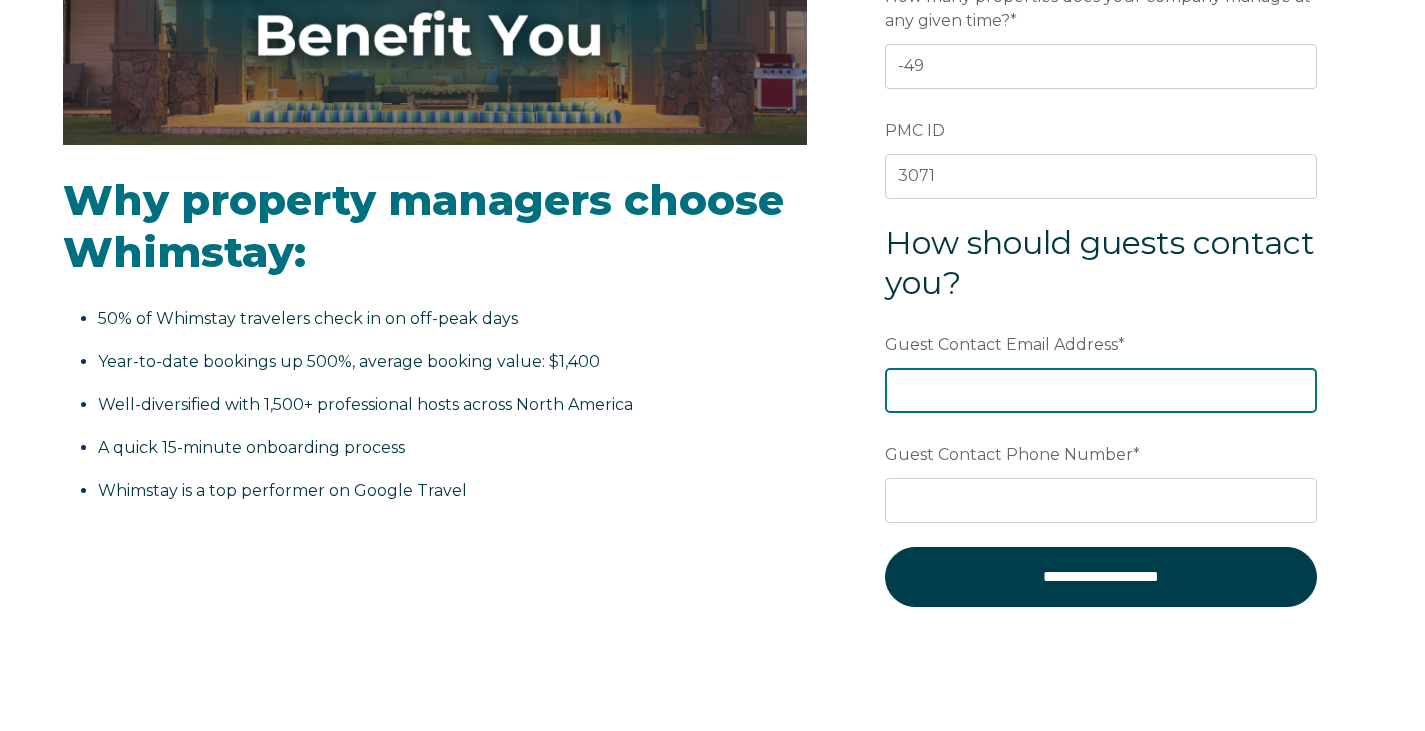 click on "Guest Contact Email Address *" at bounding box center [1101, 390] 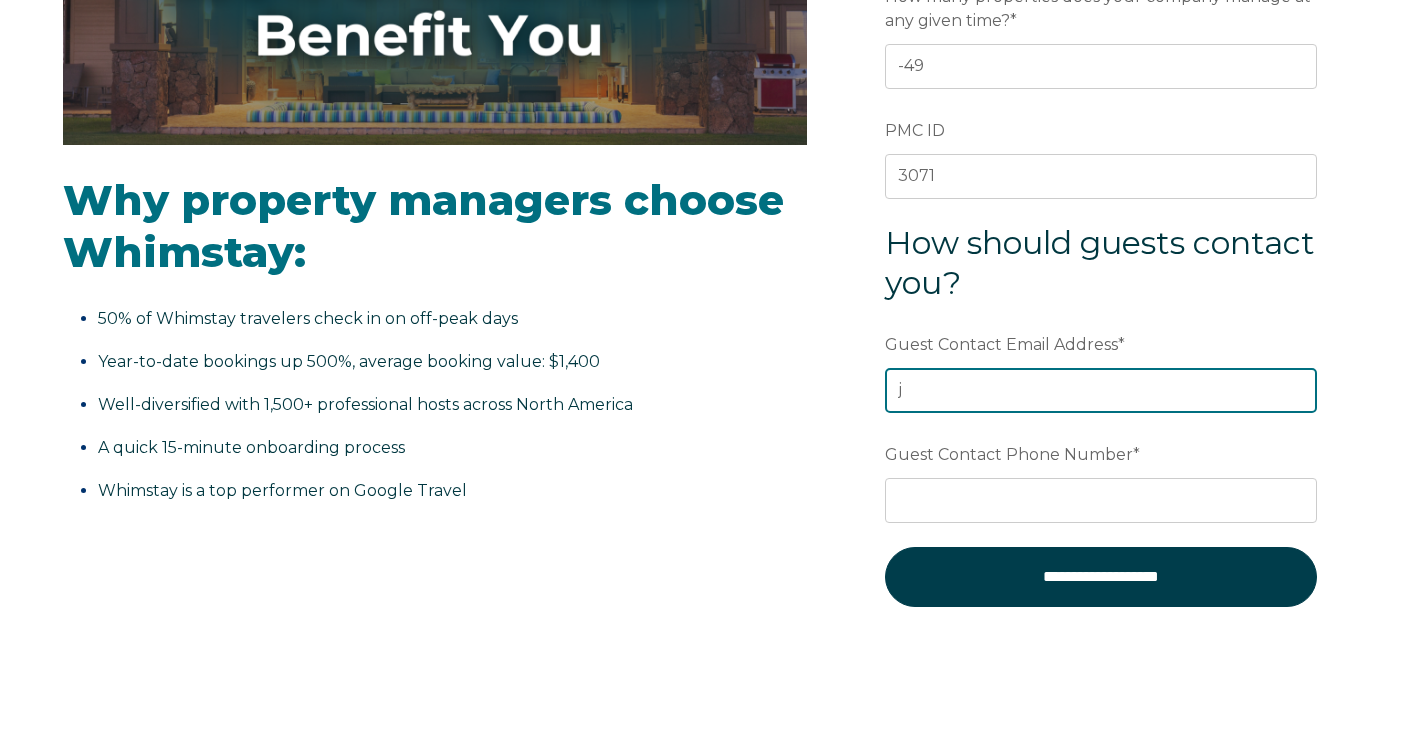 click on "j" at bounding box center (1101, 390) 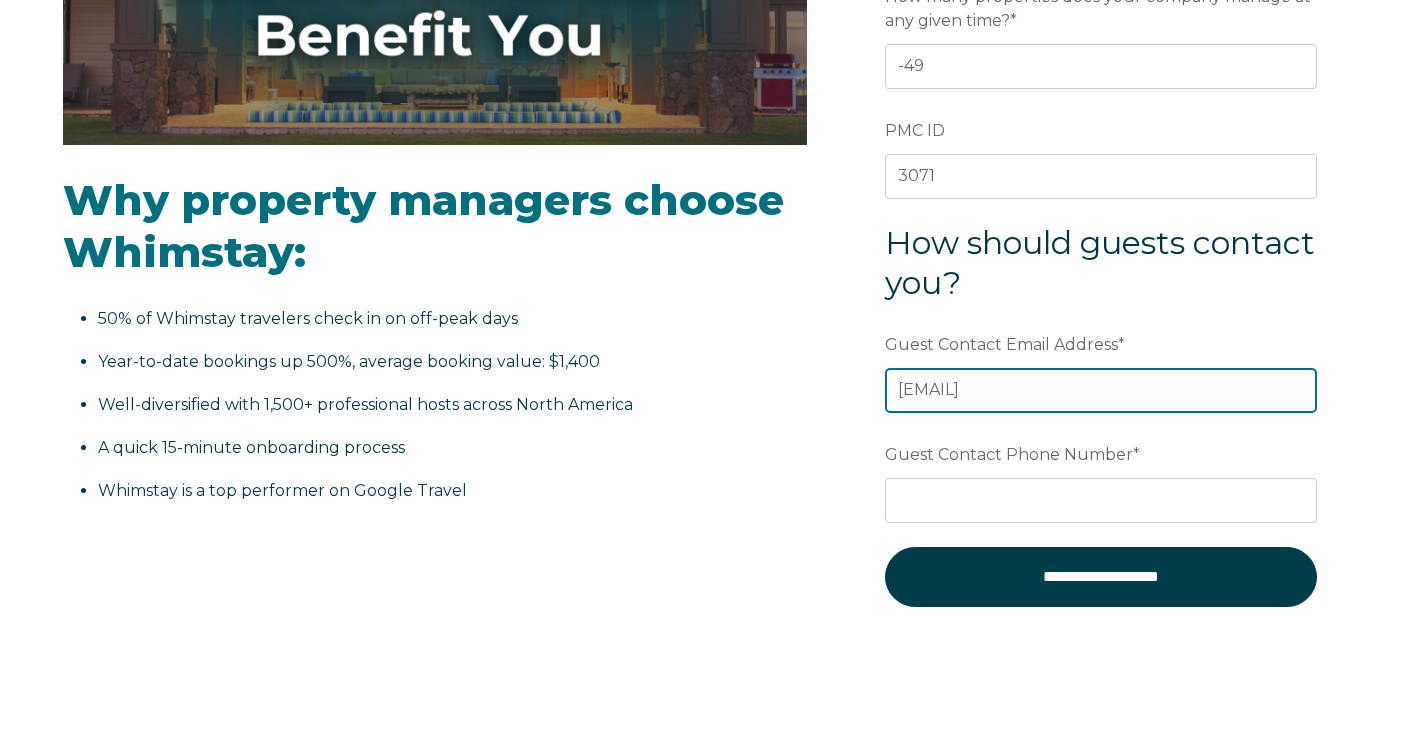 type on "[USERNAME]@[DOMAIN].com" 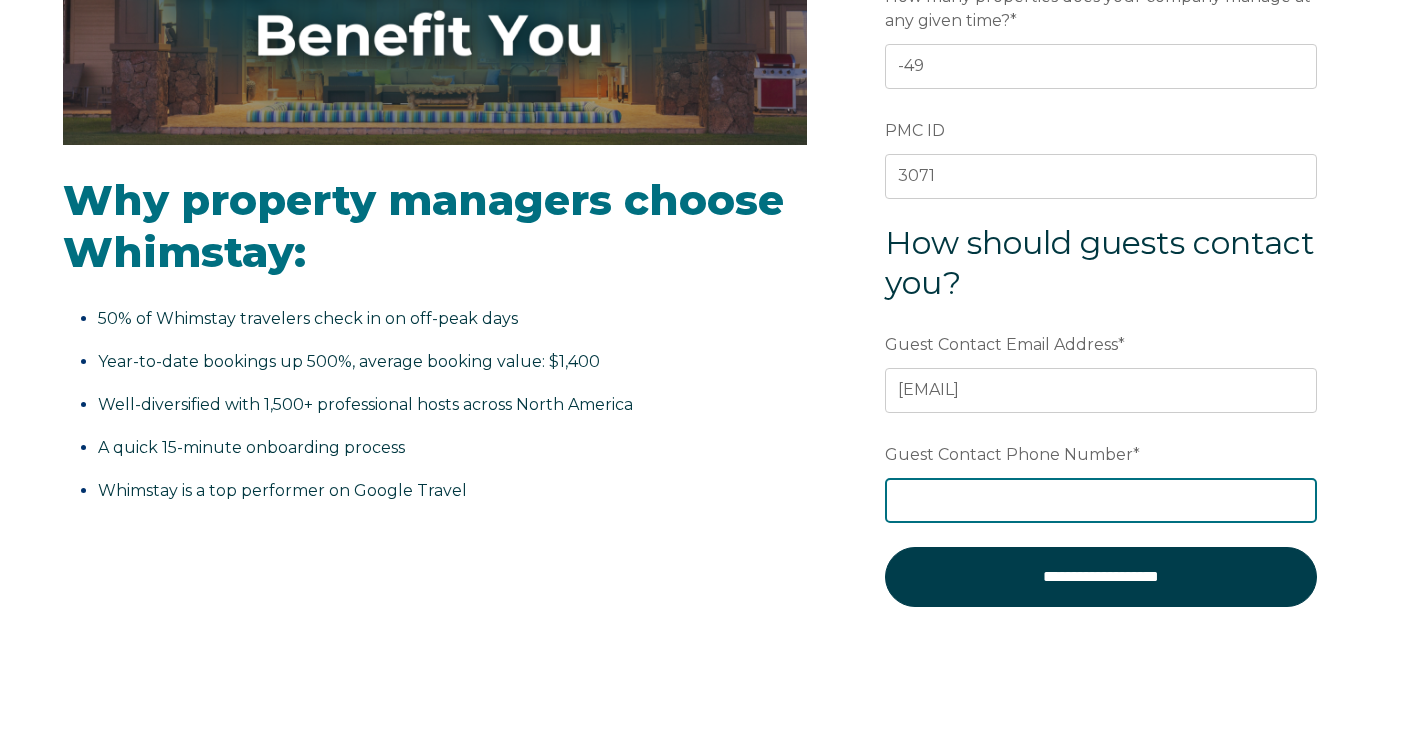 click on "Guest Contact Phone Number *" at bounding box center (1101, 500) 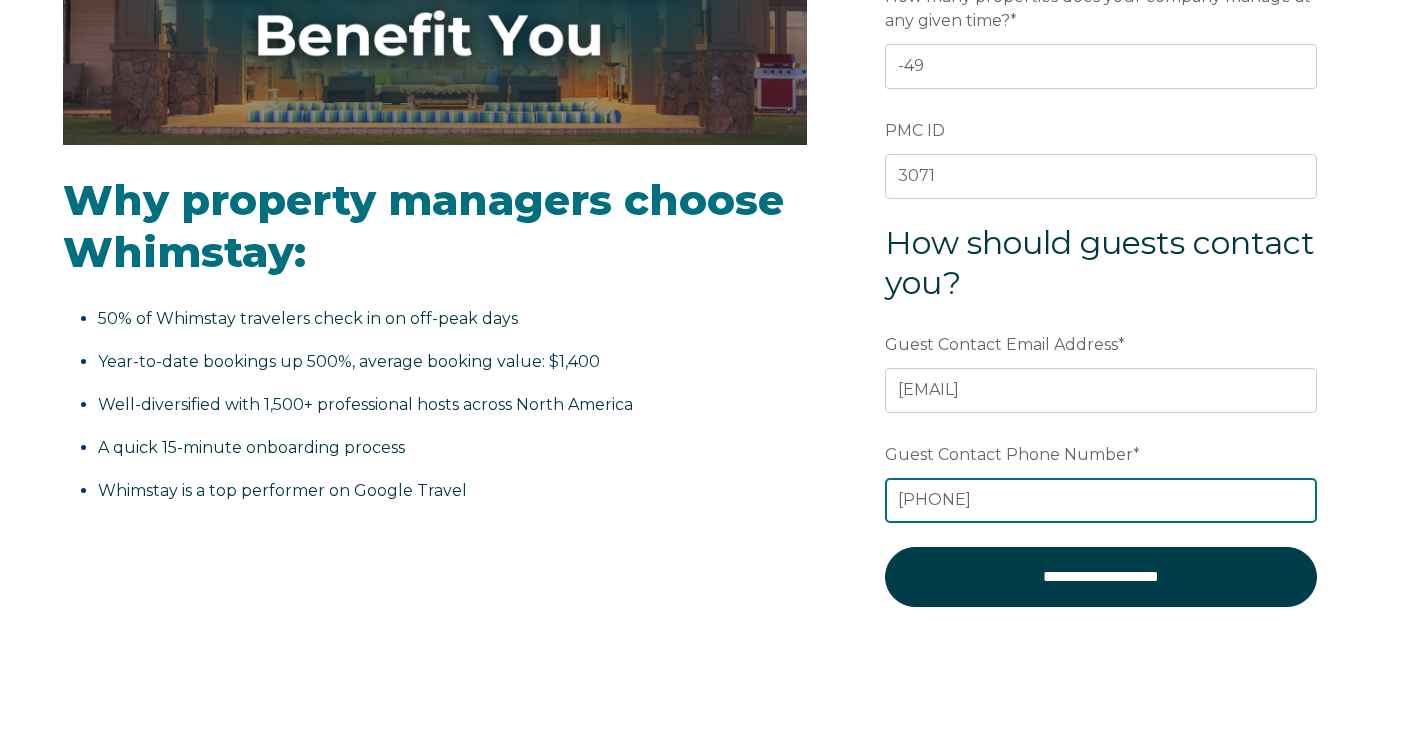 click on "4232806528" at bounding box center (1101, 500) 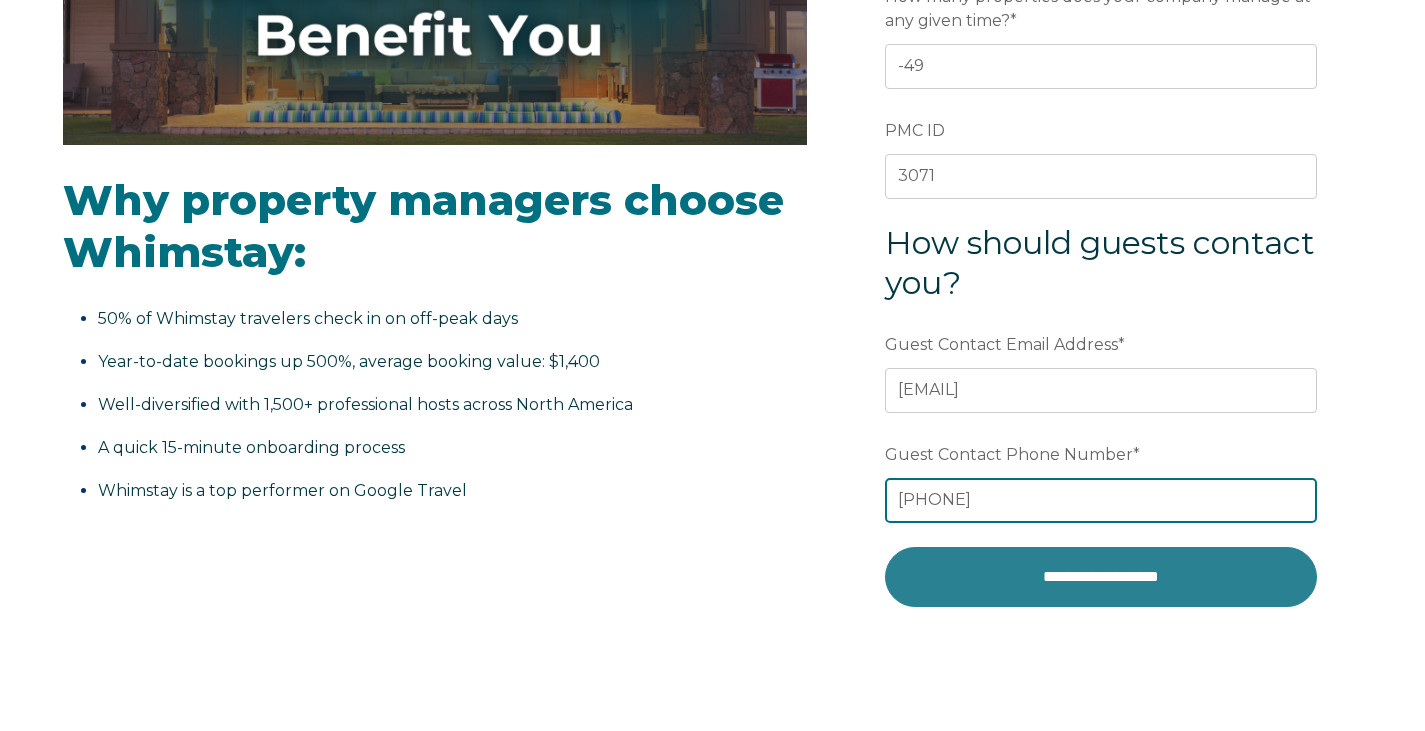 type on "423-280-6528" 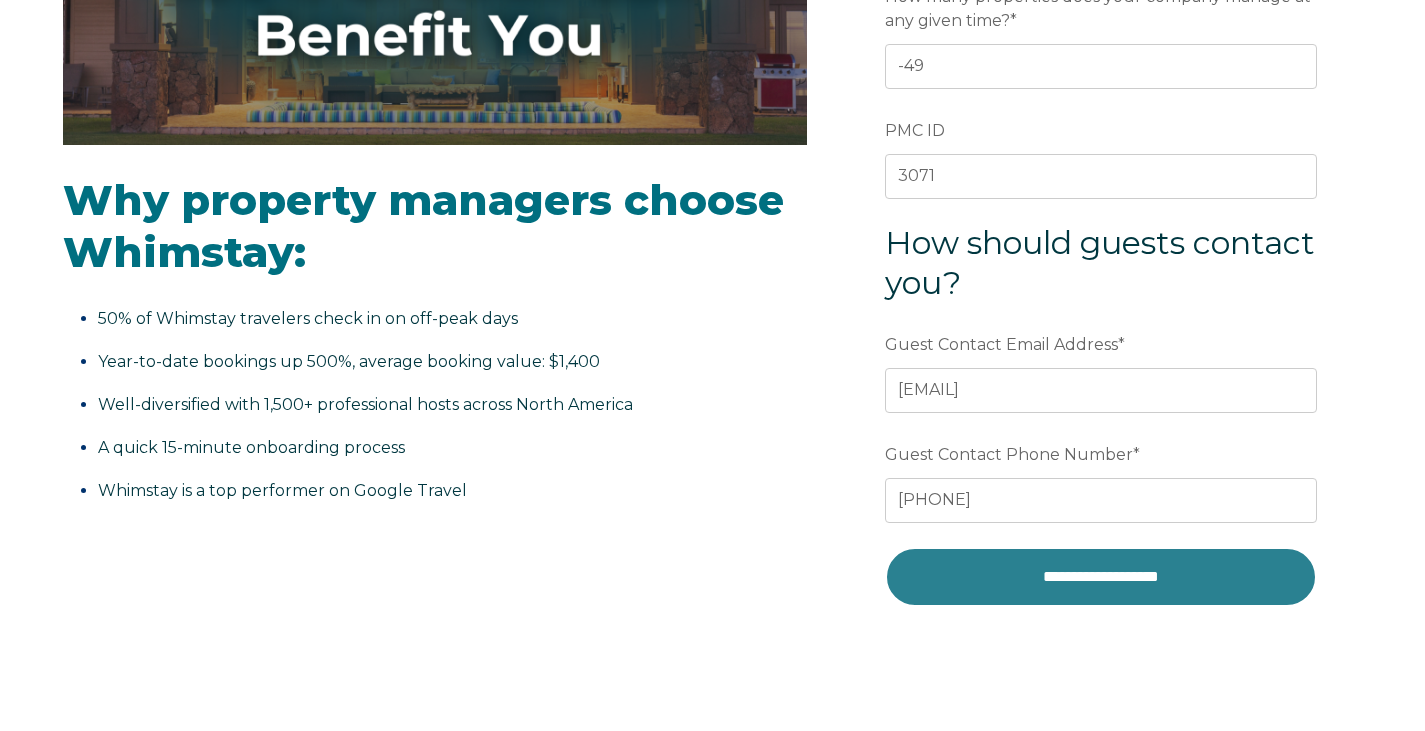 click on "**********" at bounding box center (1101, 577) 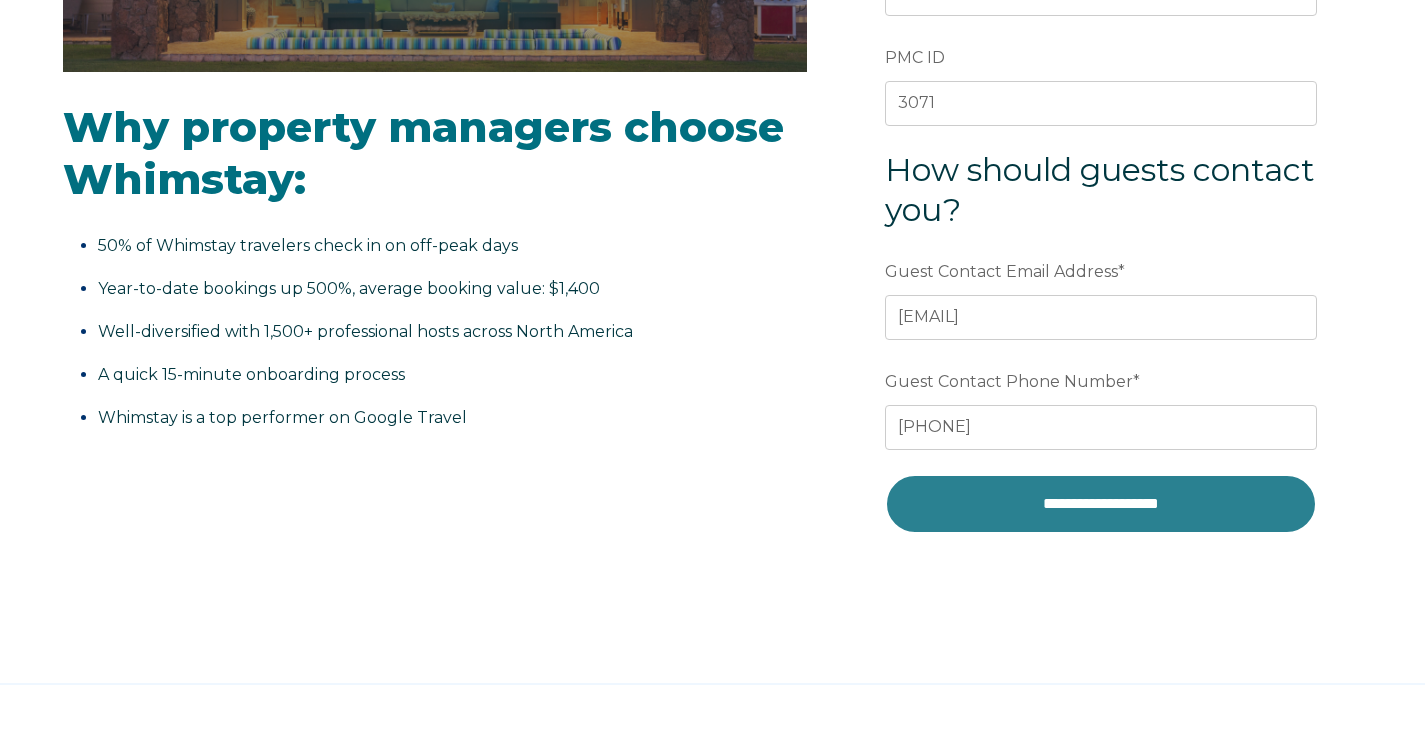 scroll, scrollTop: 615, scrollLeft: 0, axis: vertical 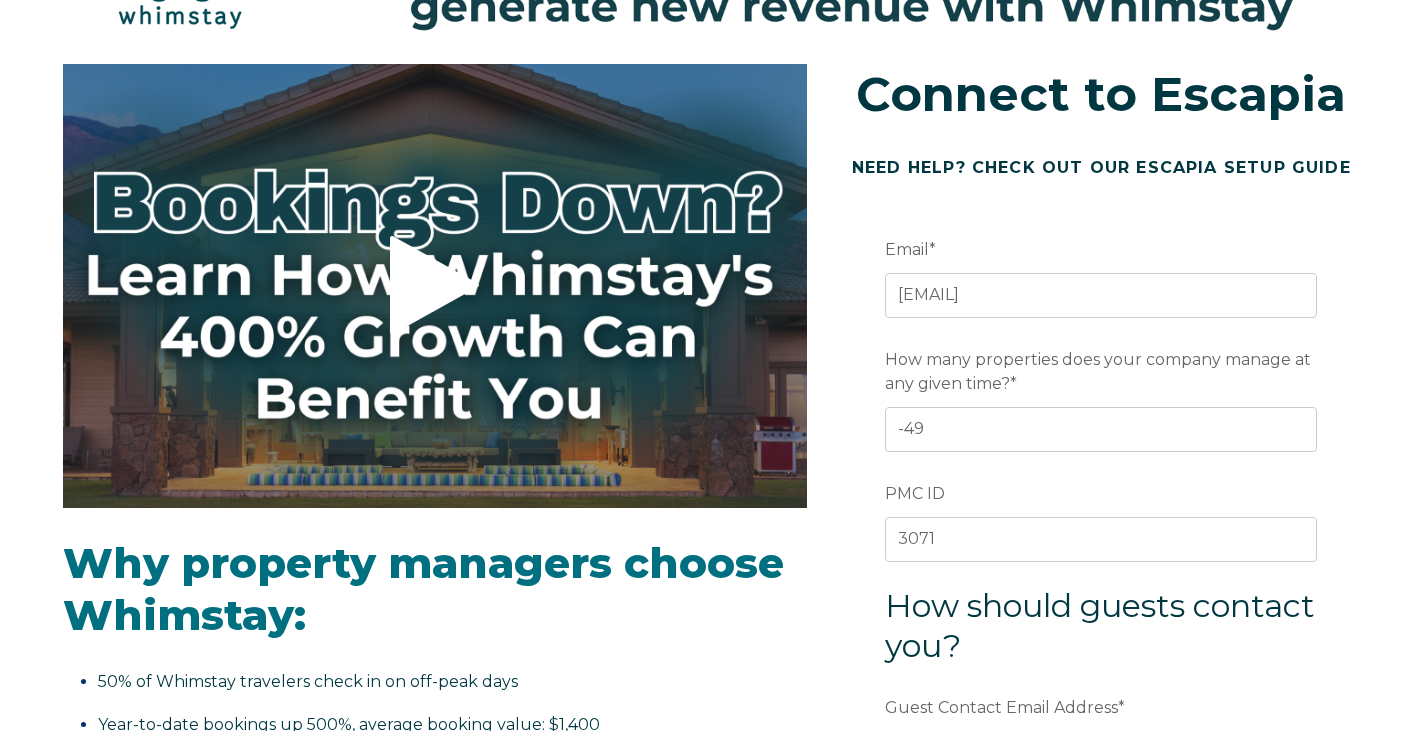 click on "Video player - SSOB Pitch Vid Thumbnail - Click to play video
Why property managers choose Whimstay:
50% of Whimstay travelers check in on off-peak days
Year-to-date bookings up 500%, average booking value: $1,400
Well-diversified with 1,500+ professional hosts across North America
A quick 15-minute onboarding process
Whimstay is a top performer on Google Travel
Connect to Escapia
NEED HELP? CHECK OUT OUR ESCAPIA SETUP GUIDE
Email * jackiesbattles@gmail.com Preferred language SDR How many properties does your company manage at any given time? * -49 PMC ID 3071 How should guests contact you? Guest Contact Email Address * jackiesbattles@gmail.com Guest Contact Phone Number * 423-280-6528" at bounding box center (712, 591) 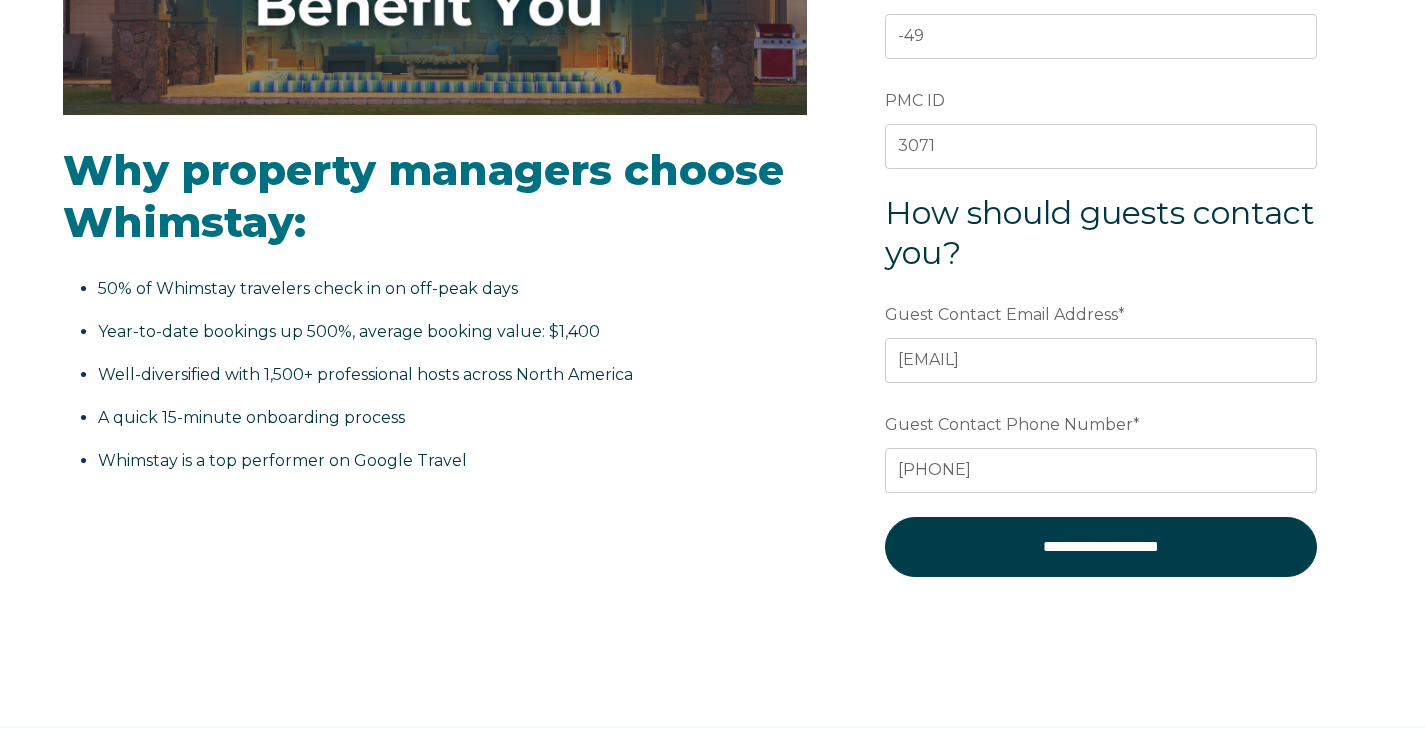 scroll, scrollTop: 567, scrollLeft: 0, axis: vertical 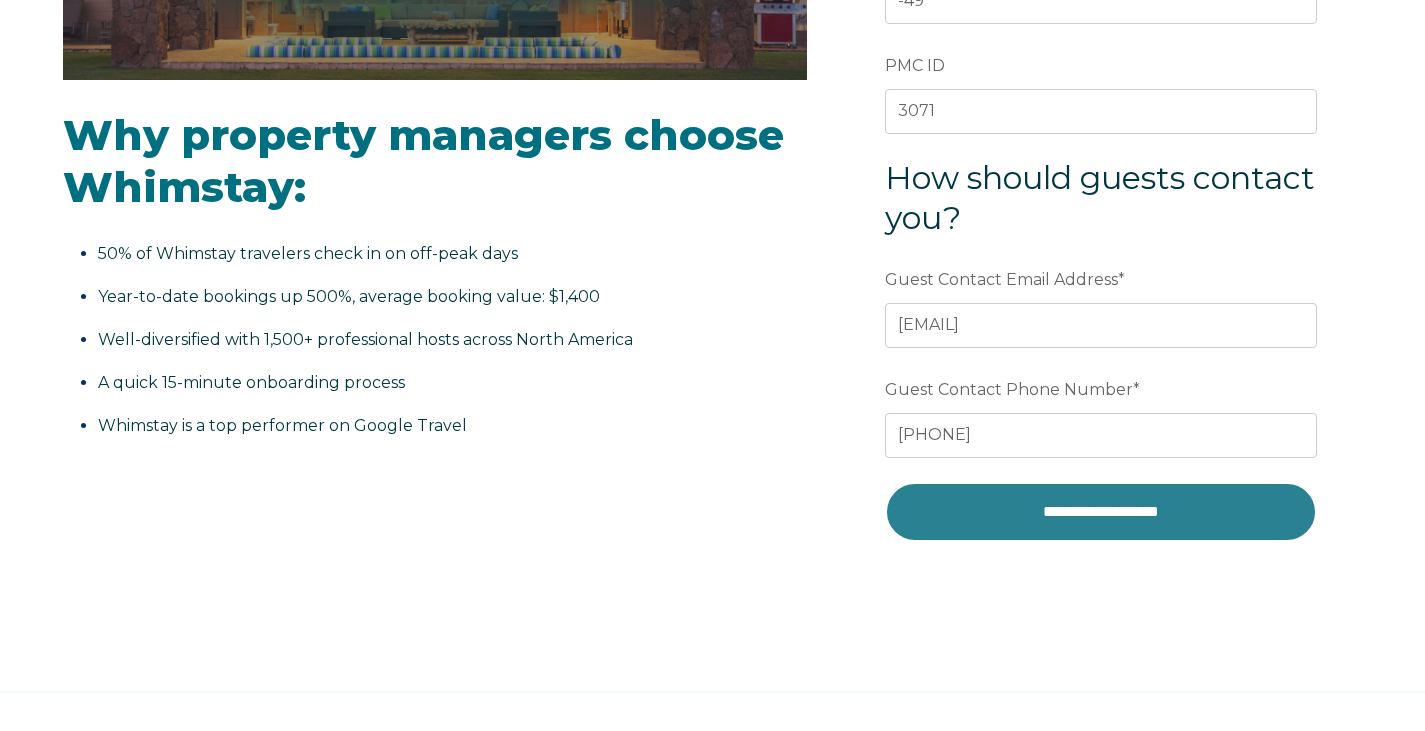 click on "**********" at bounding box center (1101, 512) 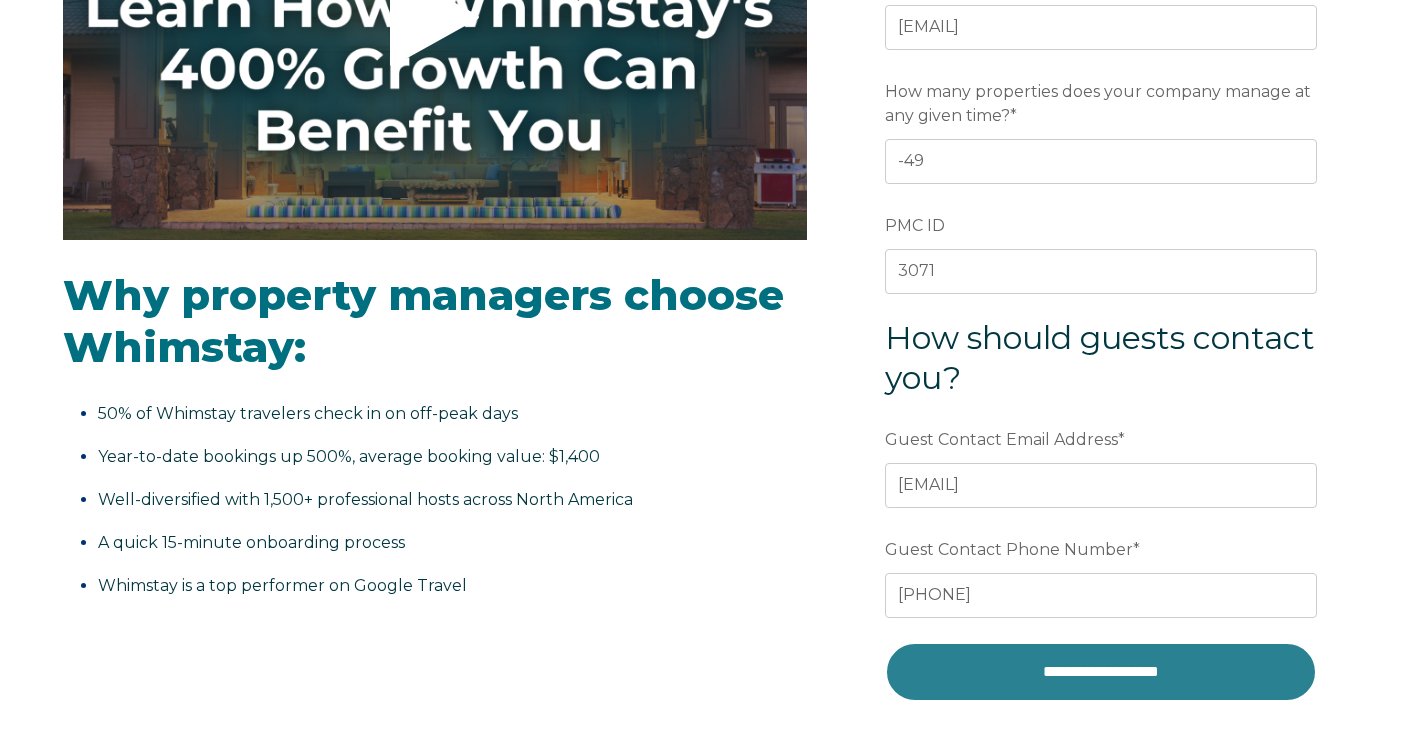 scroll, scrollTop: 402, scrollLeft: 0, axis: vertical 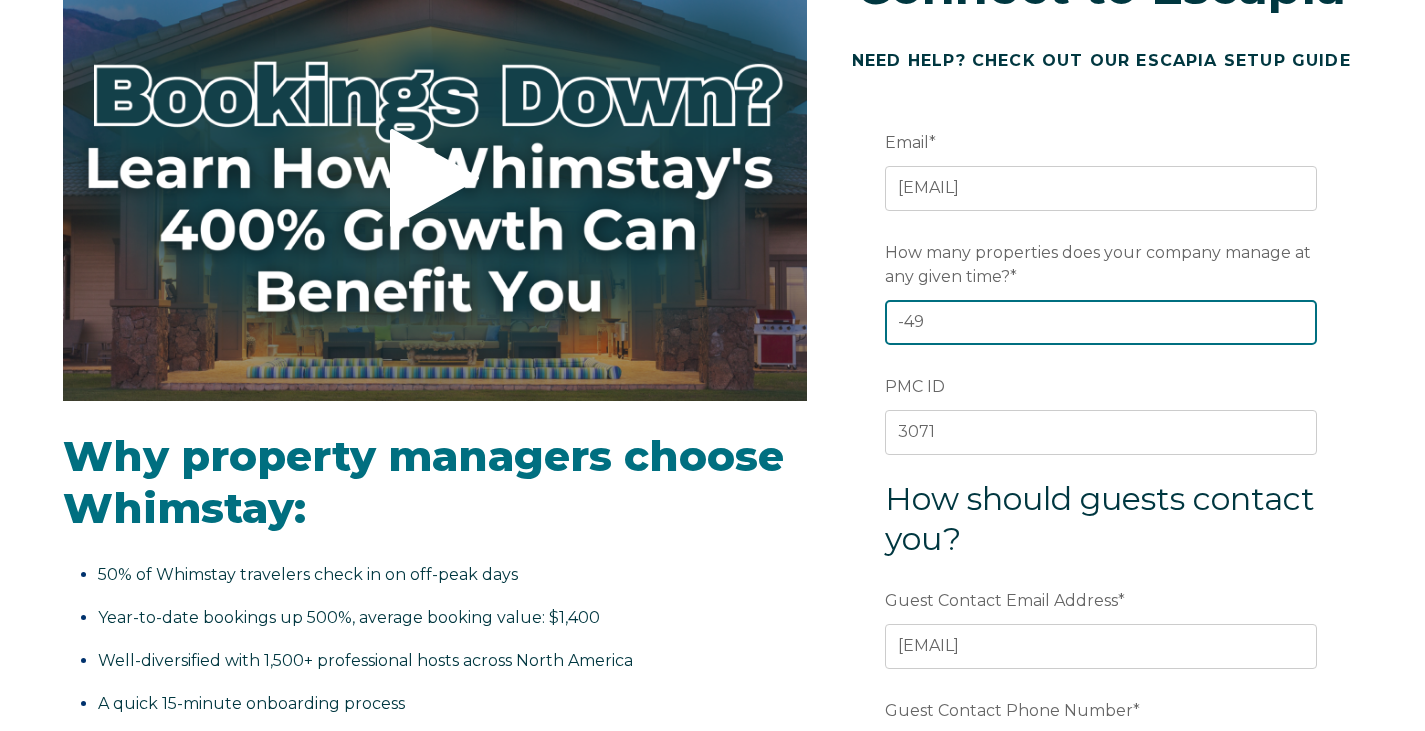 click on "-49" at bounding box center [1101, 322] 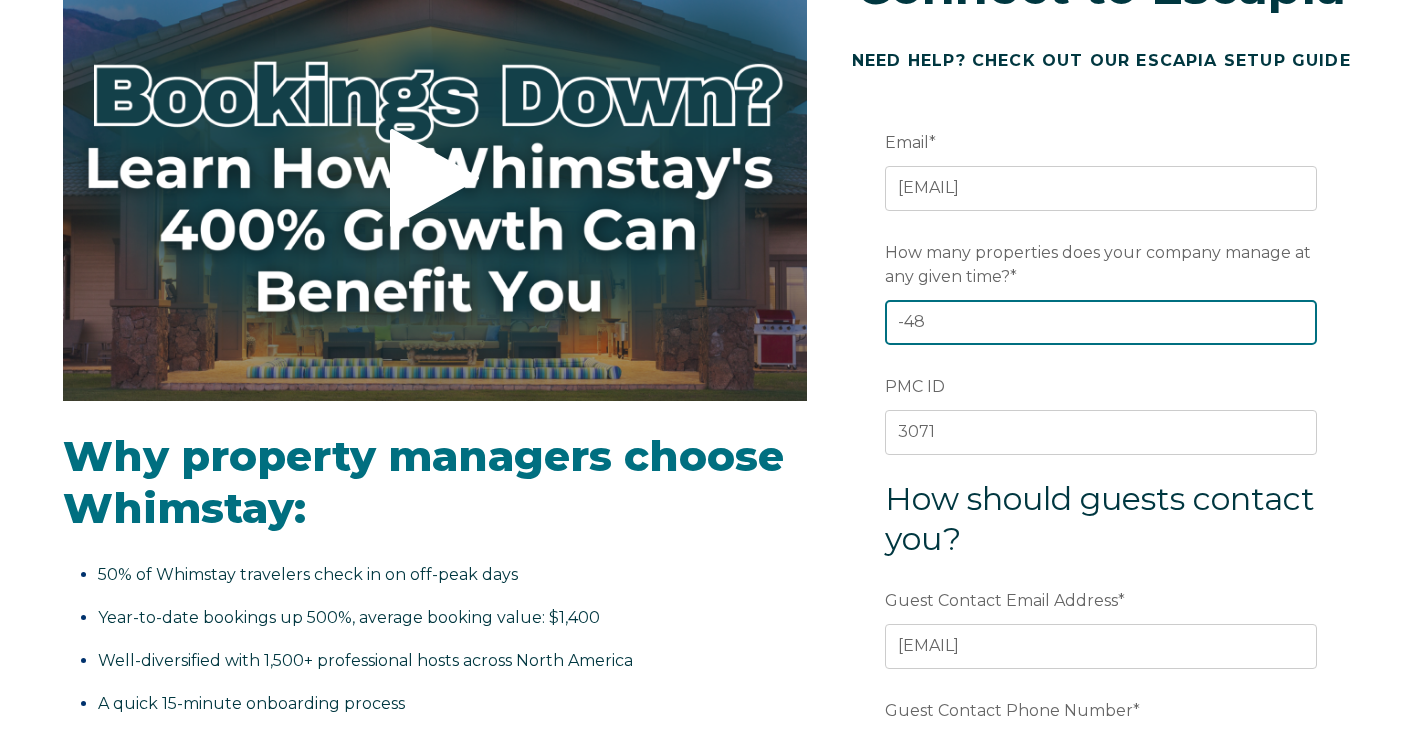 click on "-48" at bounding box center (1101, 322) 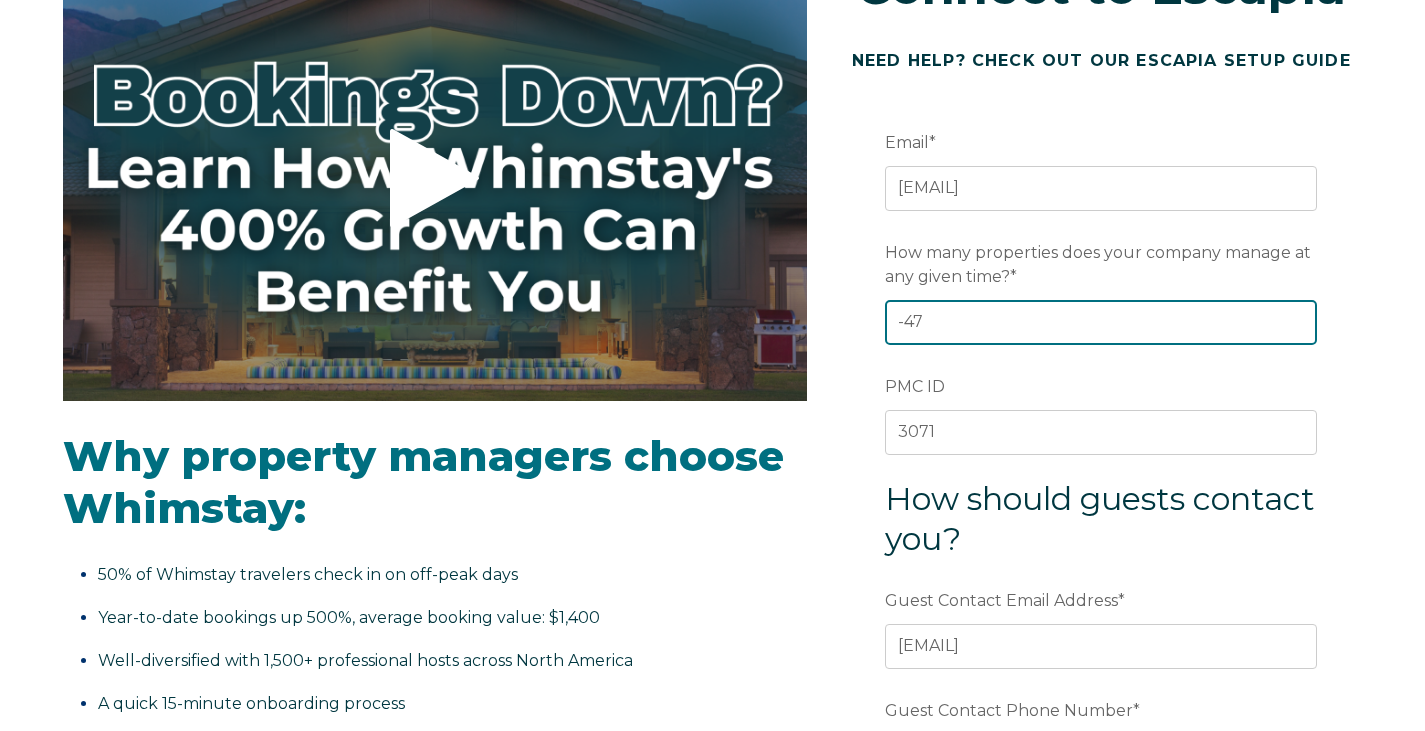 click on "-47" at bounding box center [1101, 322] 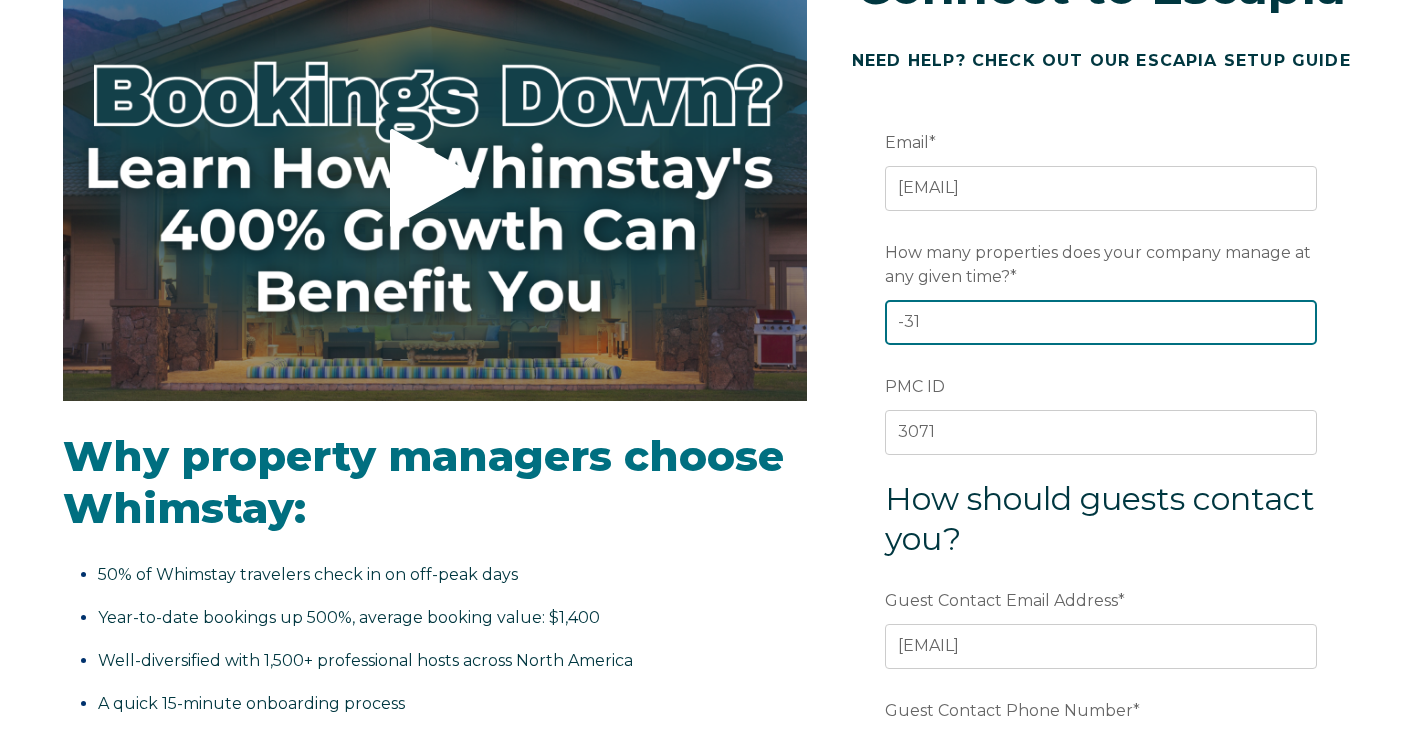 click on "-31" at bounding box center [1101, 322] 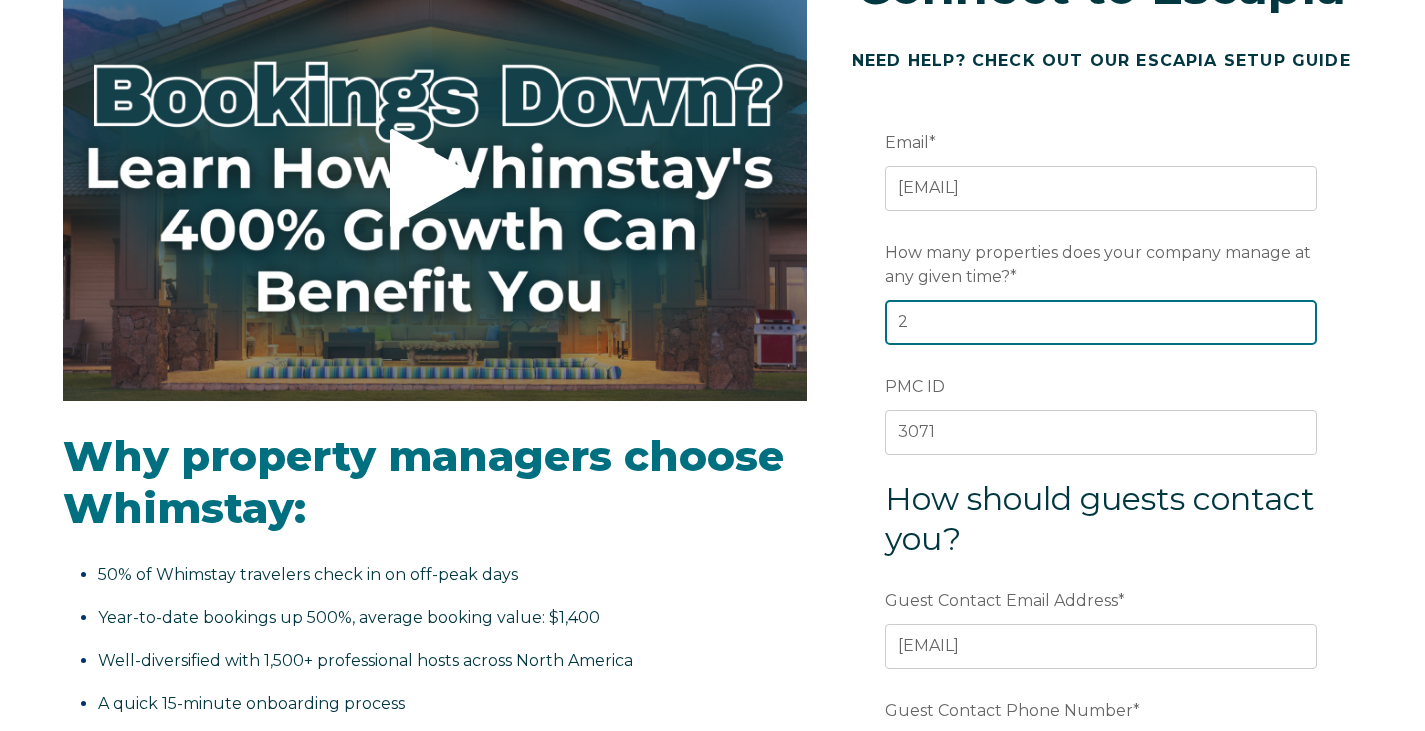 click on "2" at bounding box center (1101, 322) 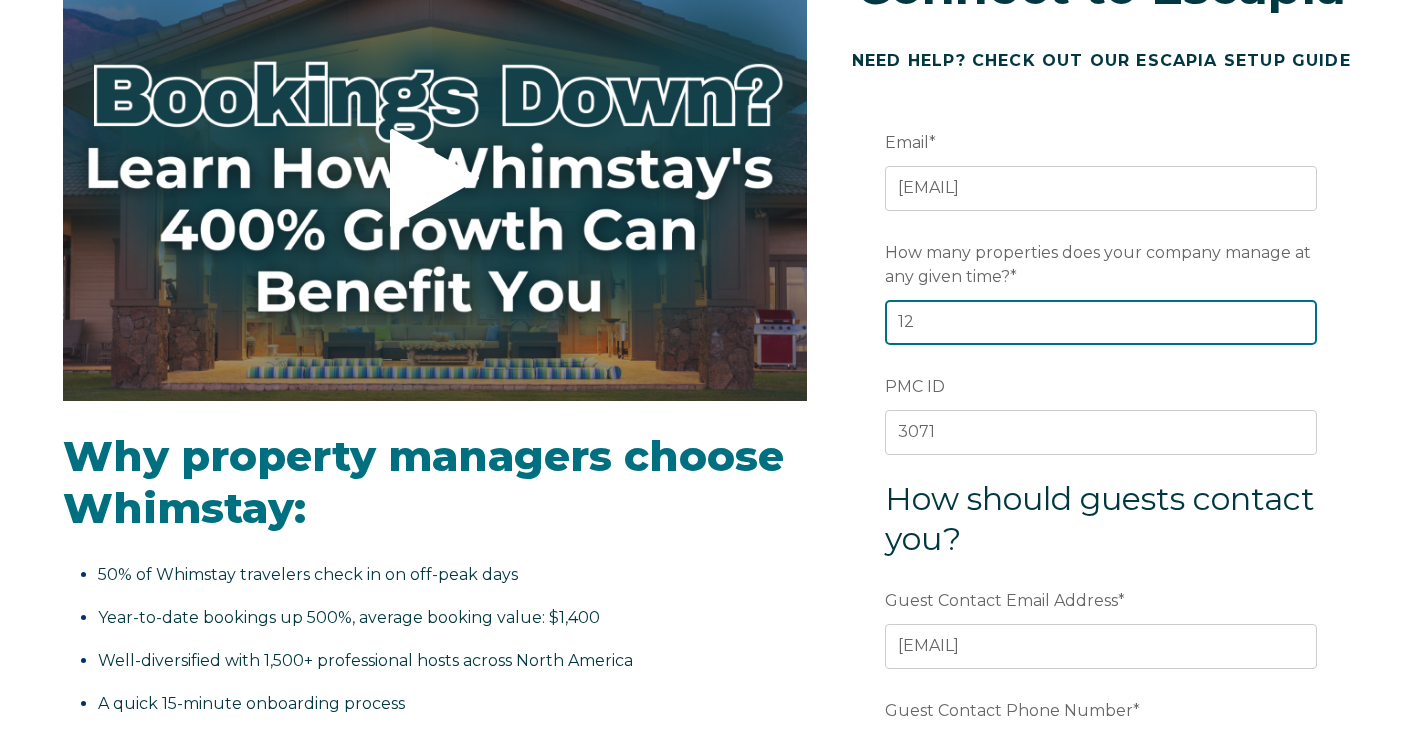click on "12" at bounding box center (1101, 322) 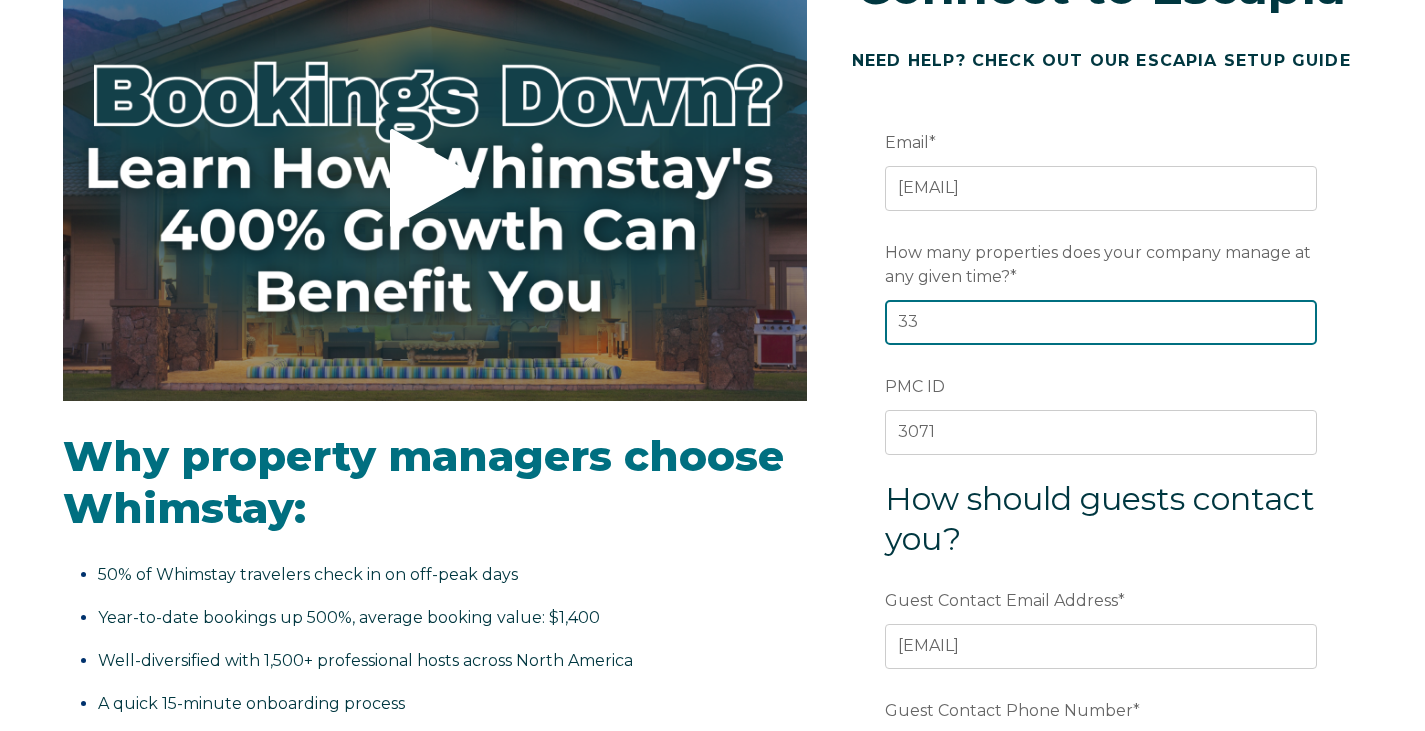 click on "34" at bounding box center (1101, 322) 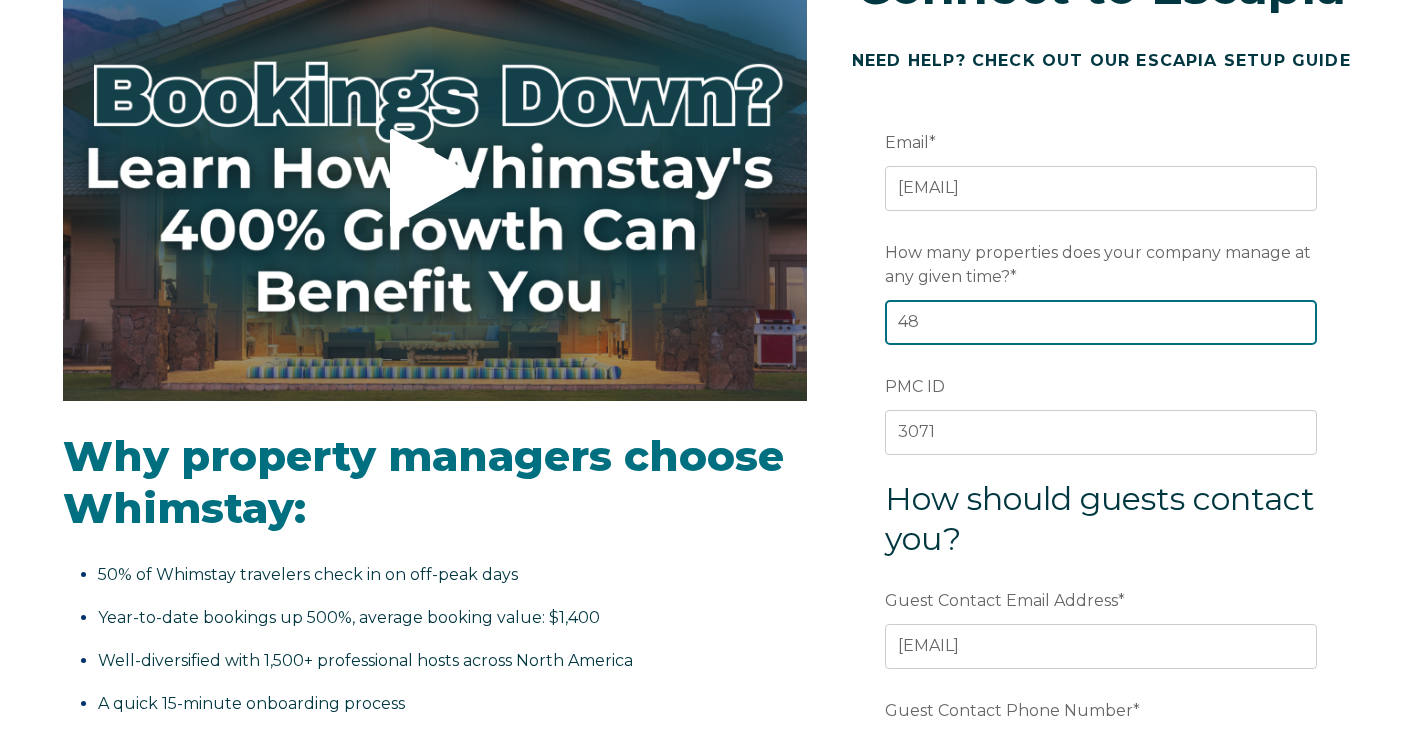 click on "48" at bounding box center (1101, 322) 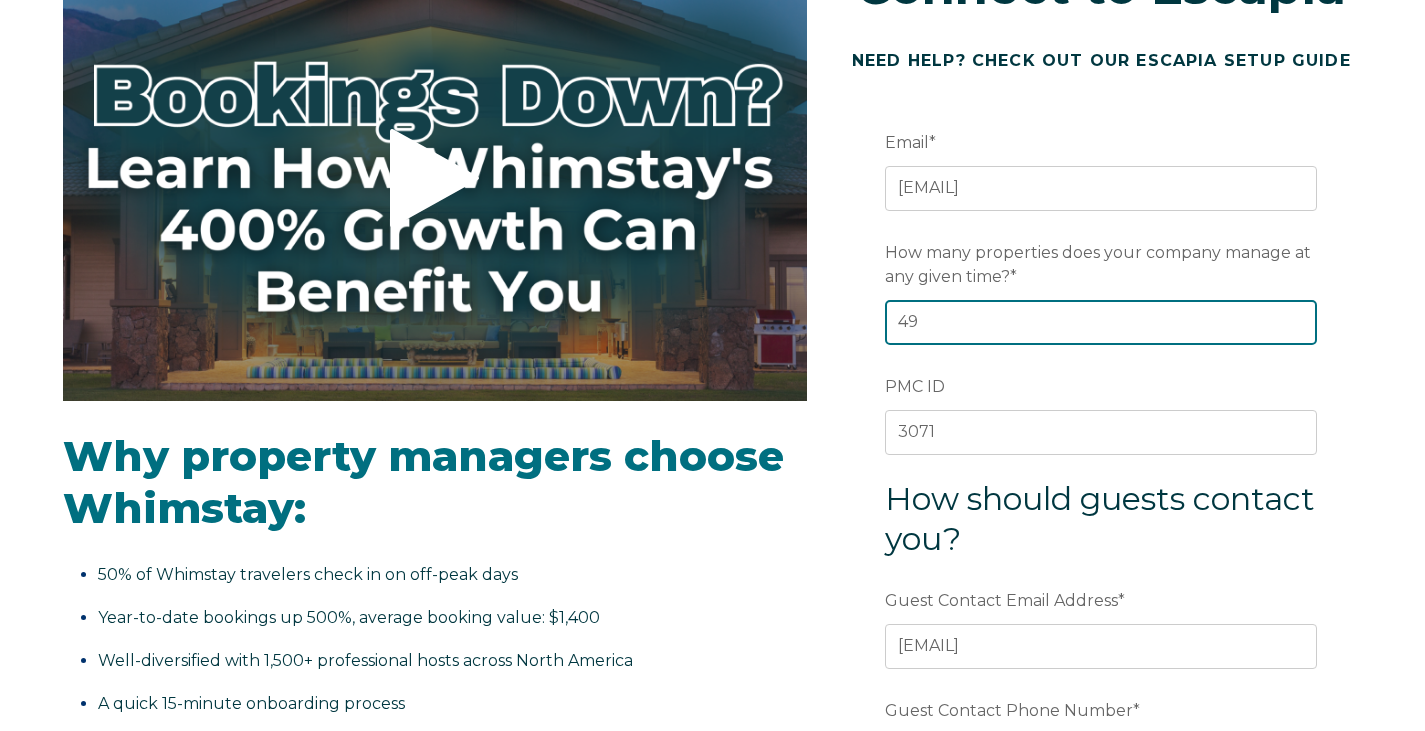 type on "49" 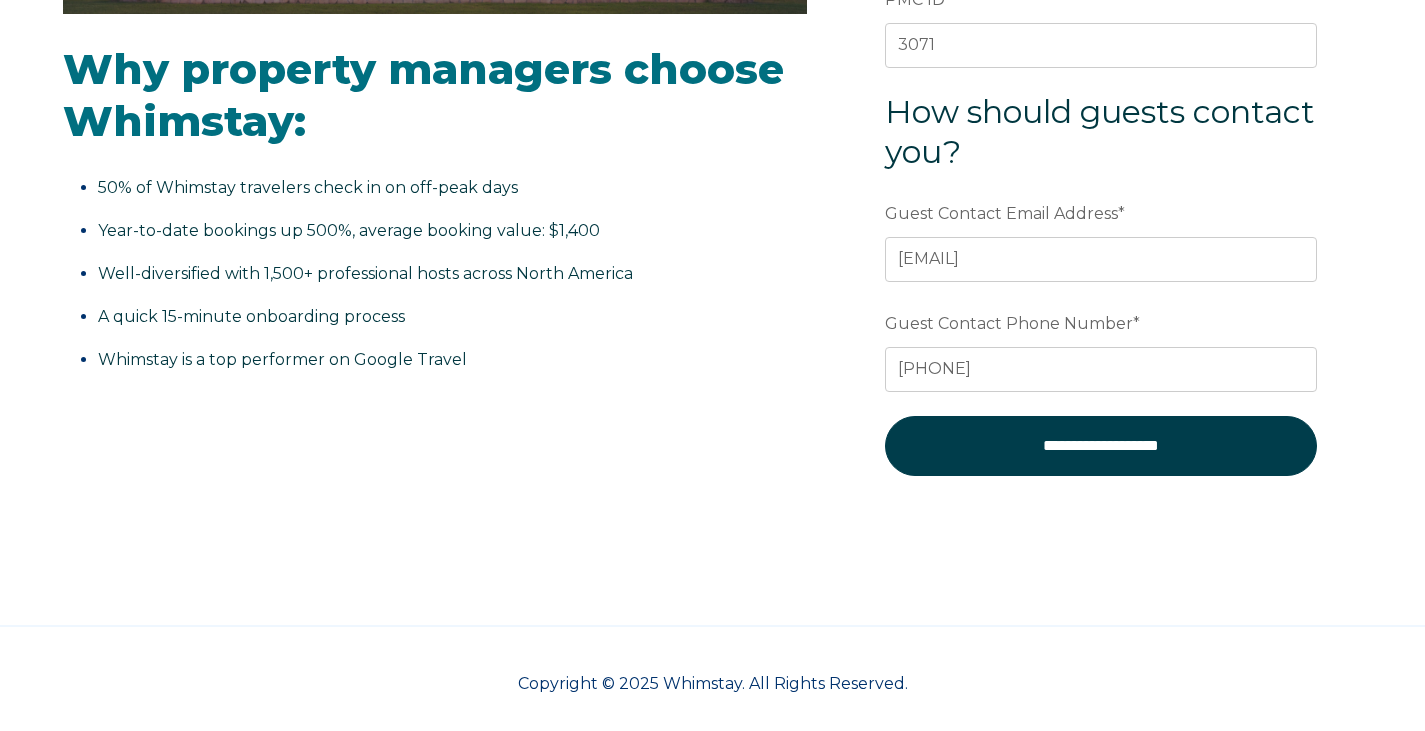 scroll, scrollTop: 641, scrollLeft: 0, axis: vertical 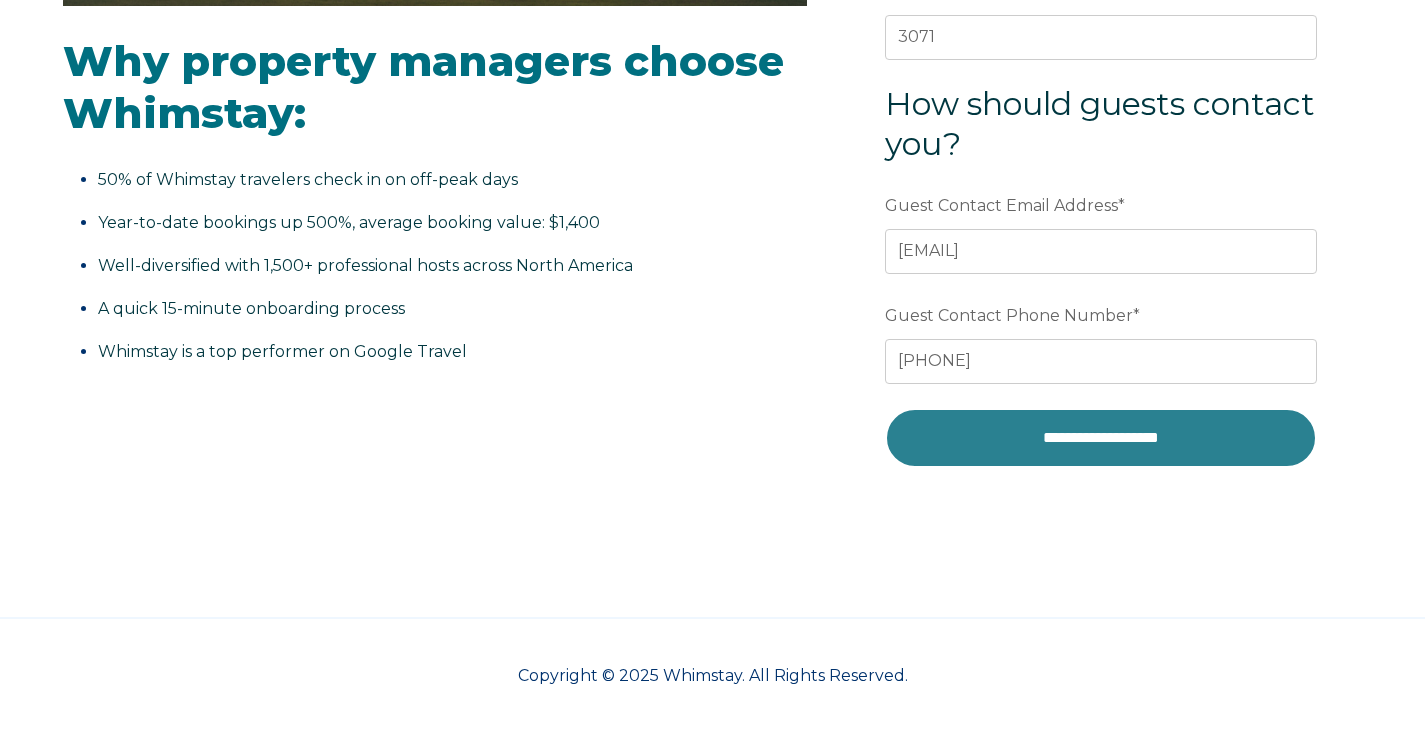click on "**********" at bounding box center [1101, 438] 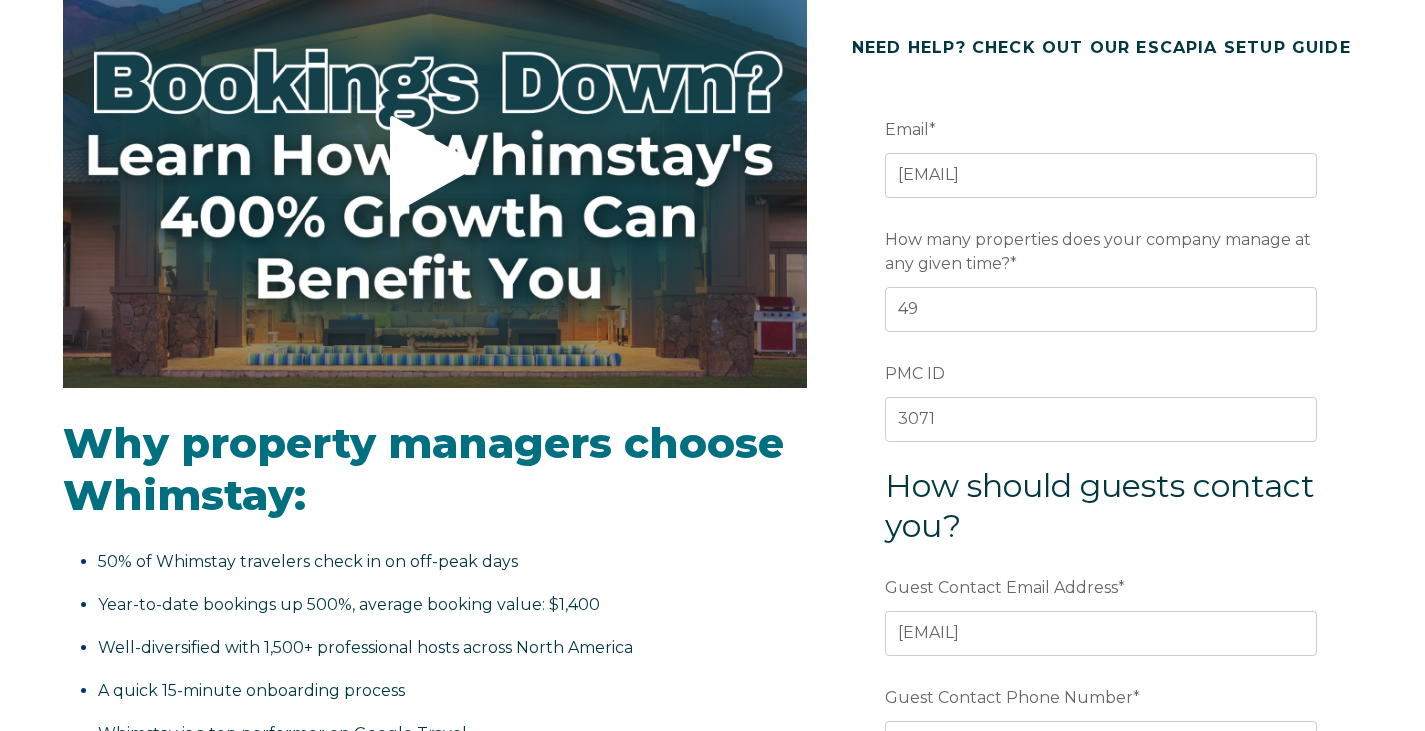 scroll, scrollTop: 249, scrollLeft: 0, axis: vertical 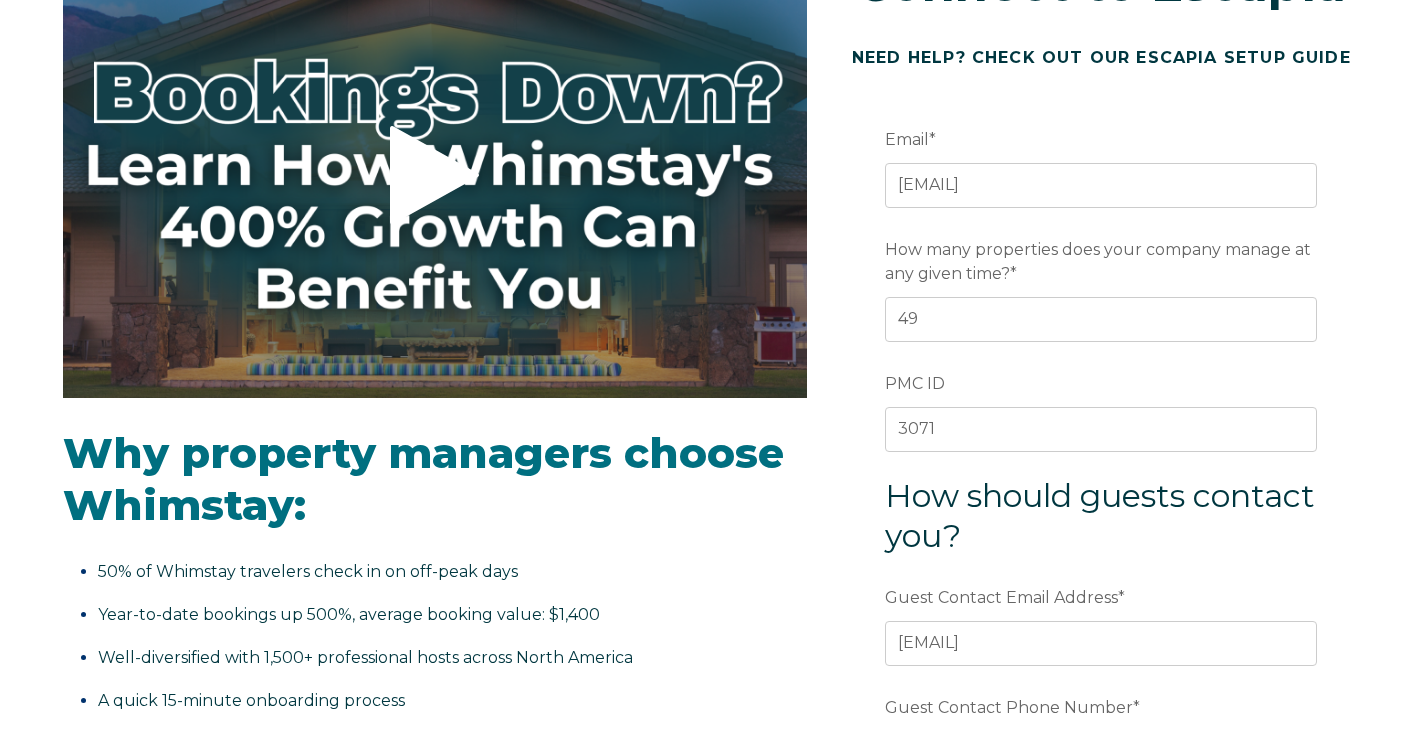 click on "Video player - SSOB Pitch Vid Thumbnail - Click to play video
Why property managers choose Whimstay:
50% of Whimstay travelers check in on off-peak days
Year-to-date bookings up 500%, average booking value: $1,400
Well-diversified with 1,500+ professional hosts across North America
A quick 15-minute onboarding process
Whimstay is a top performer on Google Travel
Connect to Escapia
NEED HELP? CHECK OUT OUR ESCAPIA SETUP GUIDE
Email * jackiesbattles@gmail.com Preferred language SDR How many properties does your company manage at any given time? * 49 PMC ID 3071 How should guests contact you? Guest Contact Email Address * jackiesbattles@gmail.com Guest Contact Phone Number * 423-280-6528" at bounding box center [712, 481] 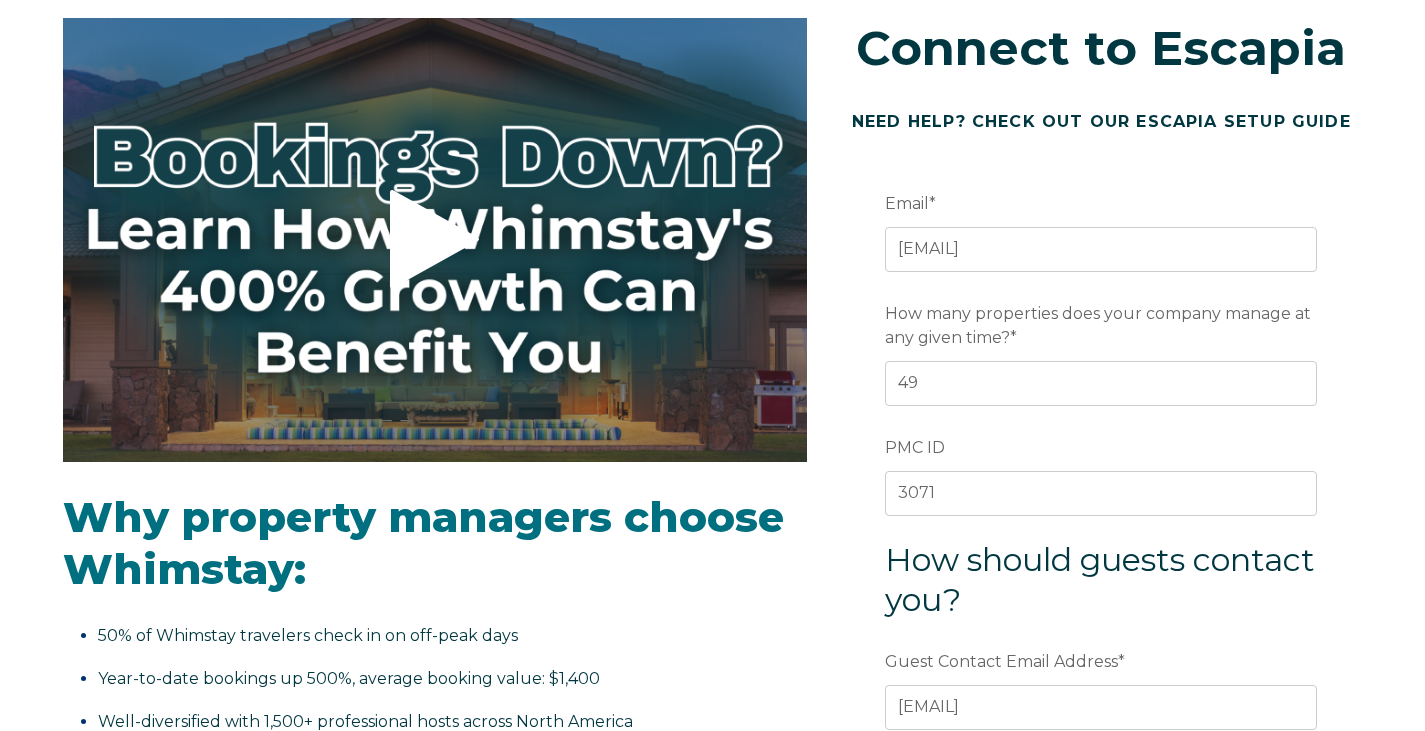 scroll, scrollTop: 182, scrollLeft: 0, axis: vertical 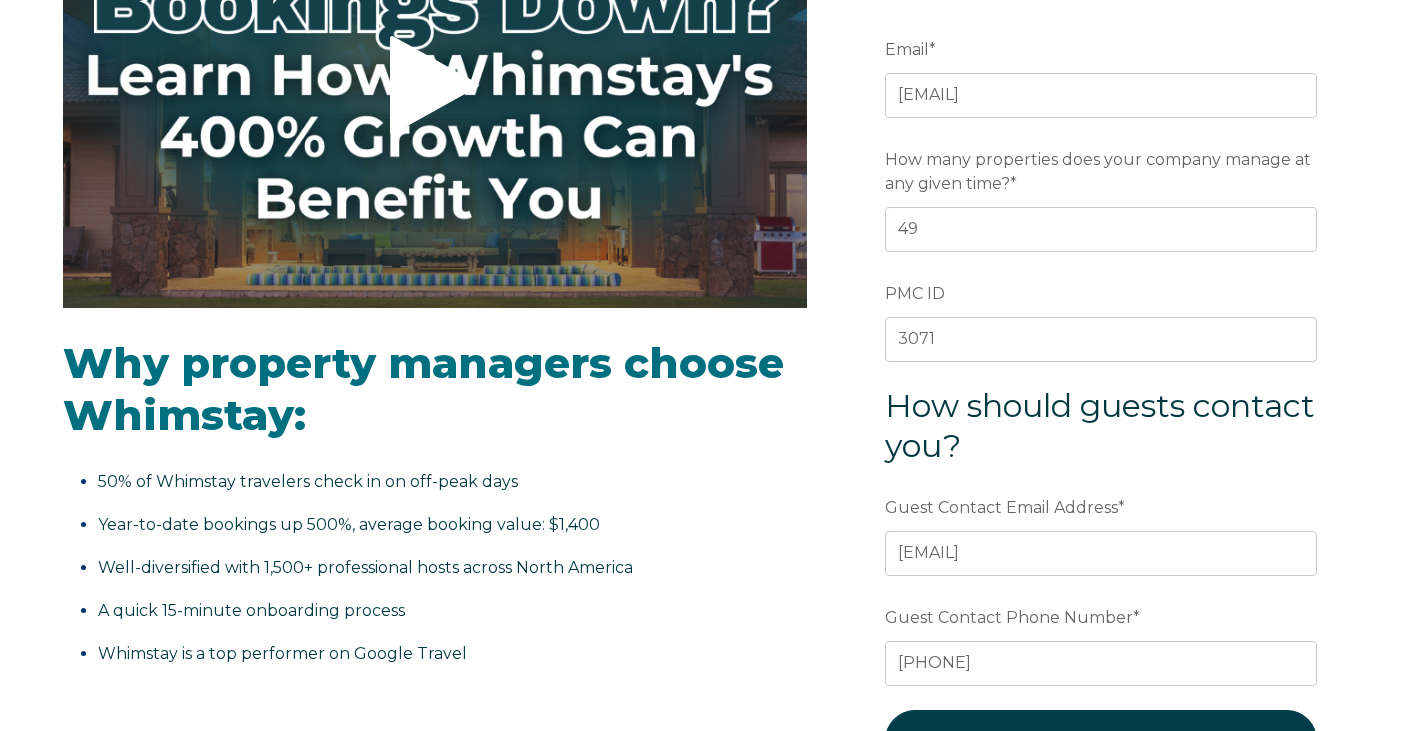 click on "50% of Whimstay travelers check in on off-peak days" at bounding box center [447, 482] 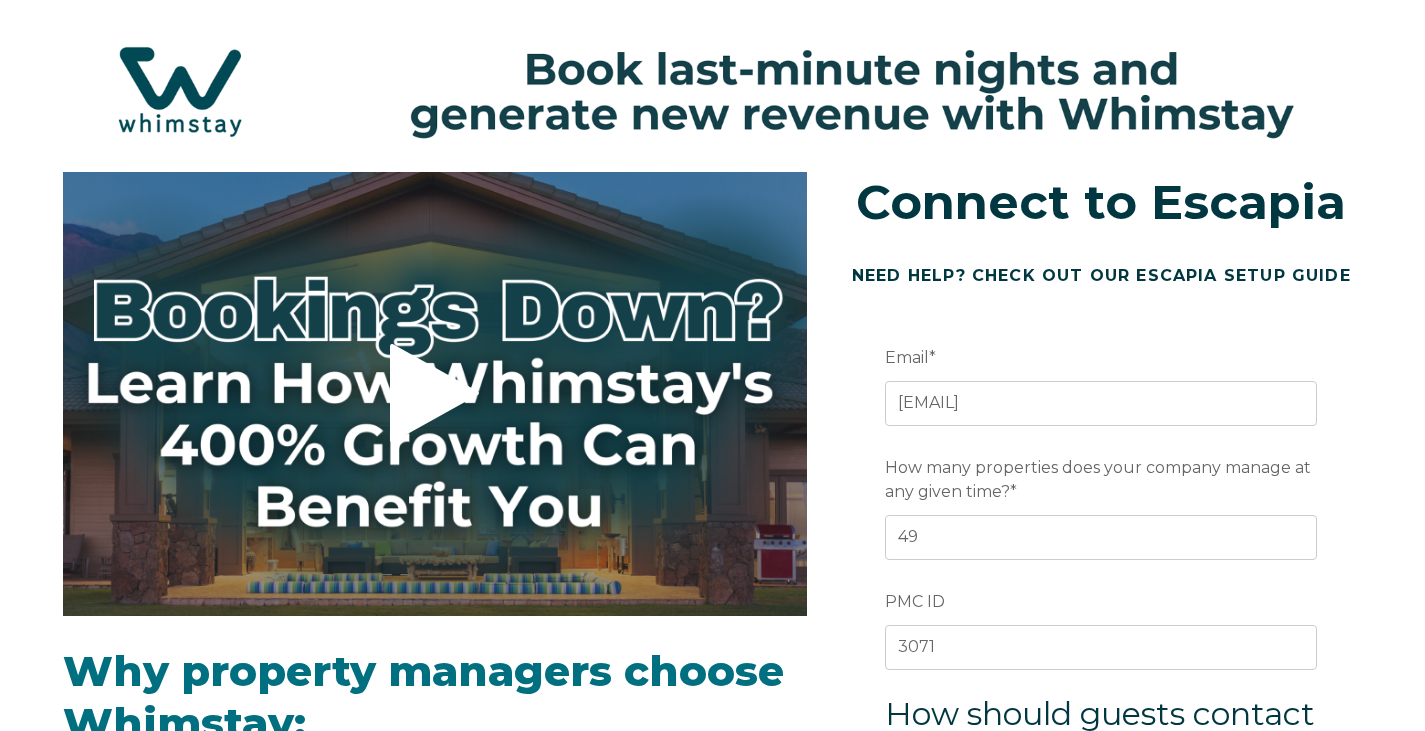 scroll, scrollTop: 0, scrollLeft: 0, axis: both 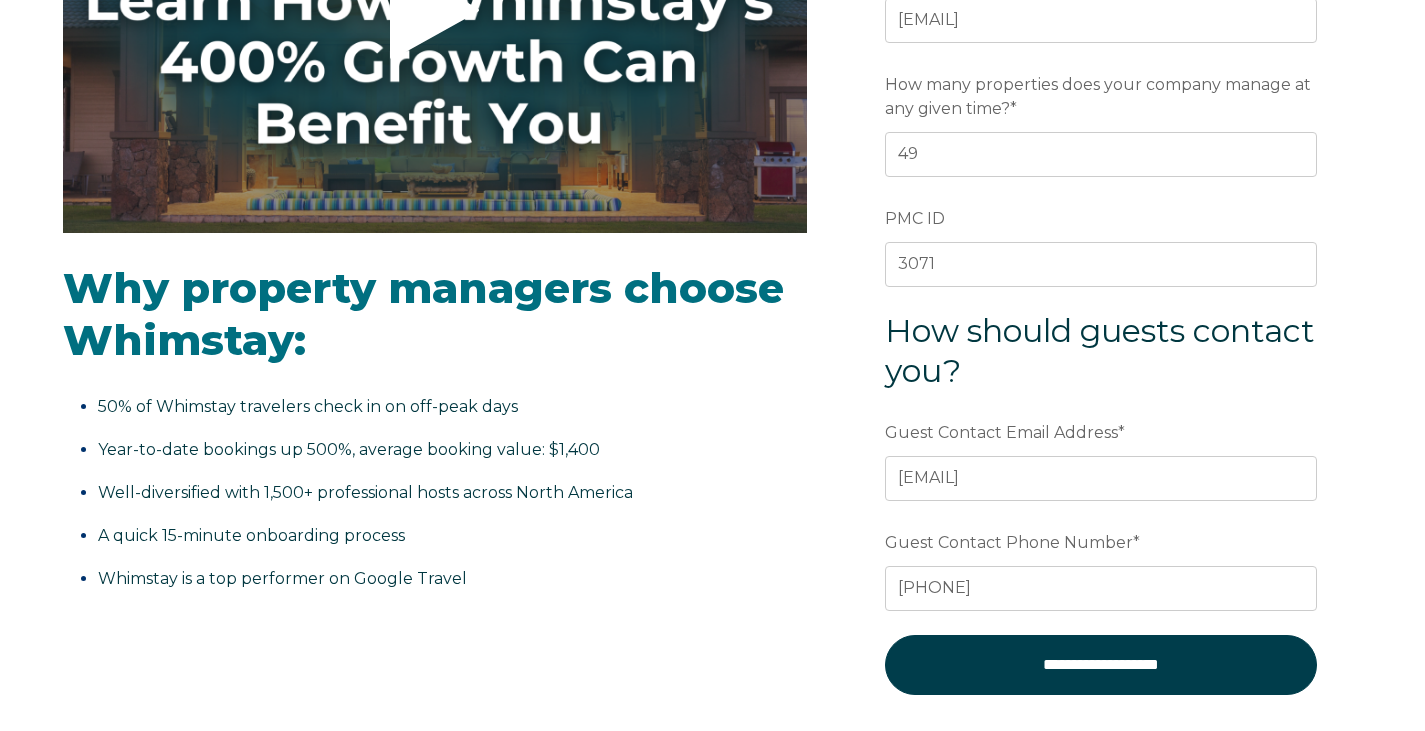 click on "Video player - SSOB Pitch Vid Thumbnail - Click to play video
Why property managers choose Whimstay:
50% of Whimstay travelers check in on off-peak days
Year-to-date bookings up 500%, average booking value: $1,400
Well-diversified with 1,500+ professional hosts across North America
A quick 15-minute onboarding process
Whimstay is a top performer on Google Travel
Connect to Escapia
NEED HELP? CHECK OUT OUR ESCAPIA SETUP GUIDE
Email * jackiesbattles@gmail.com Preferred language SDR How many properties does your company manage at any given time? * 49 PMC ID 3071 How should guests contact you? Guest Contact Email Address * jackiesbattles@gmail.com Guest Contact Phone Number * 423-280-6528" at bounding box center (712, 316) 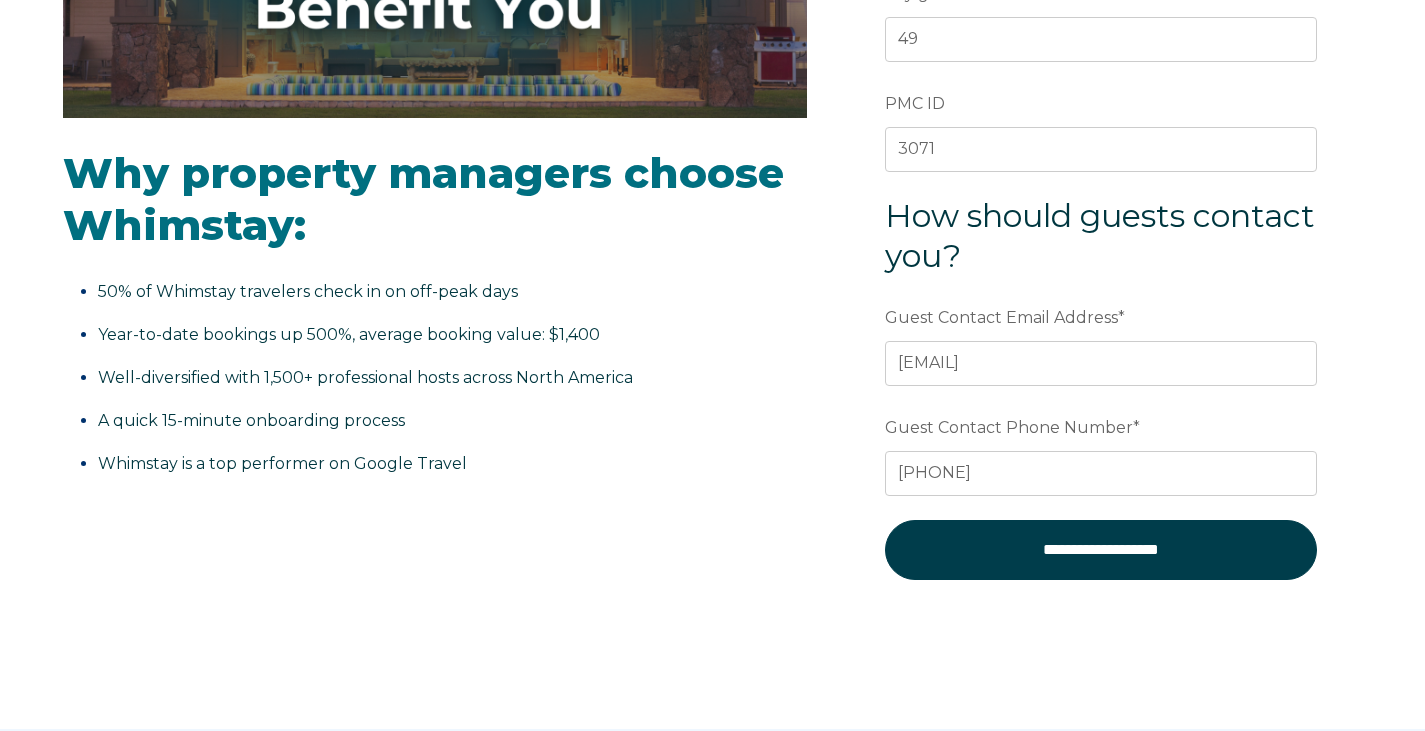 scroll, scrollTop: 572, scrollLeft: 0, axis: vertical 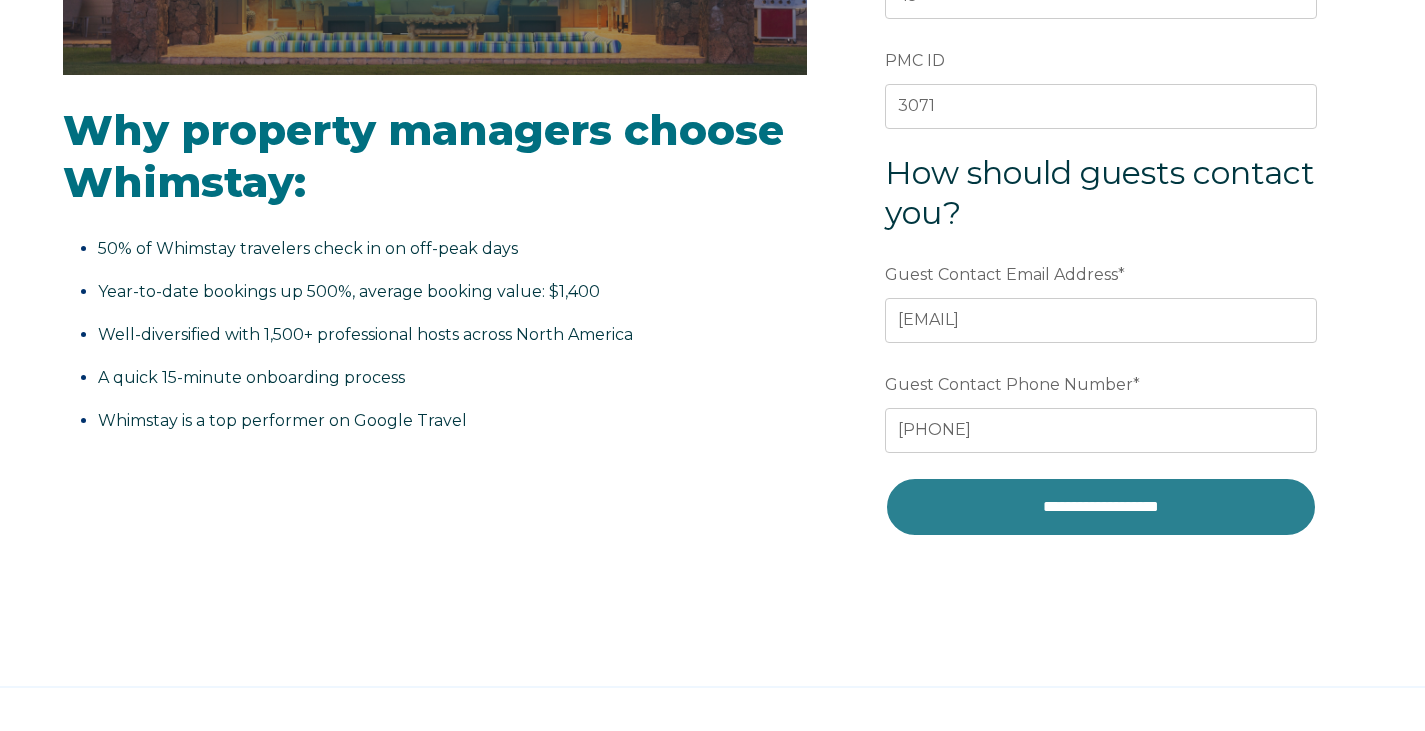 click on "**********" at bounding box center [1101, 507] 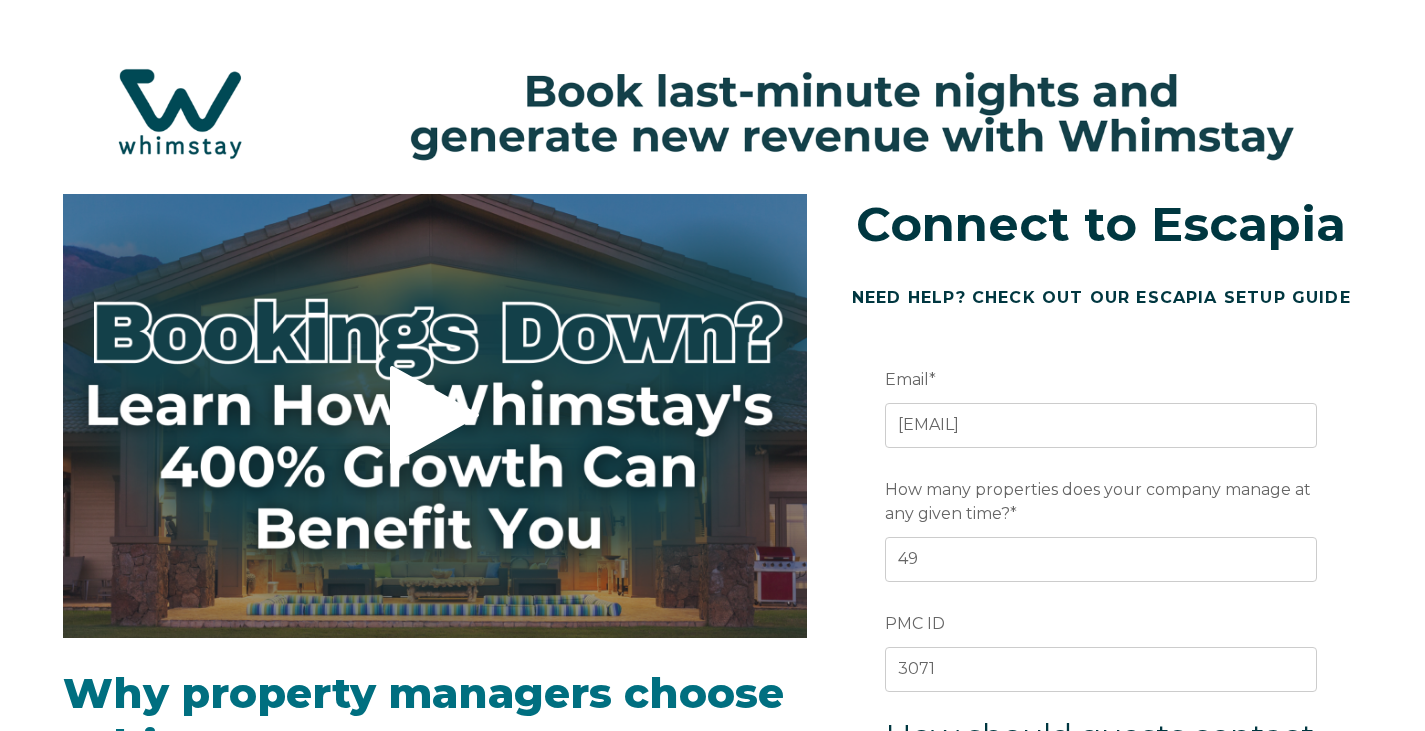 scroll, scrollTop: 0, scrollLeft: 0, axis: both 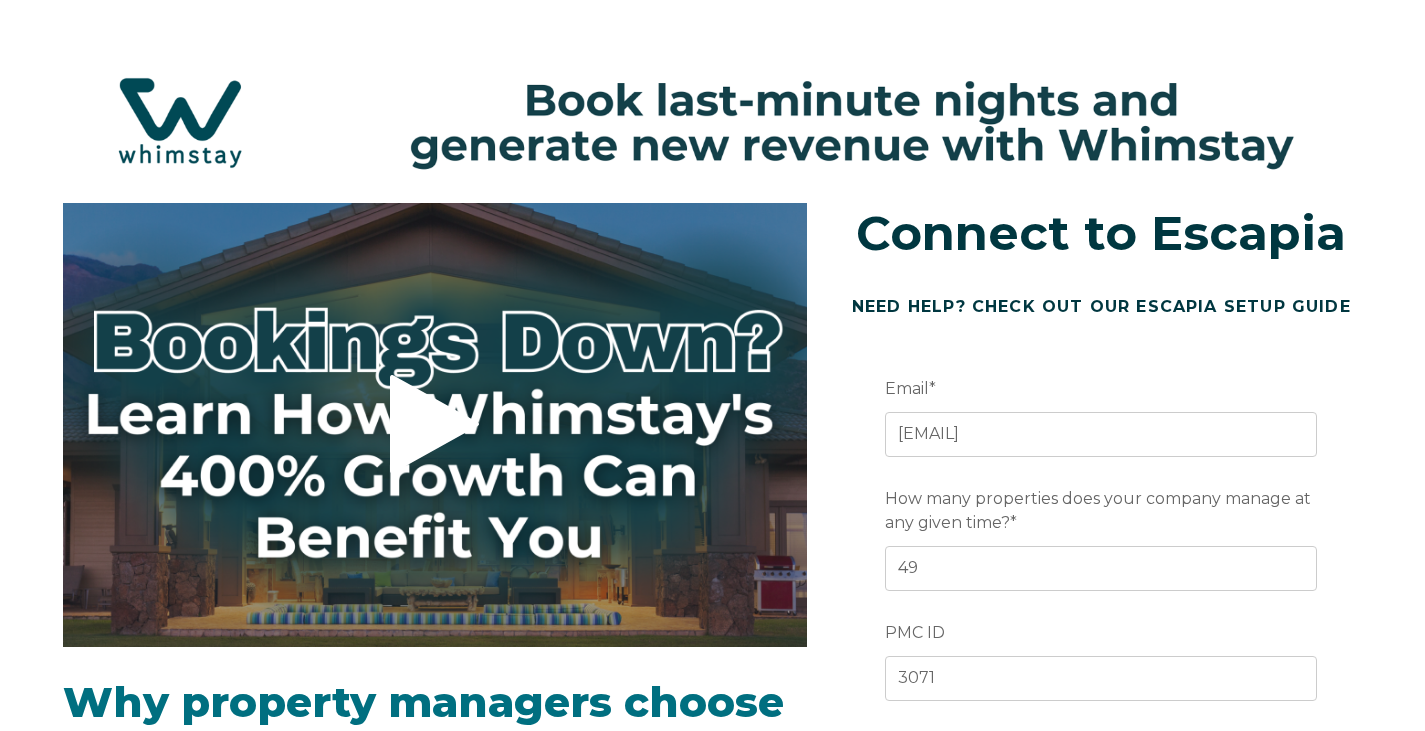 click at bounding box center [713, 25] 